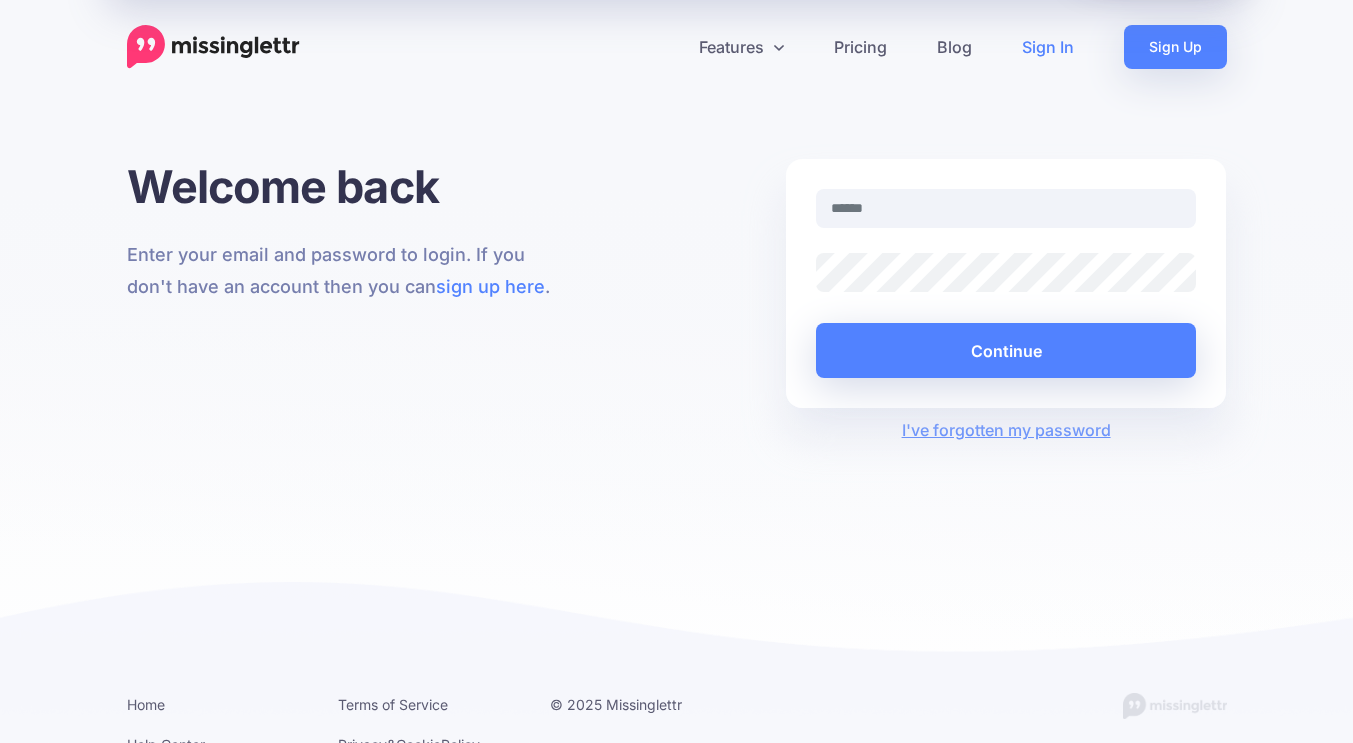 scroll, scrollTop: 0, scrollLeft: 0, axis: both 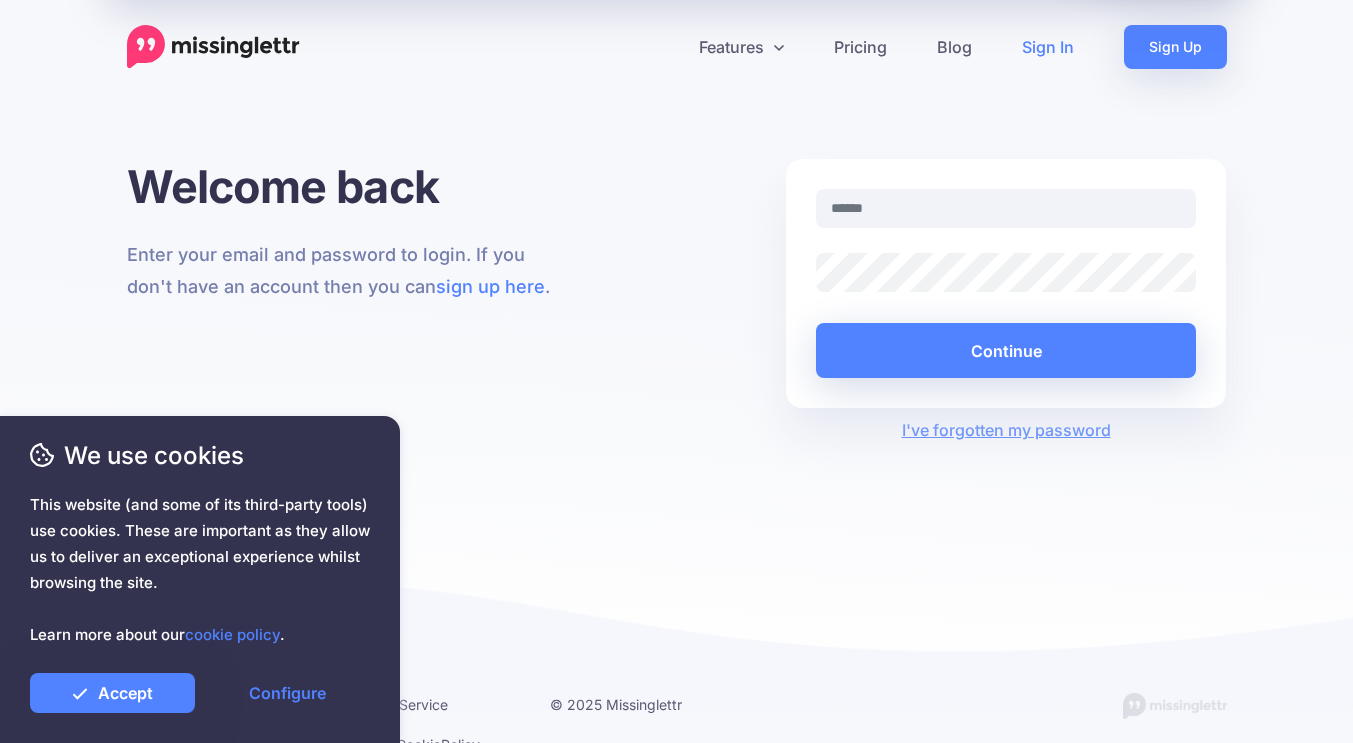 type on "**********" 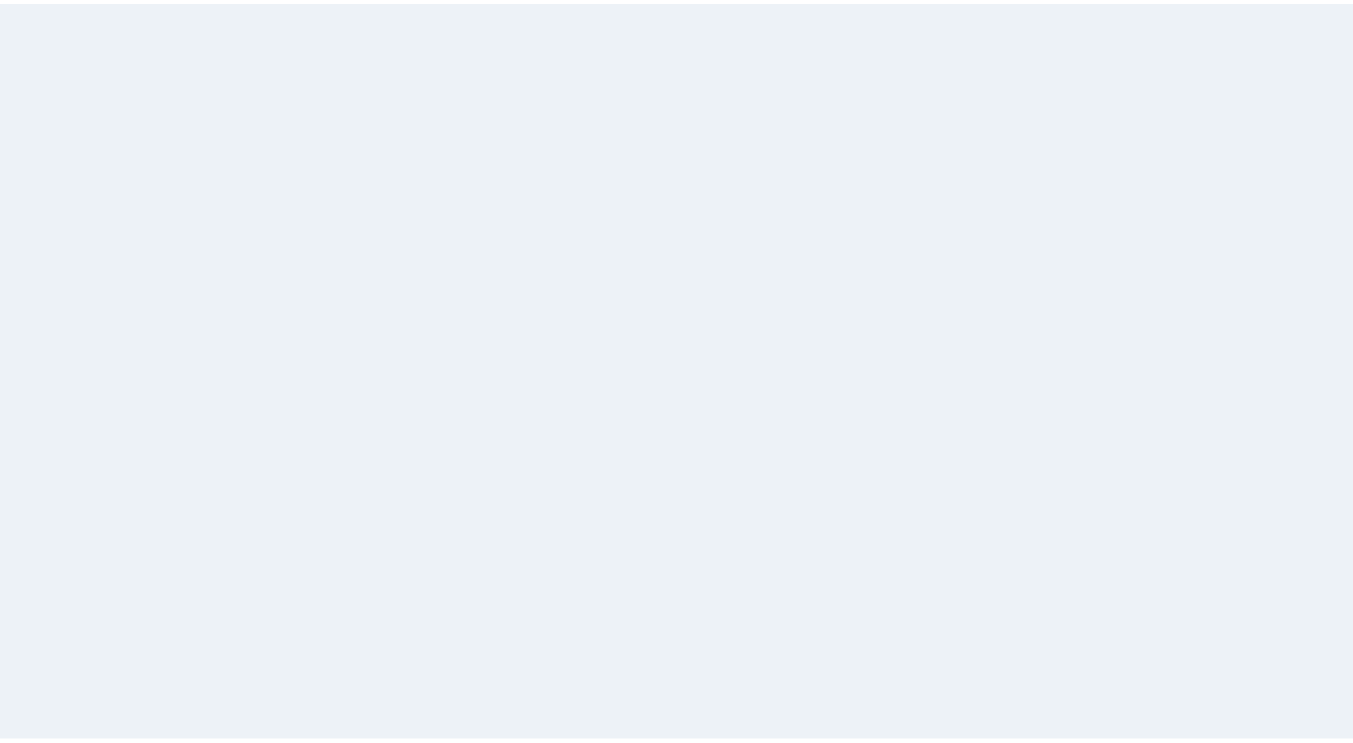 scroll, scrollTop: 0, scrollLeft: 0, axis: both 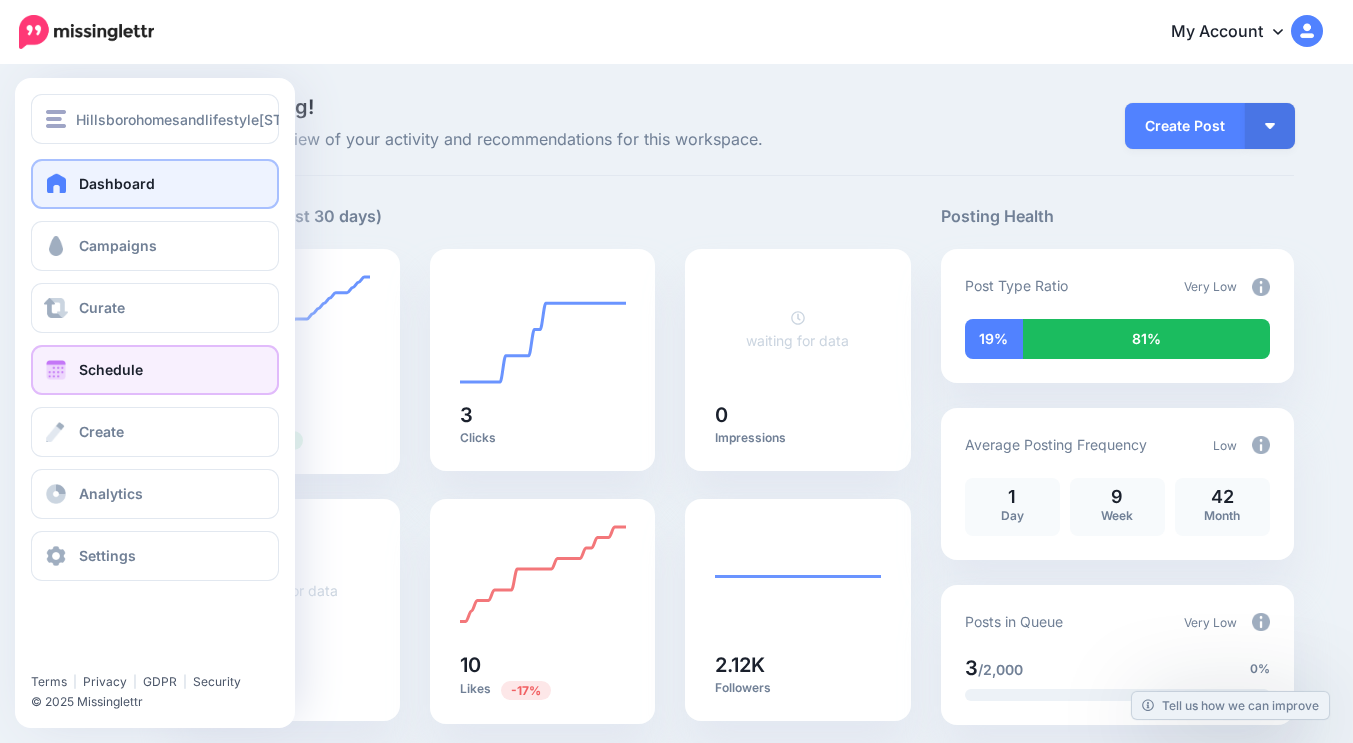 click on "Schedule" at bounding box center (111, 369) 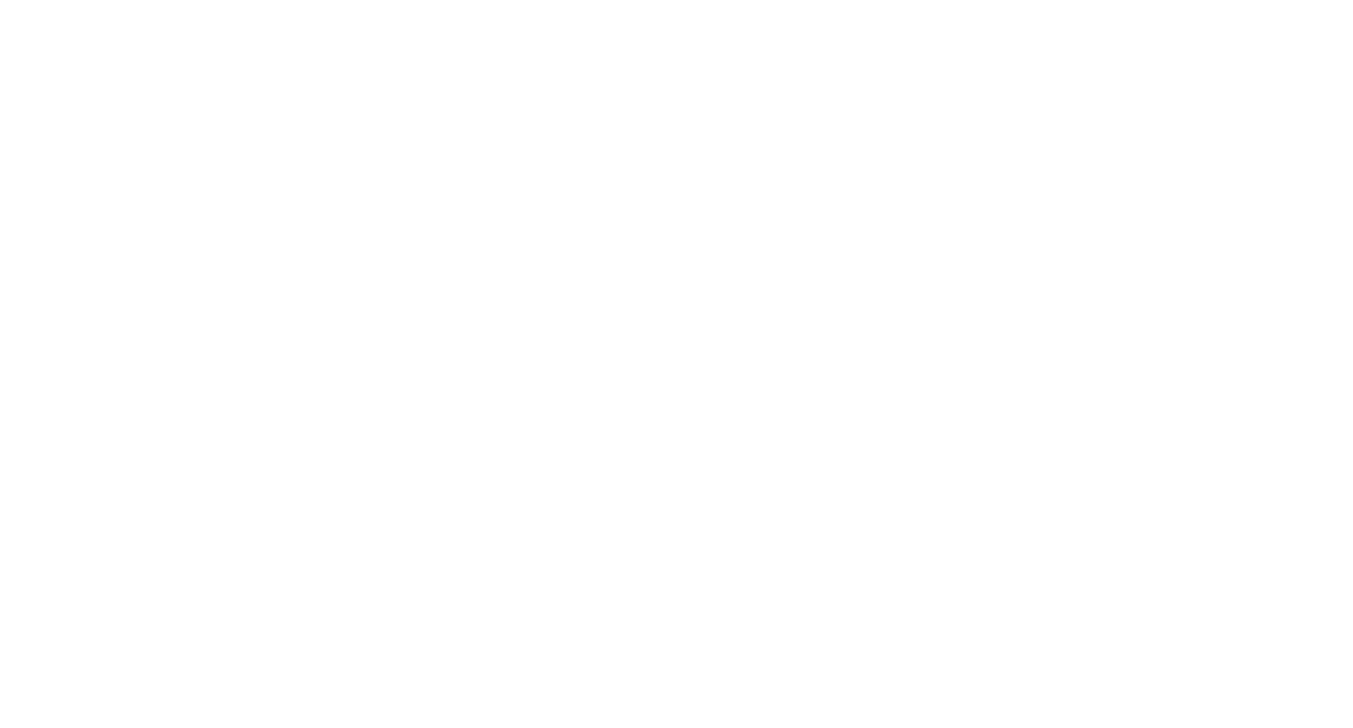 scroll, scrollTop: 200, scrollLeft: 0, axis: vertical 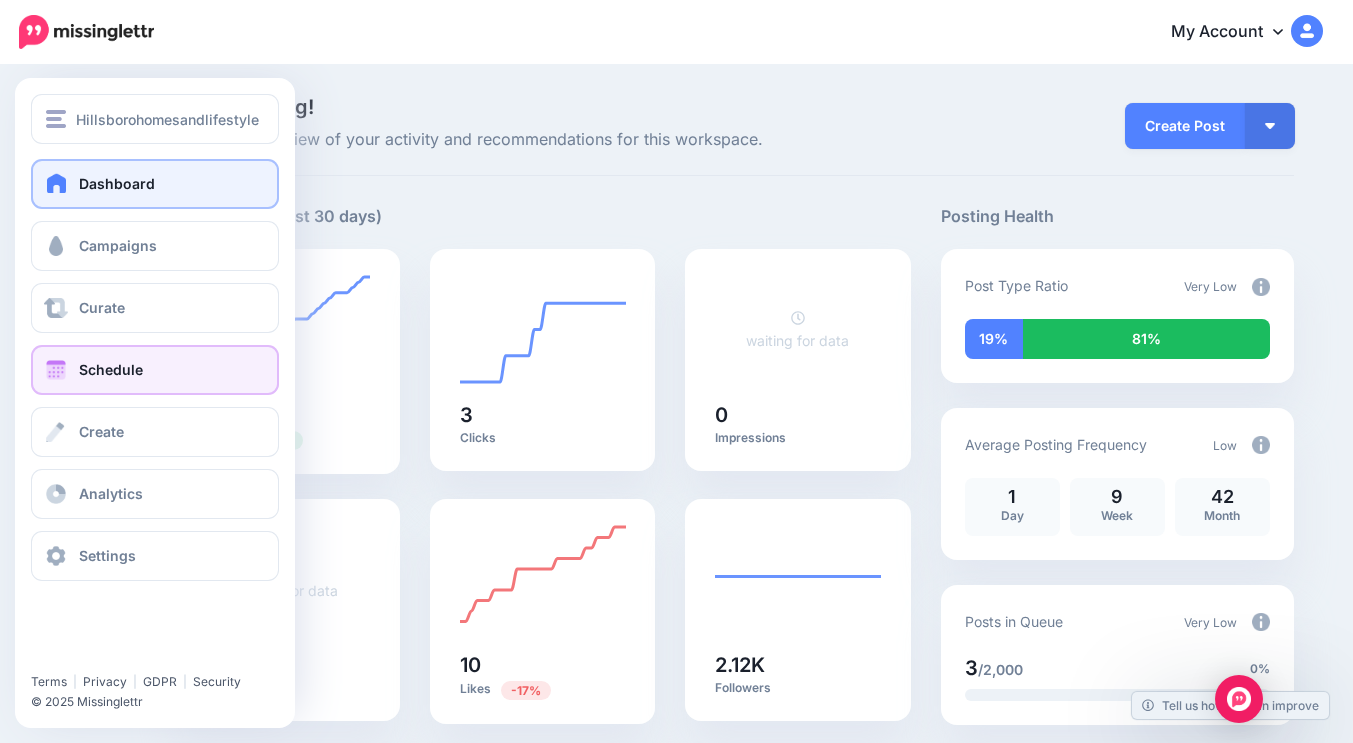 click on "Schedule" at bounding box center (111, 369) 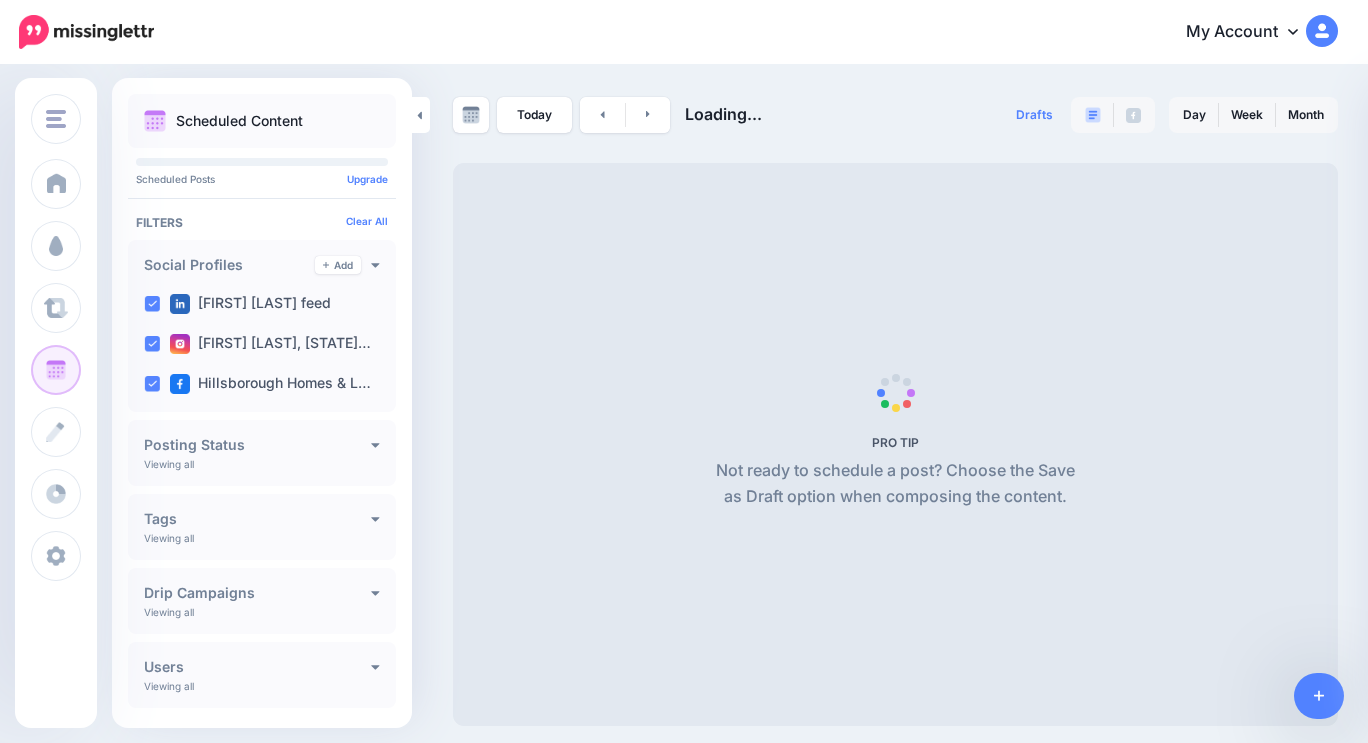 scroll, scrollTop: 0, scrollLeft: 0, axis: both 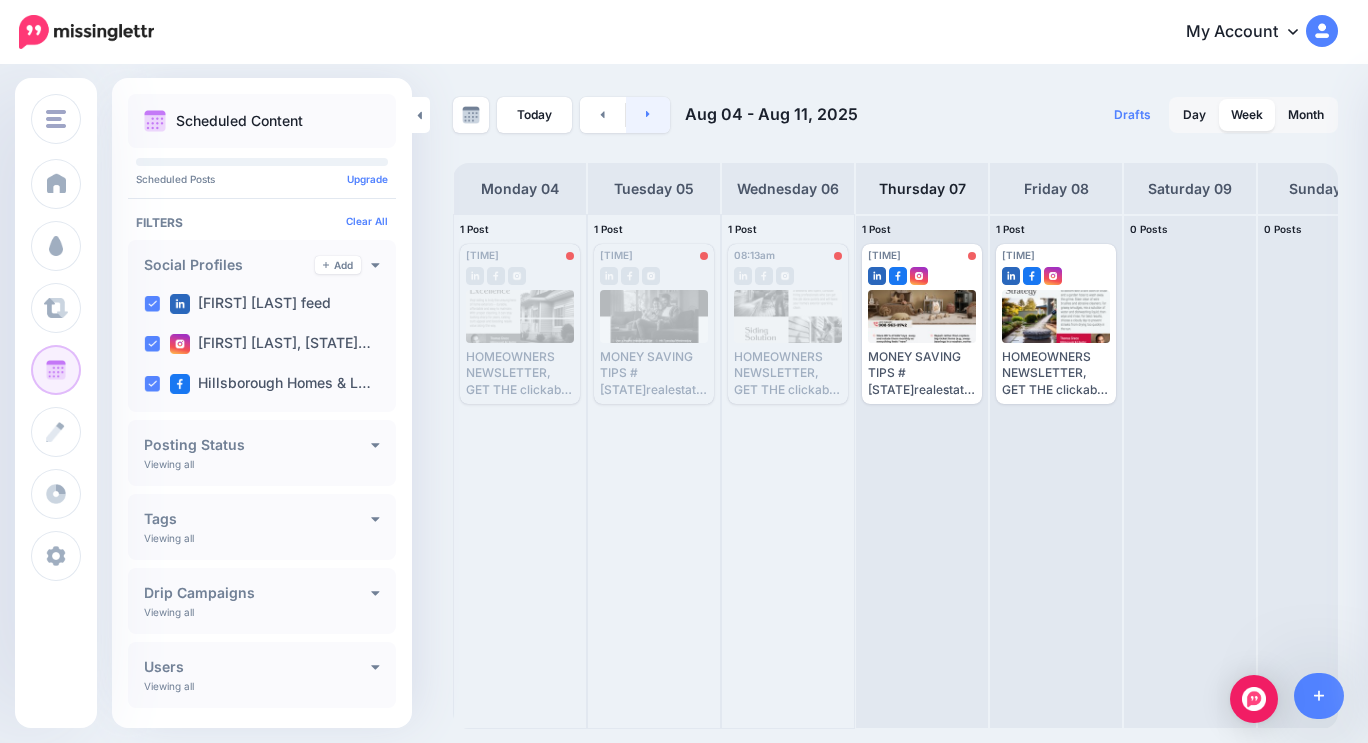 click at bounding box center (648, 115) 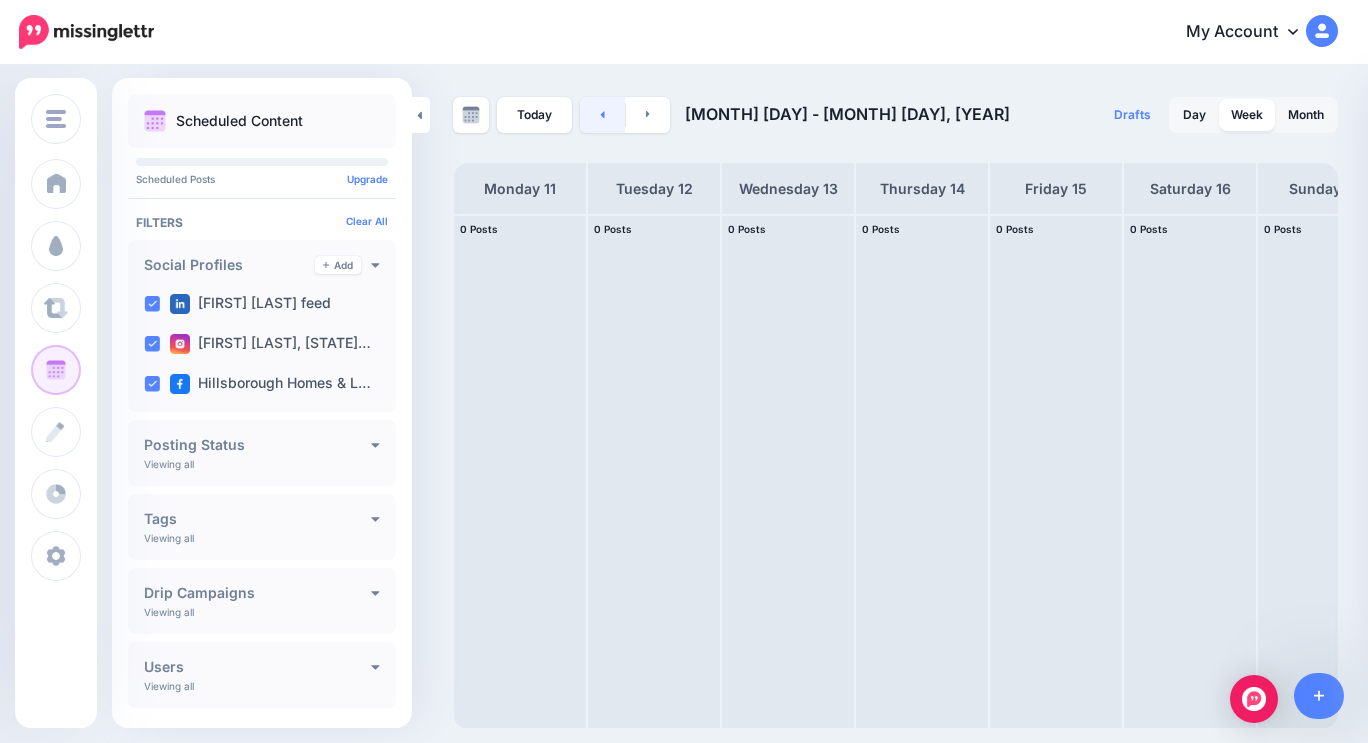 click at bounding box center [602, 115] 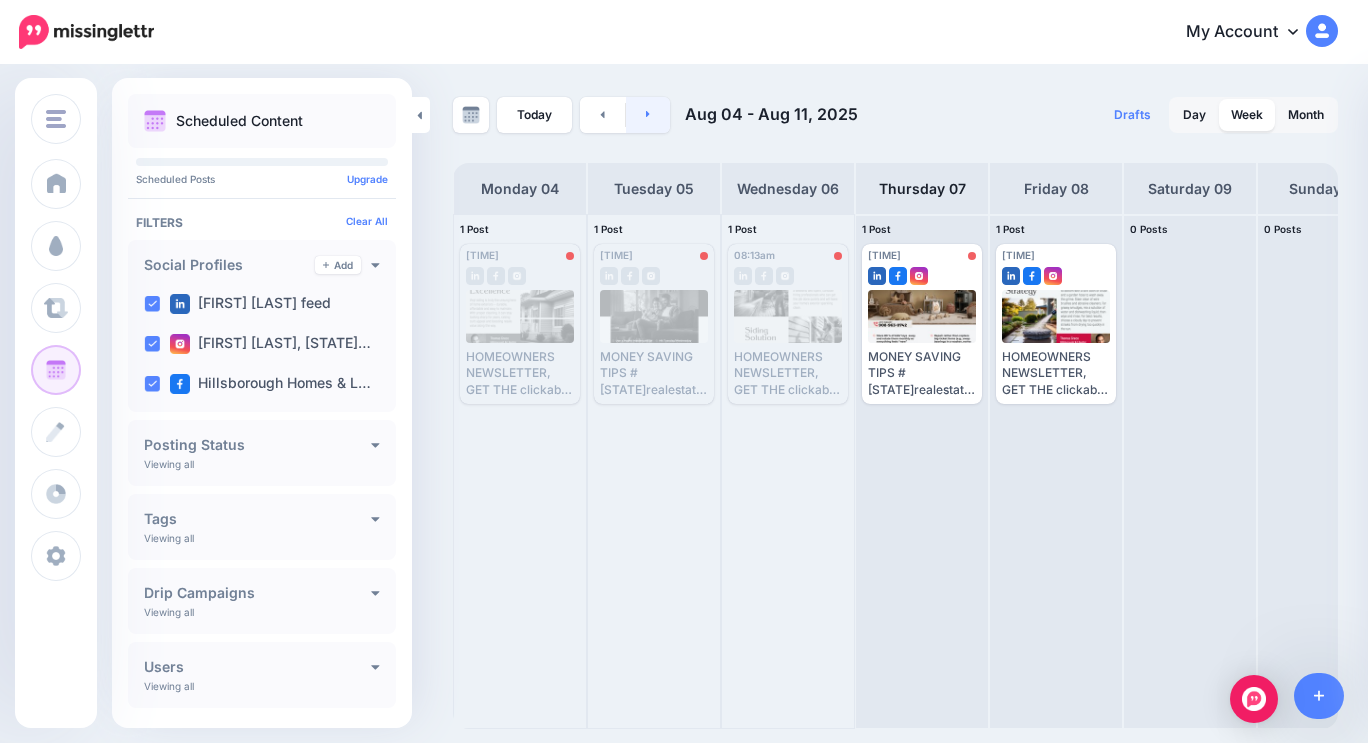 click at bounding box center [648, 115] 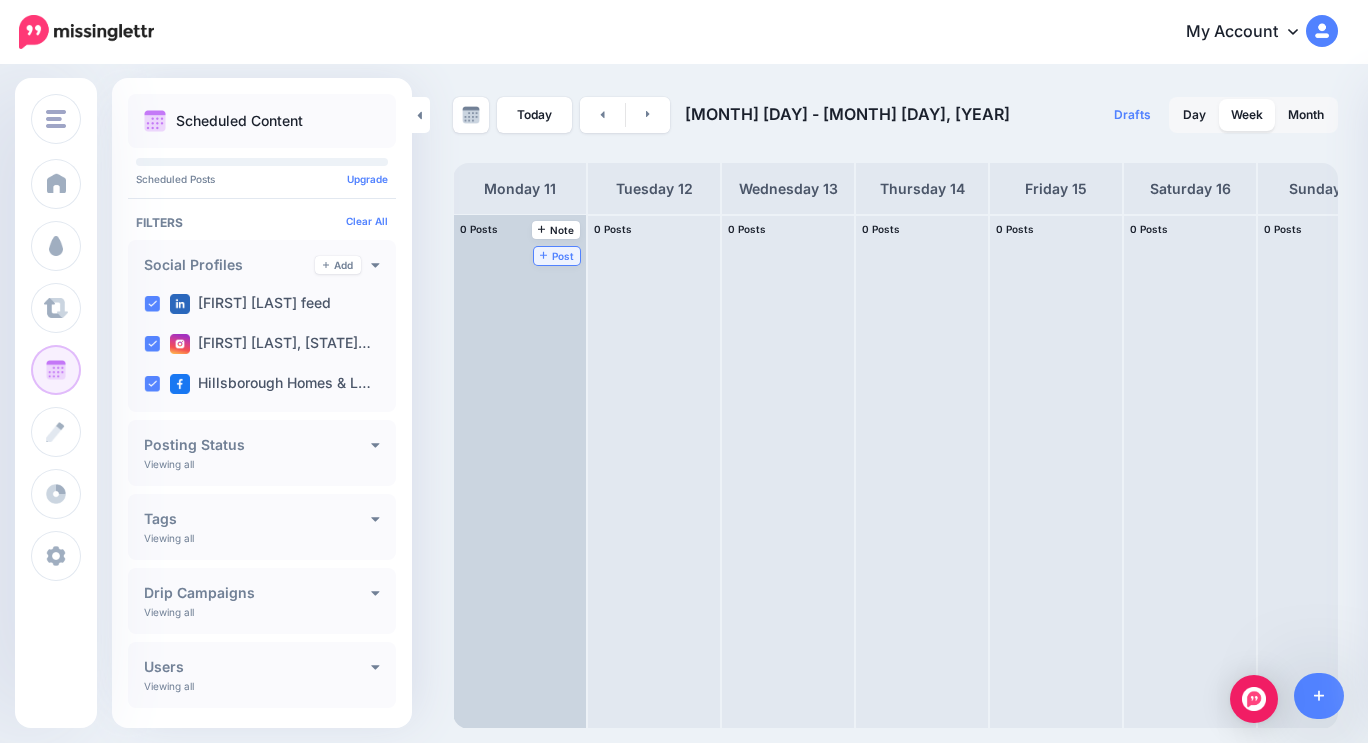 click on "Post" at bounding box center [557, 256] 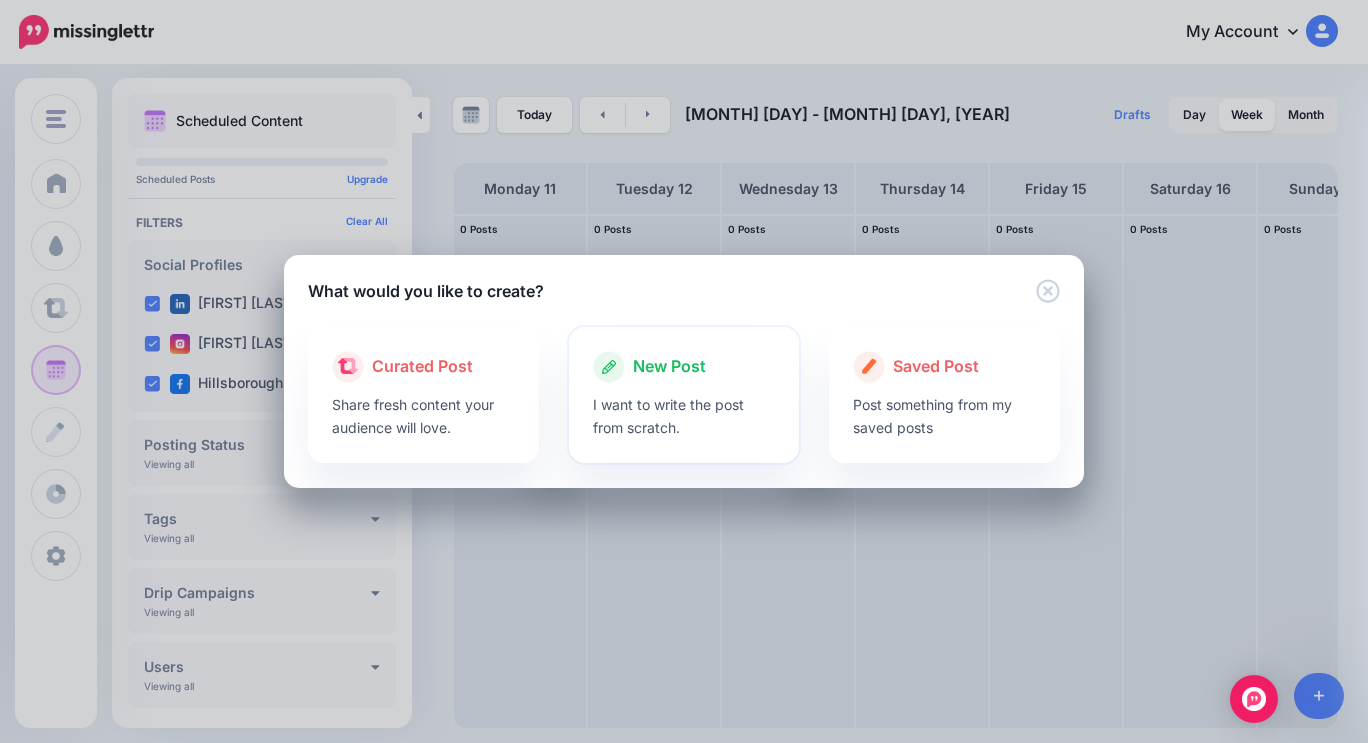click on "New Post" at bounding box center (669, 367) 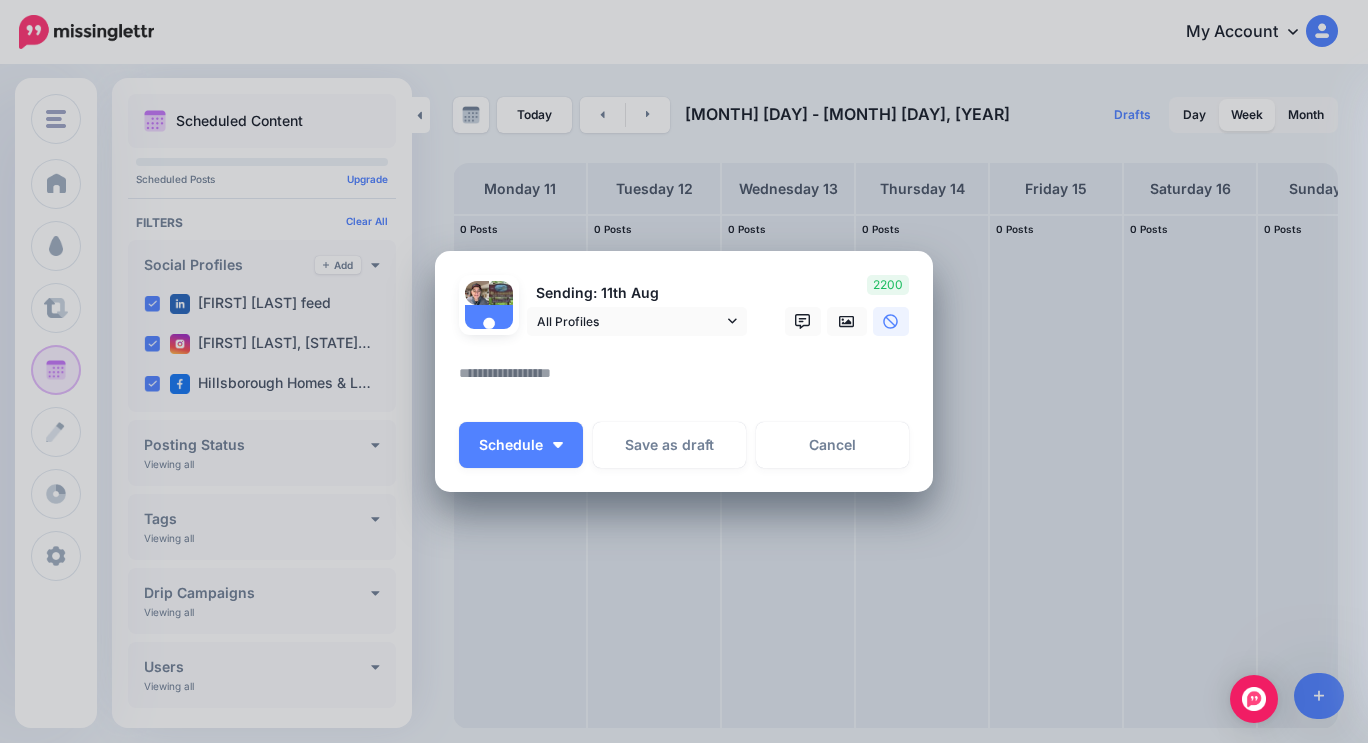 click at bounding box center (689, 380) 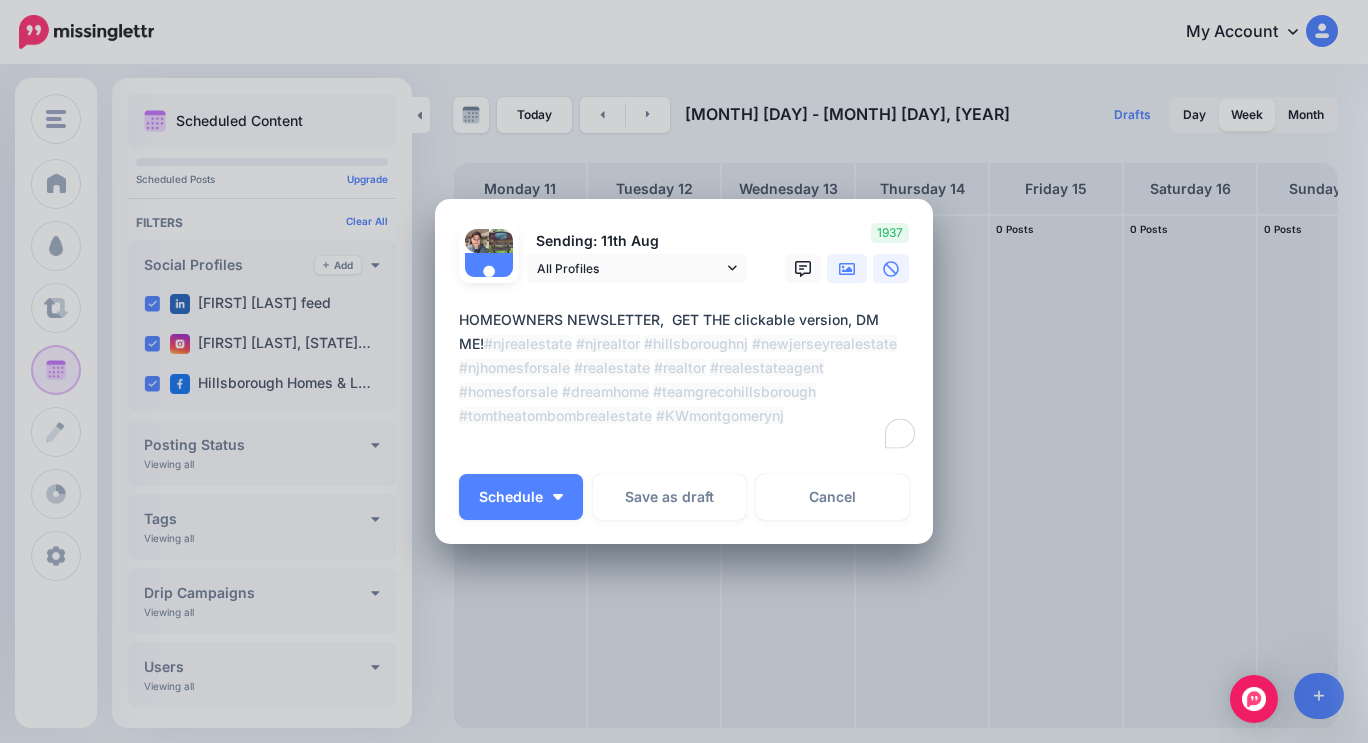 type on "**********" 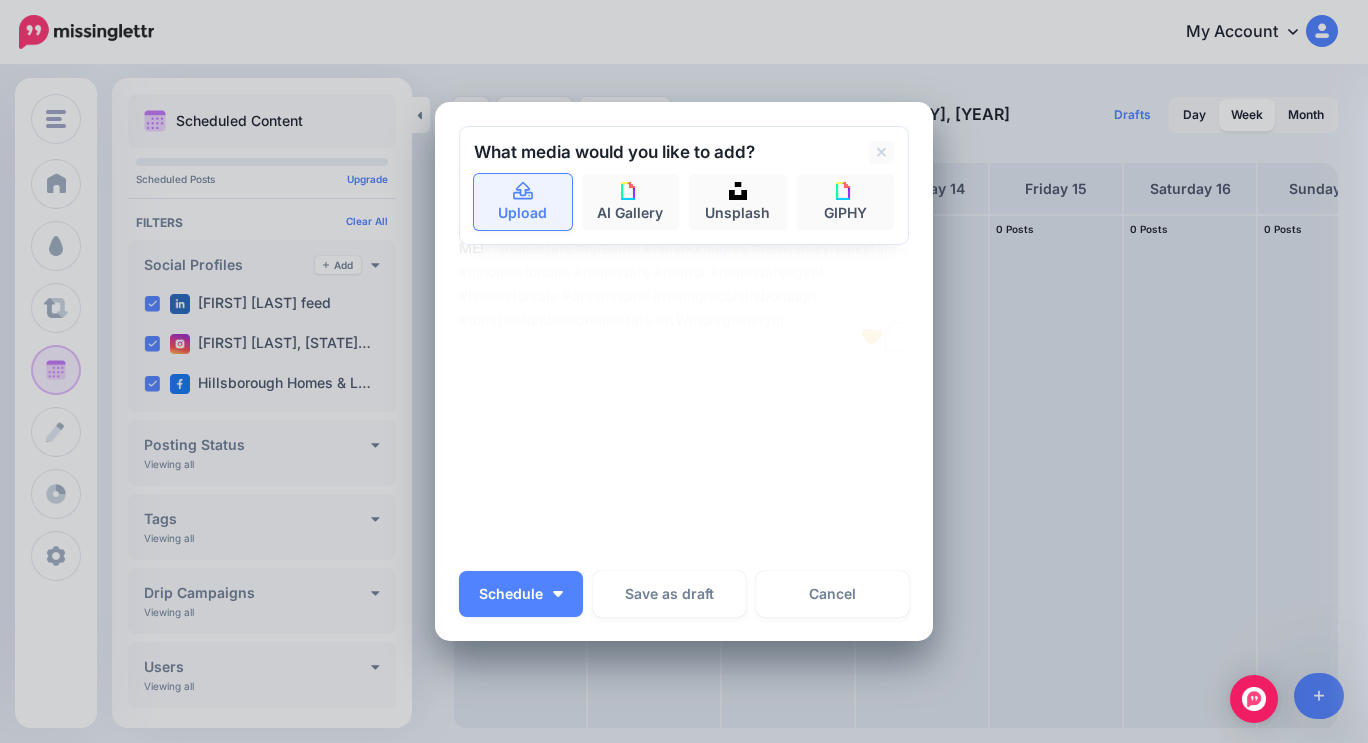 click on "Upload" at bounding box center [523, 202] 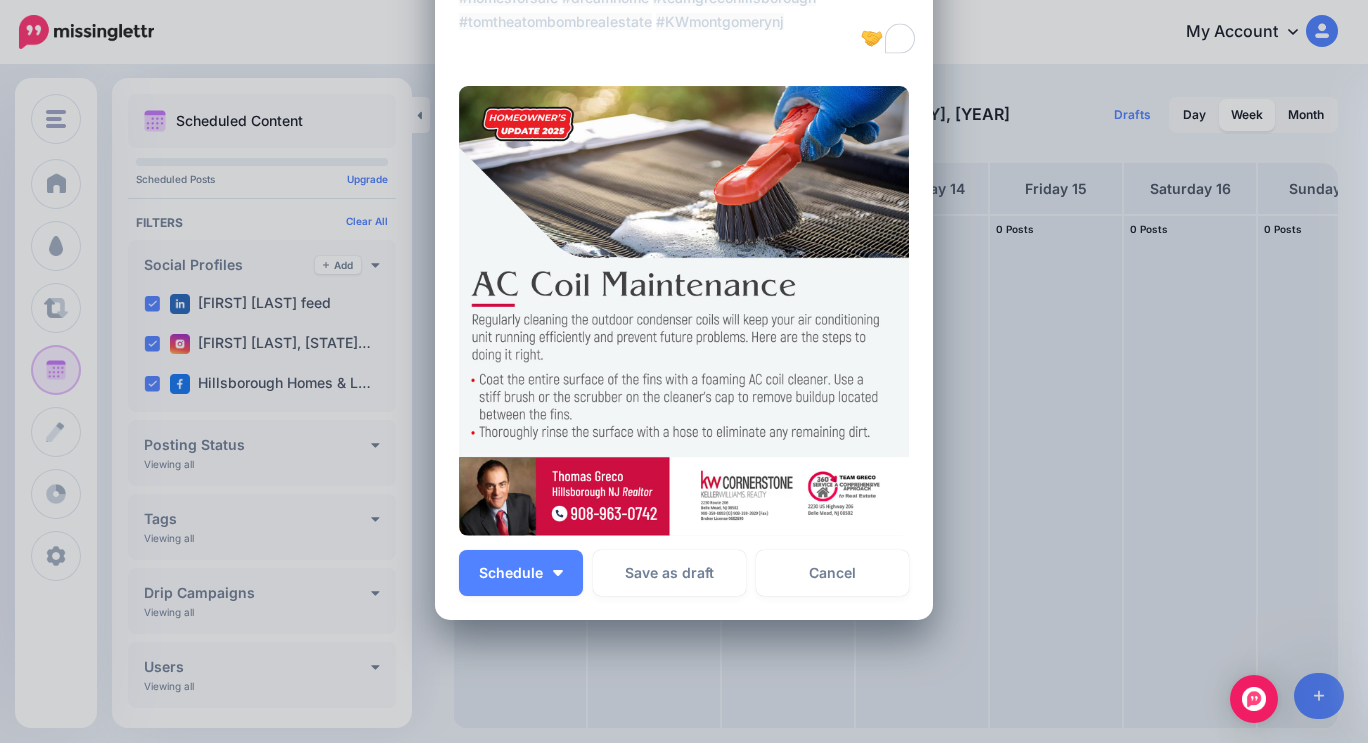 scroll, scrollTop: 200, scrollLeft: 0, axis: vertical 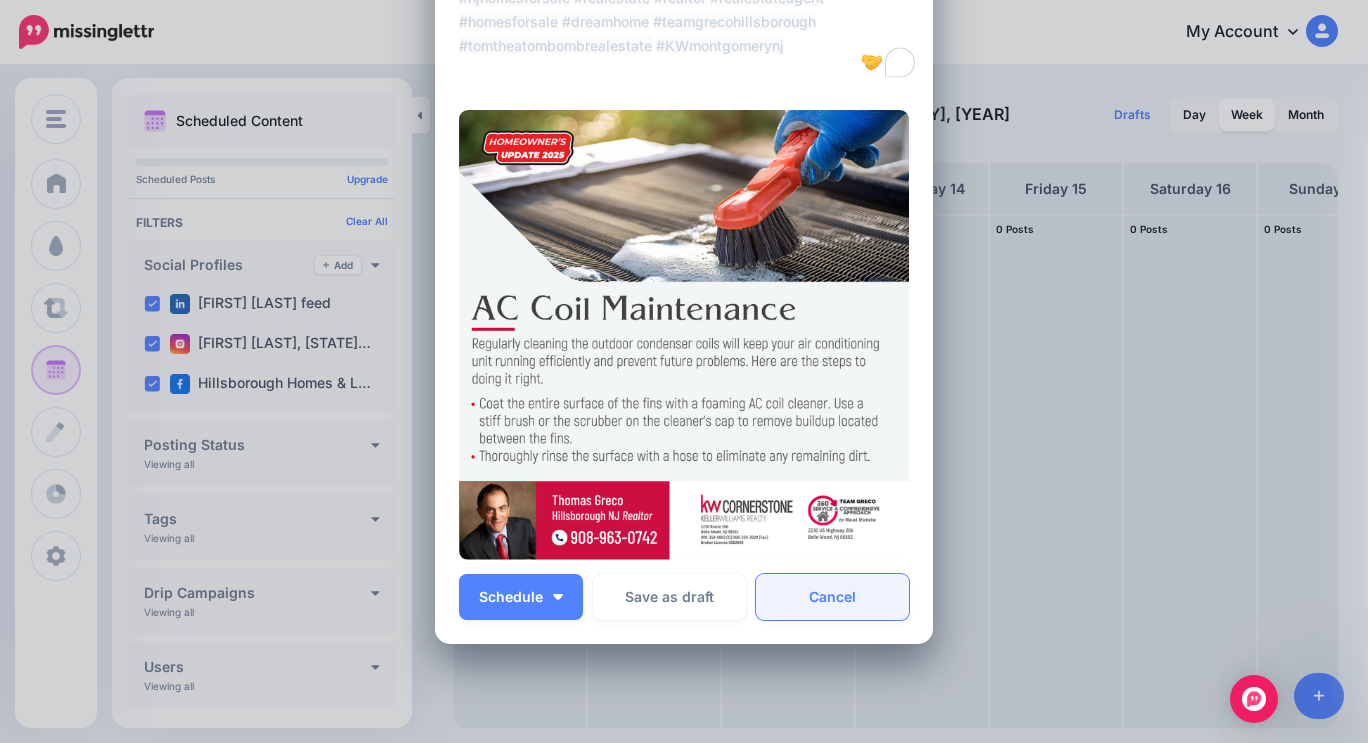 click on "Cancel" at bounding box center [832, 597] 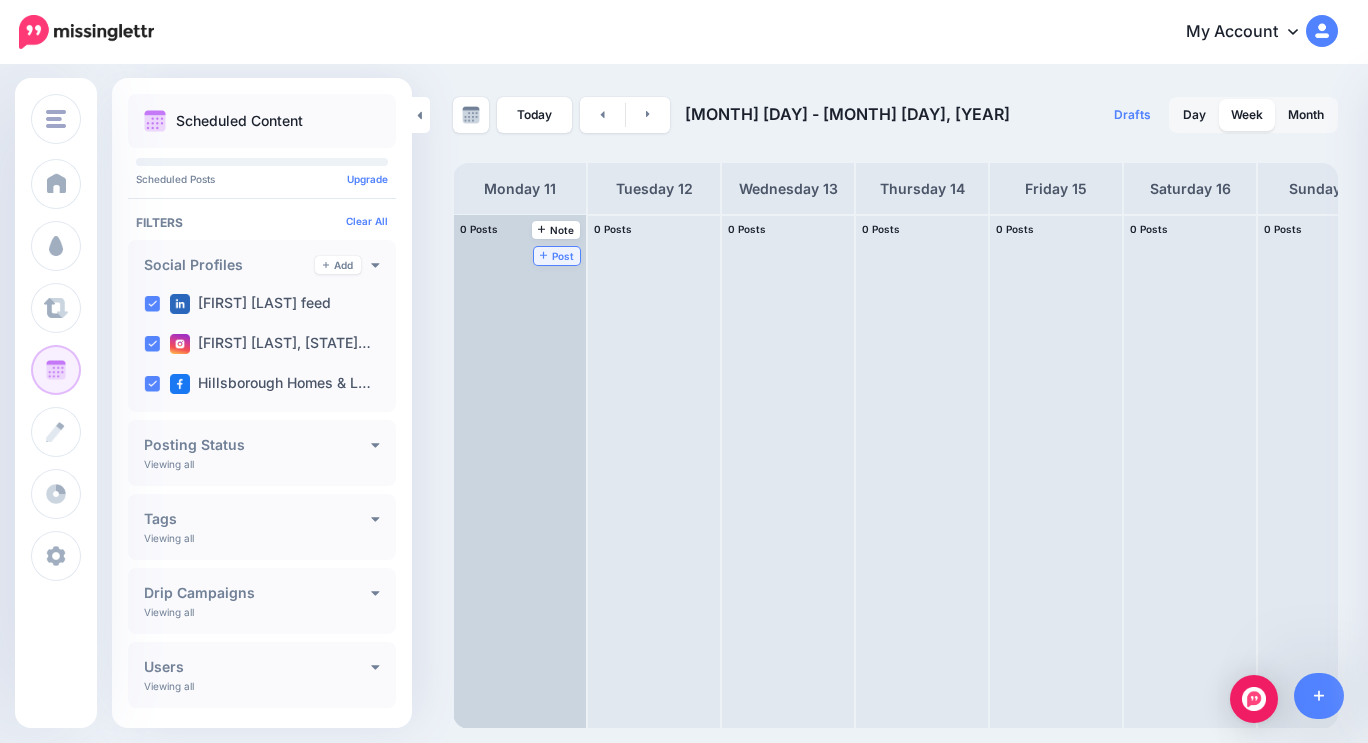 click on "Post" at bounding box center [557, 256] 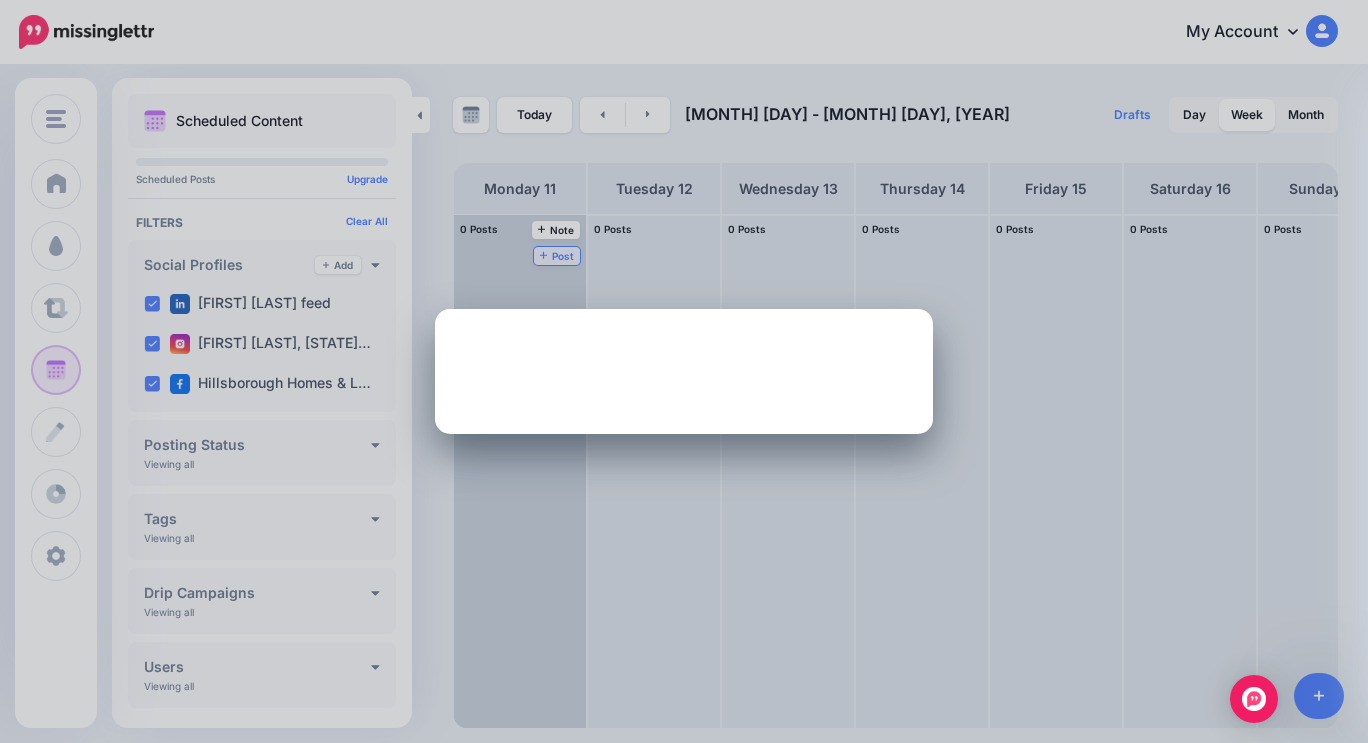 scroll, scrollTop: 0, scrollLeft: 0, axis: both 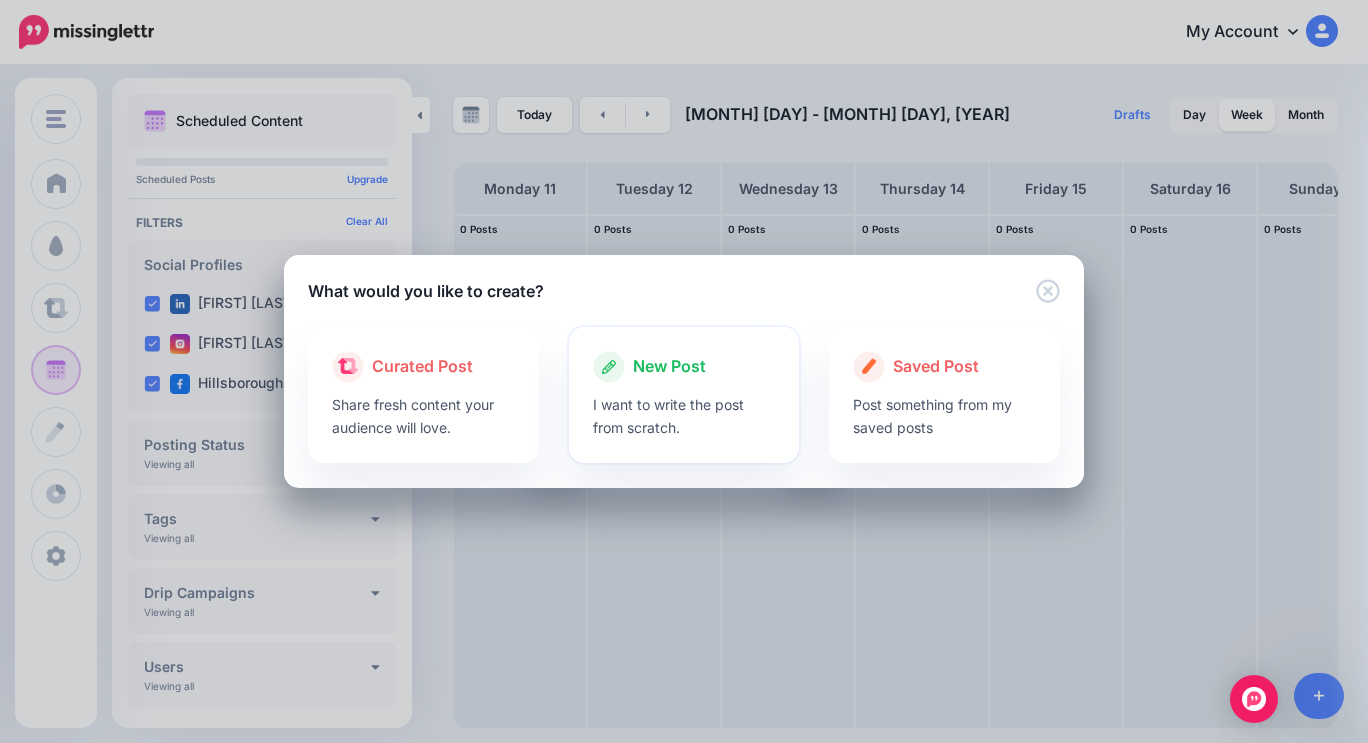 click on "New Post" at bounding box center [669, 367] 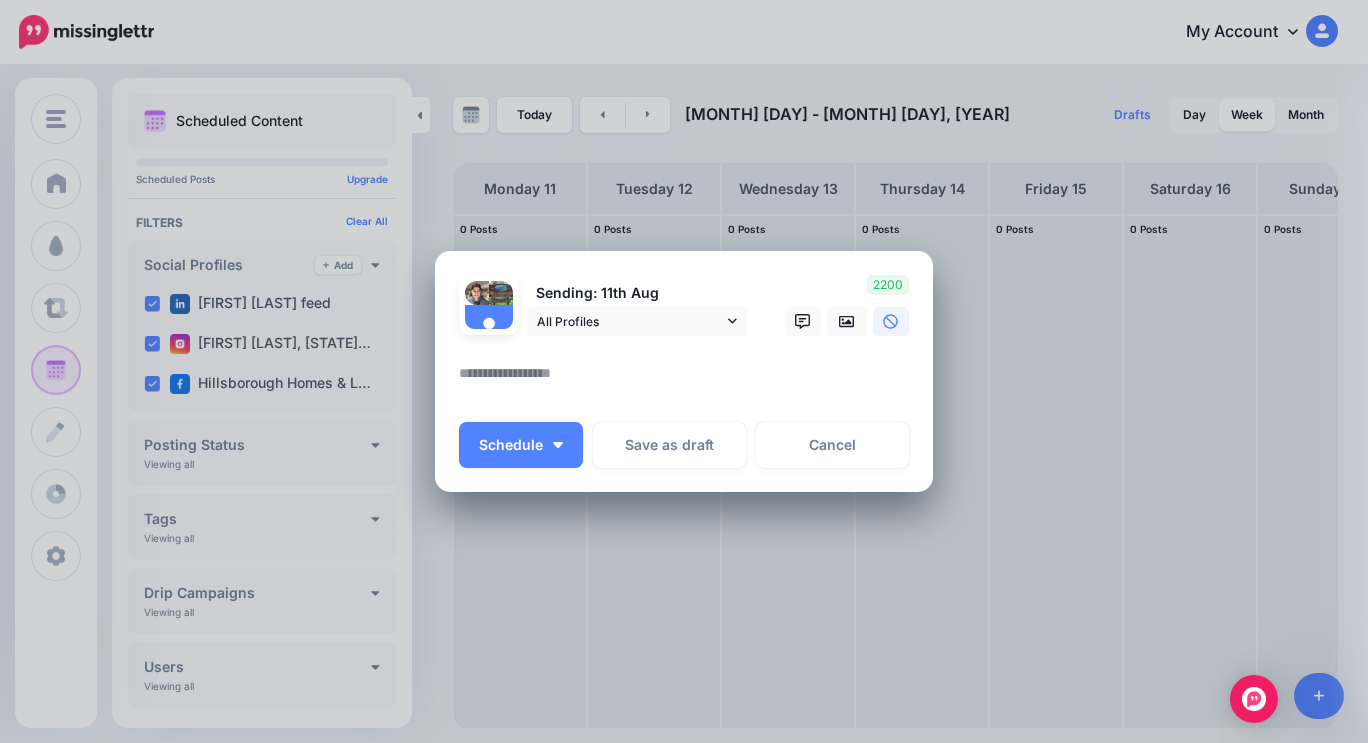 click at bounding box center (684, 348) 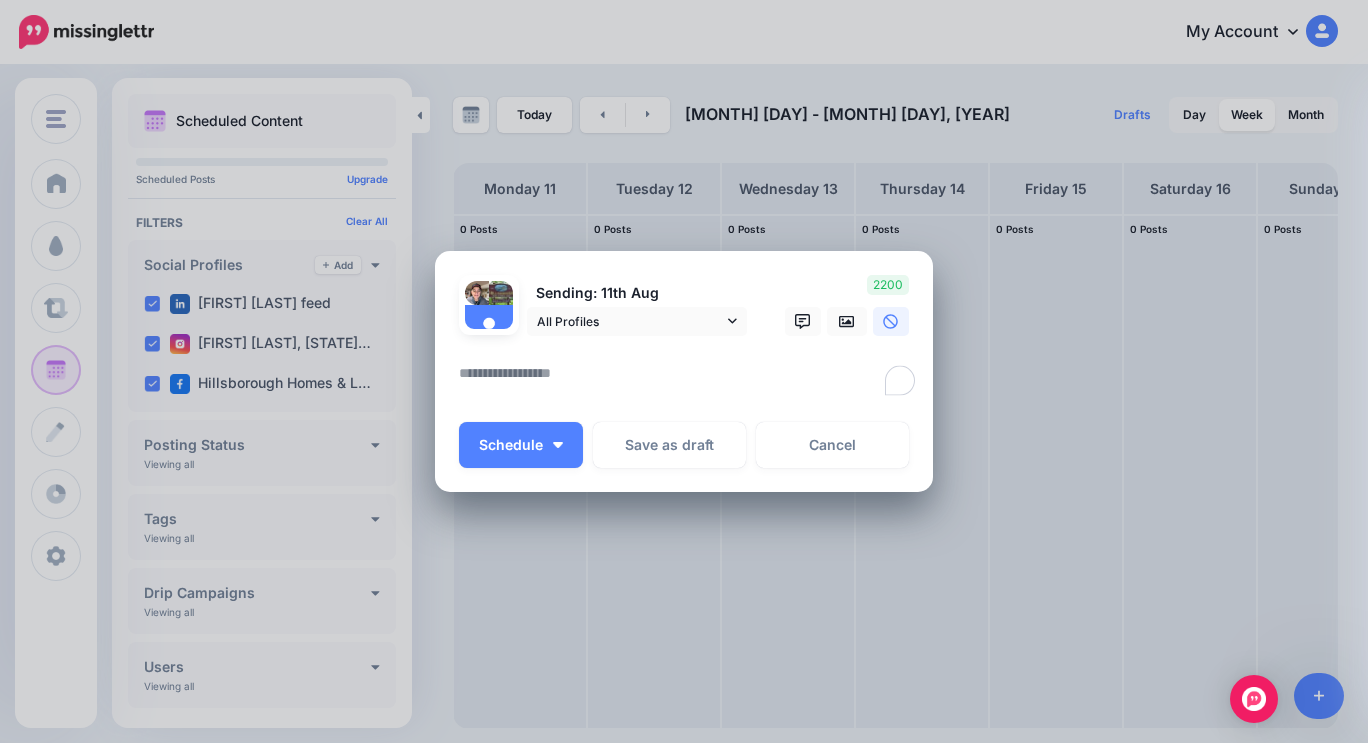 paste on "**********" 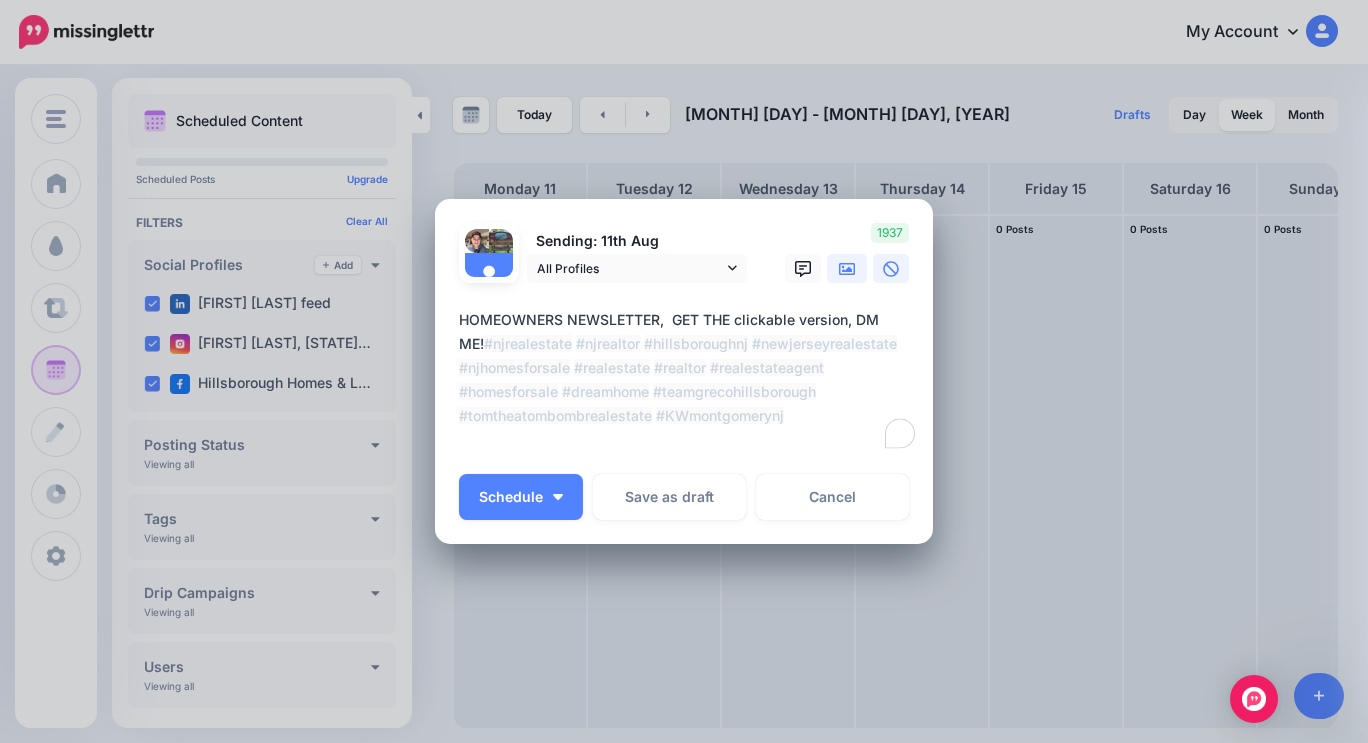 type on "**********" 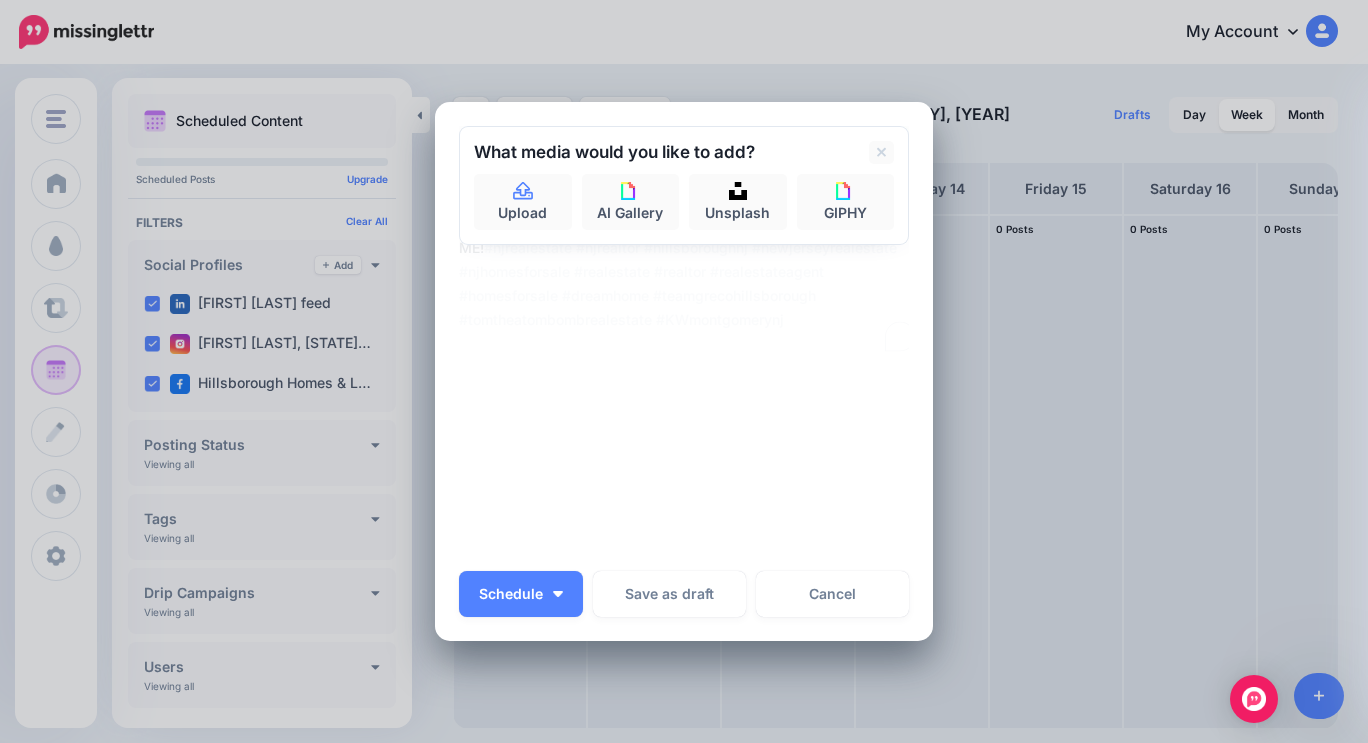 click on "What media would you like to add?
Upload
AI Gallery
Unsplash
GIPHY" at bounding box center (684, 185) 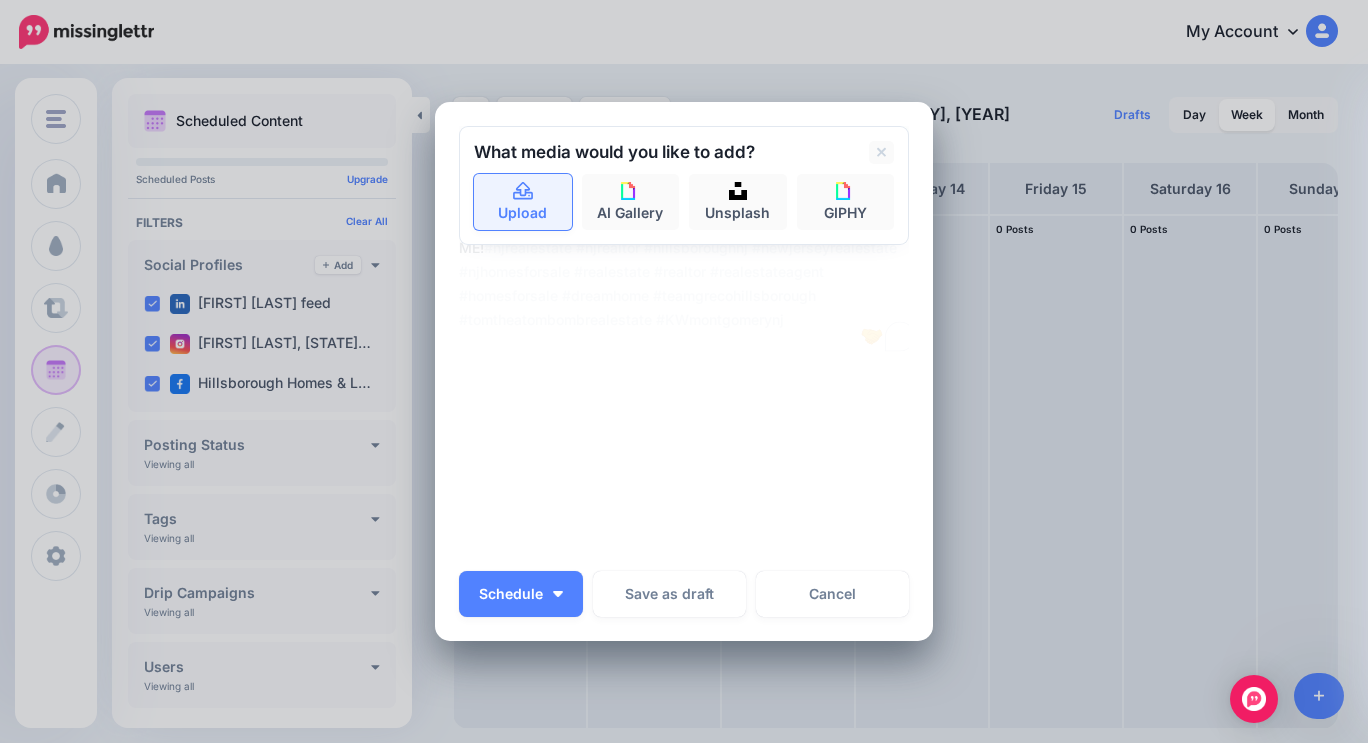 click 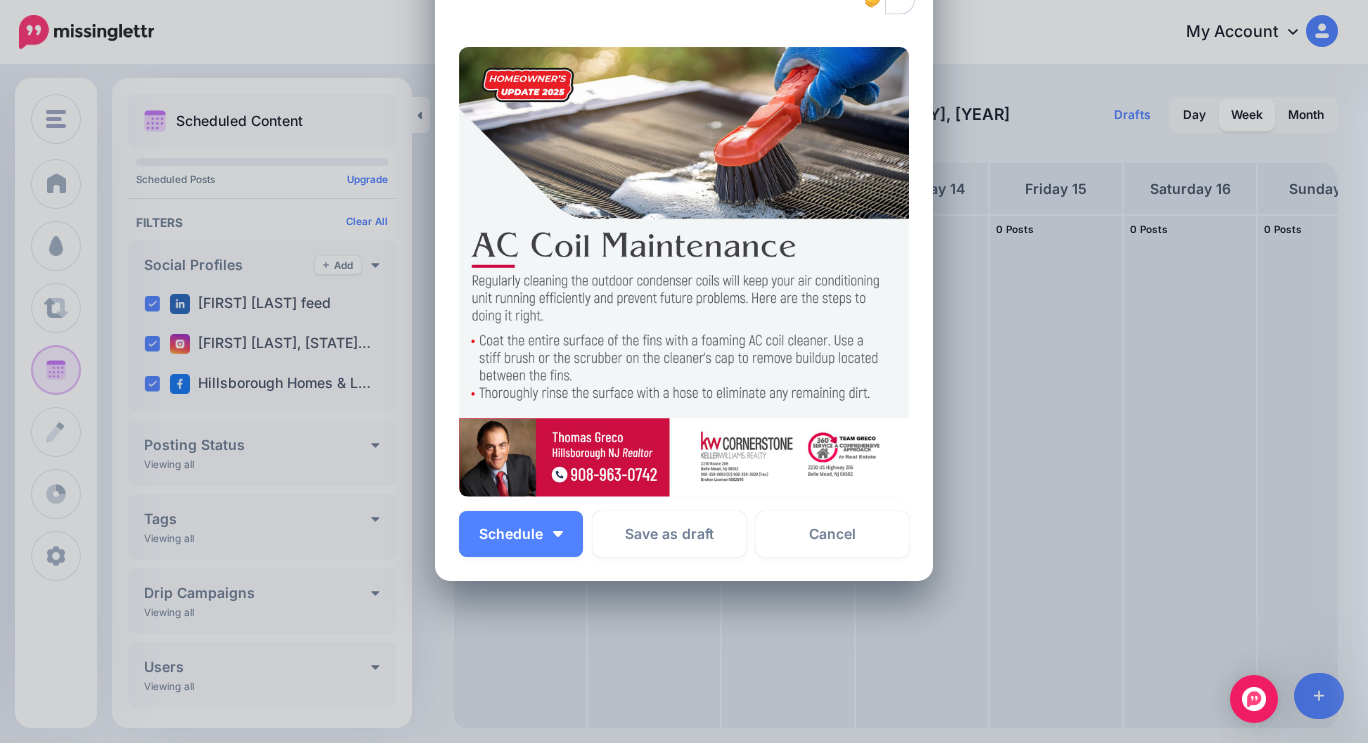scroll, scrollTop: 300, scrollLeft: 0, axis: vertical 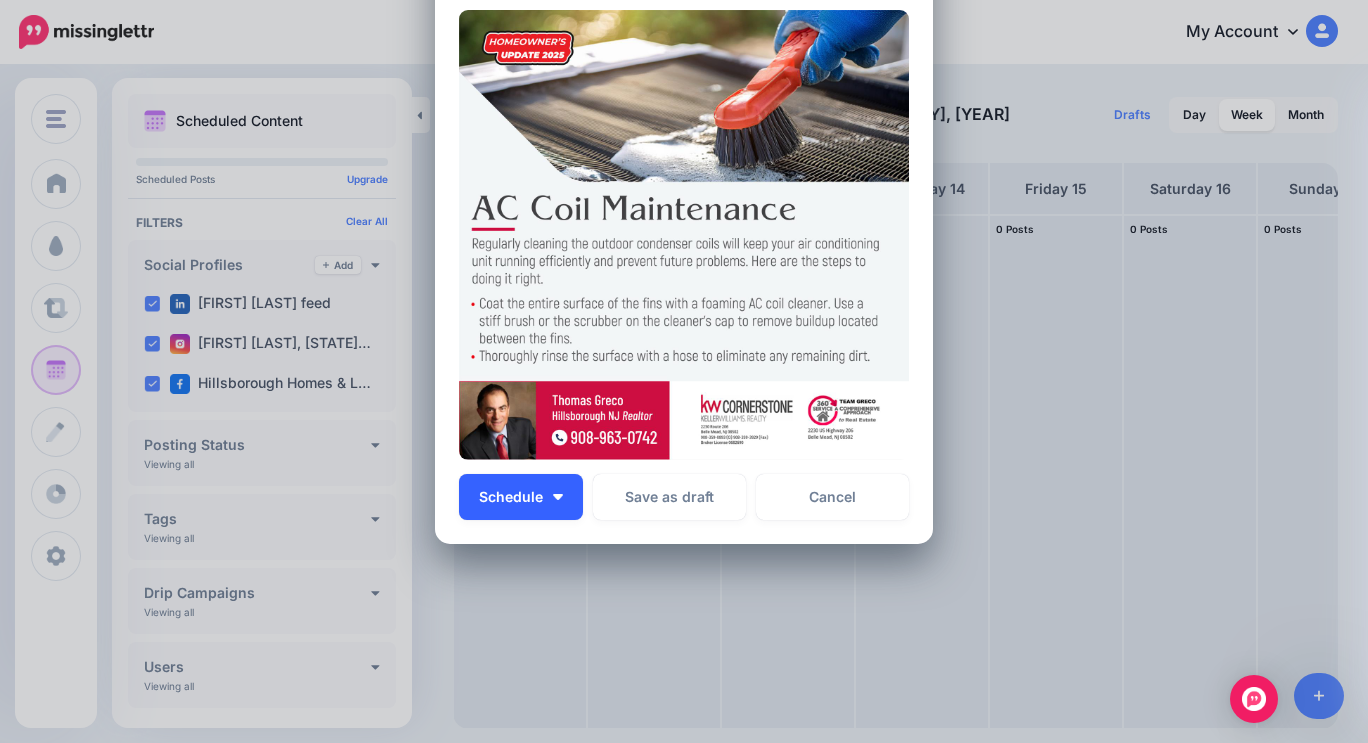 click at bounding box center (558, 497) 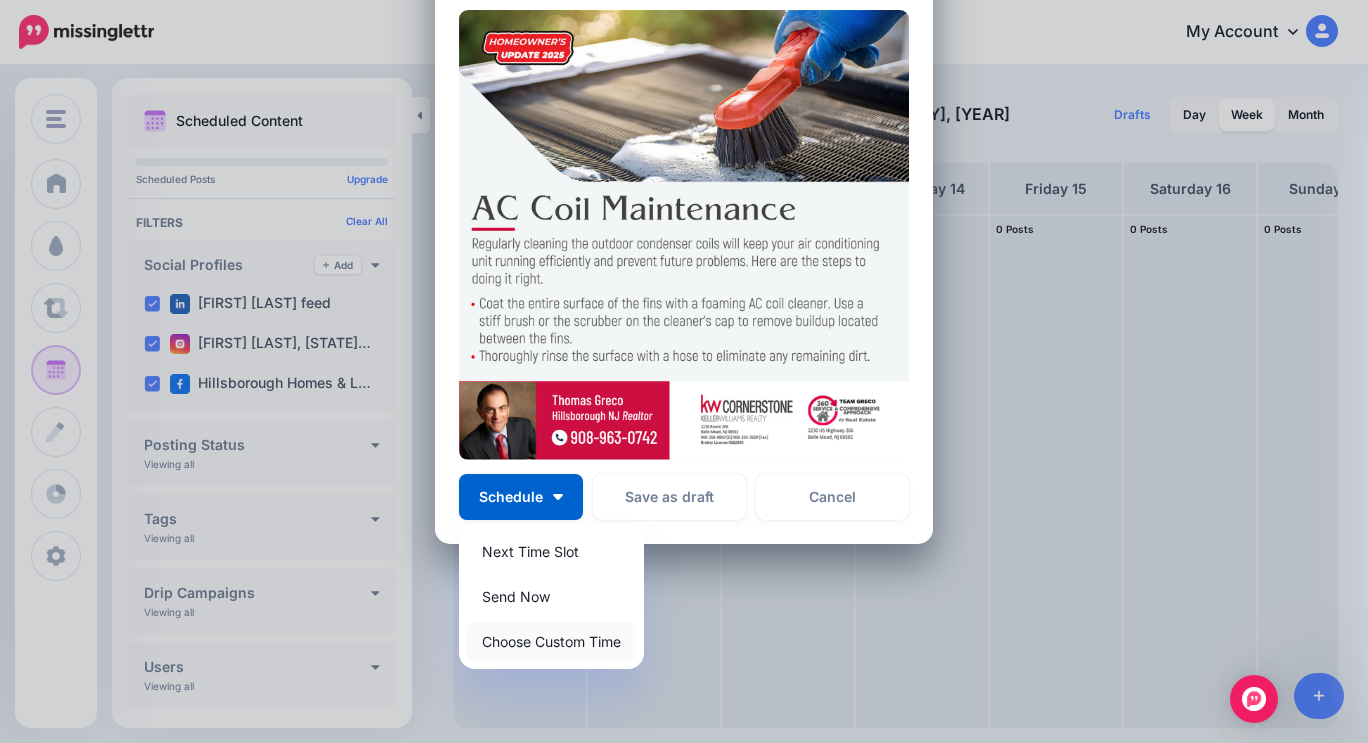 click on "Choose Custom Time" at bounding box center [551, 641] 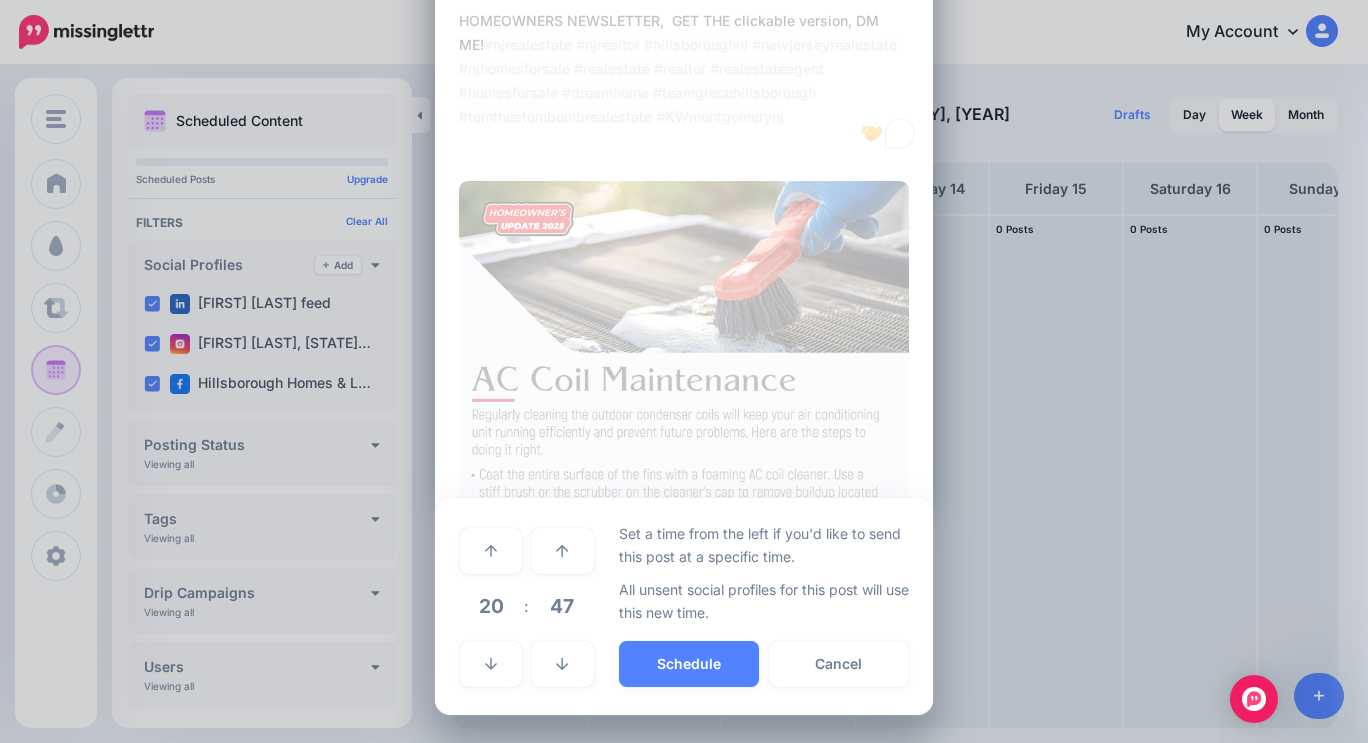 scroll, scrollTop: 128, scrollLeft: 0, axis: vertical 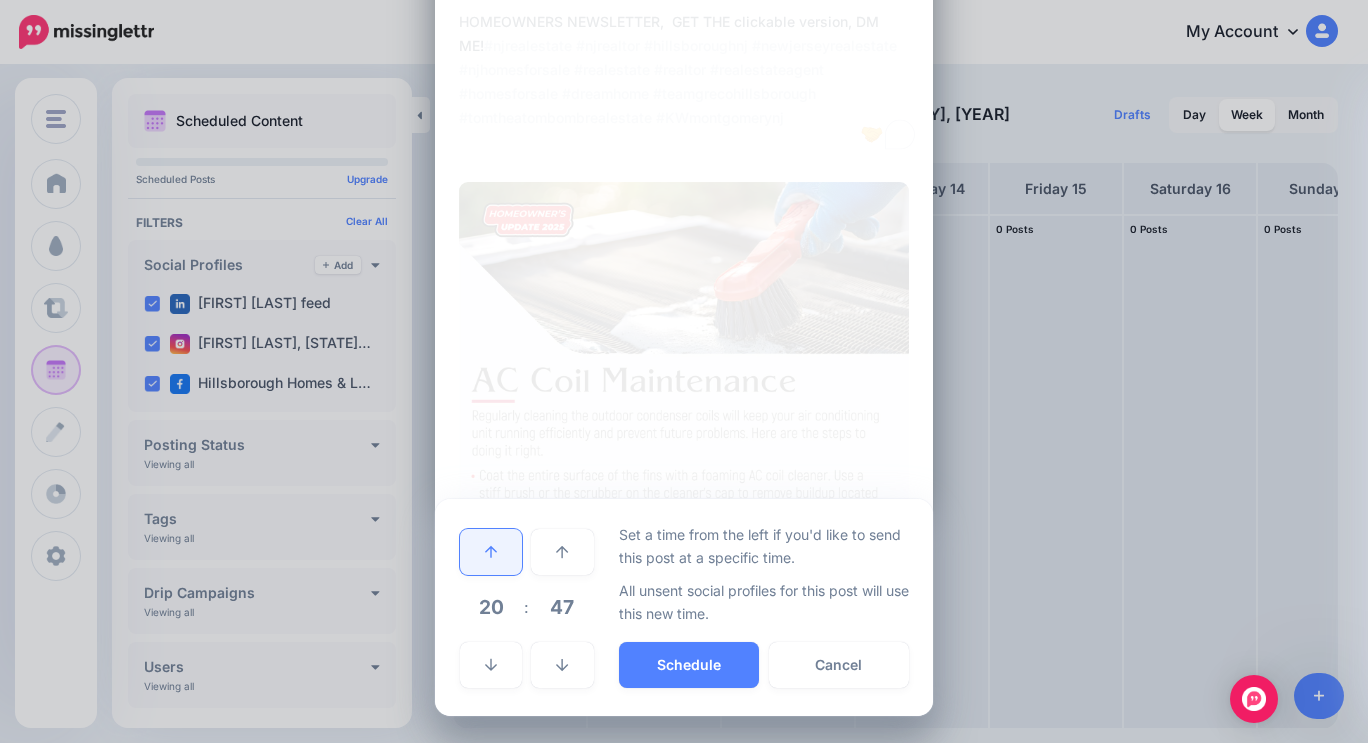 click at bounding box center (491, 552) 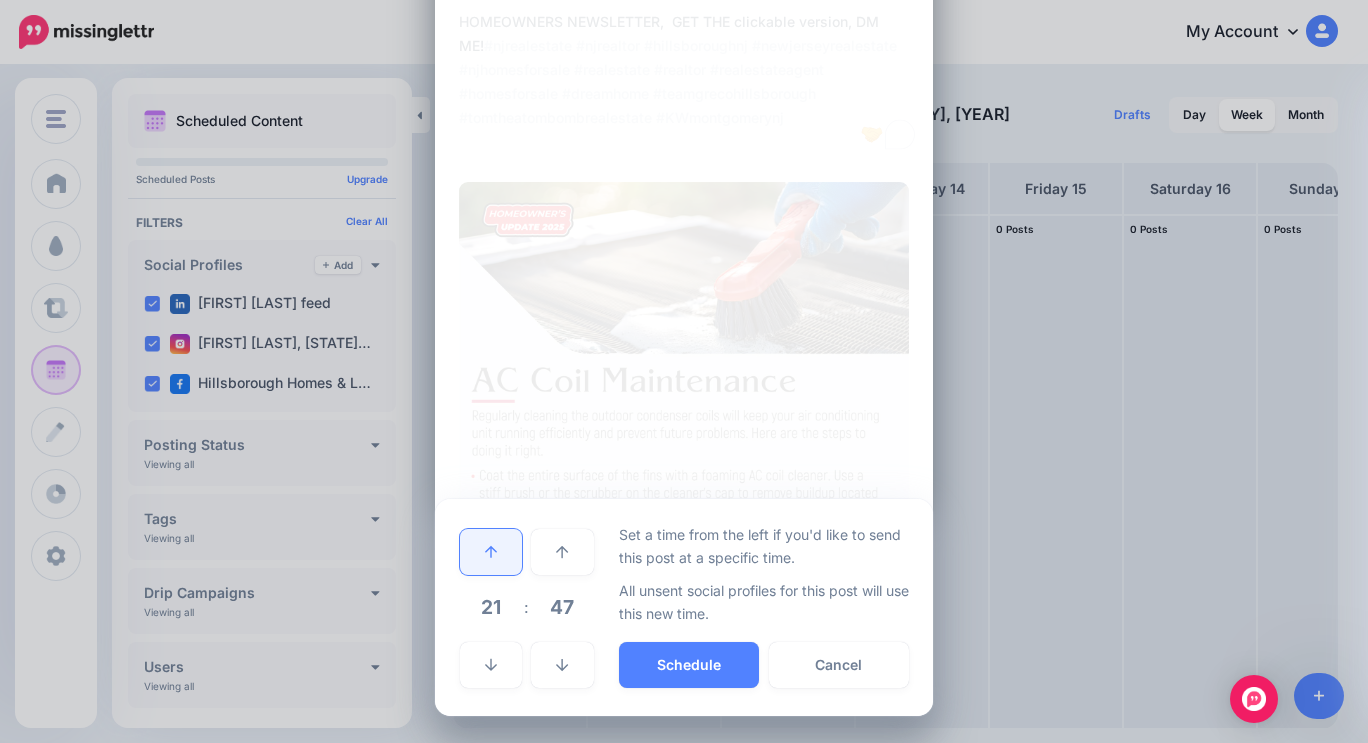 click at bounding box center (491, 552) 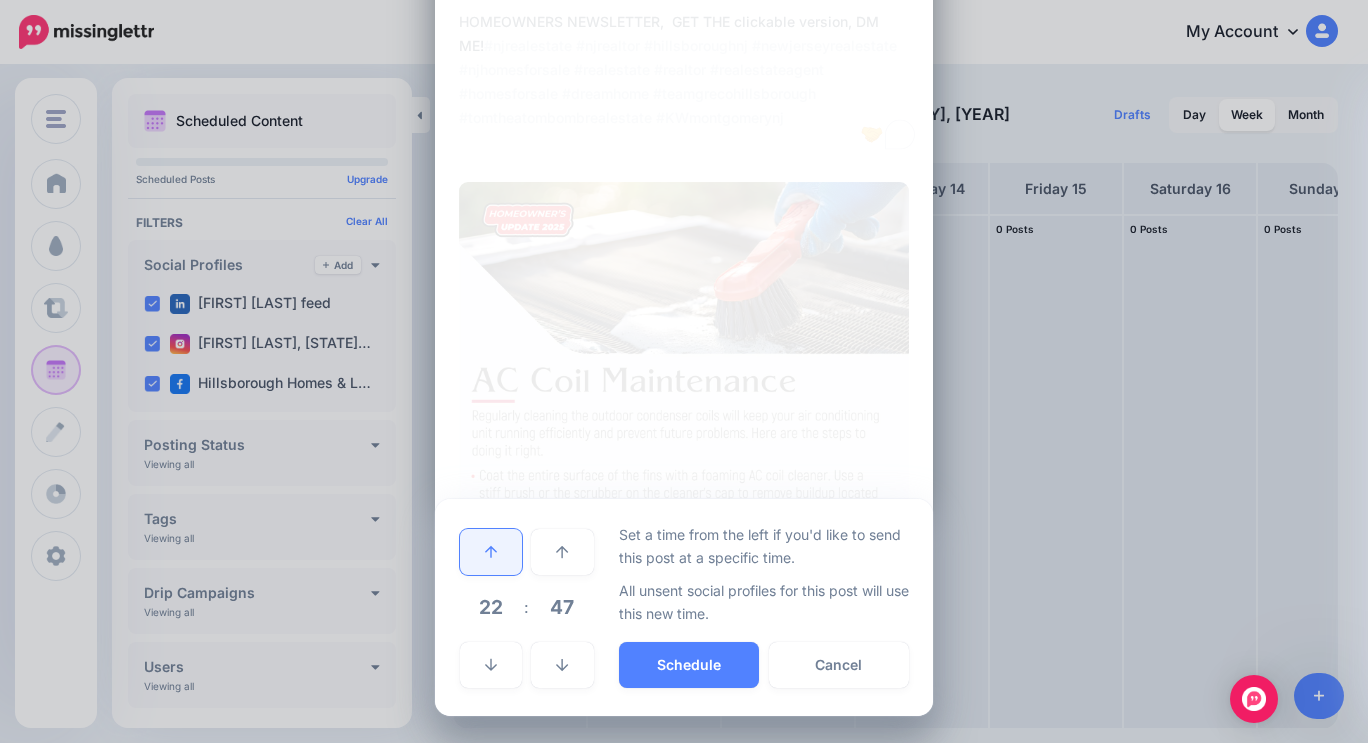 click at bounding box center [491, 552] 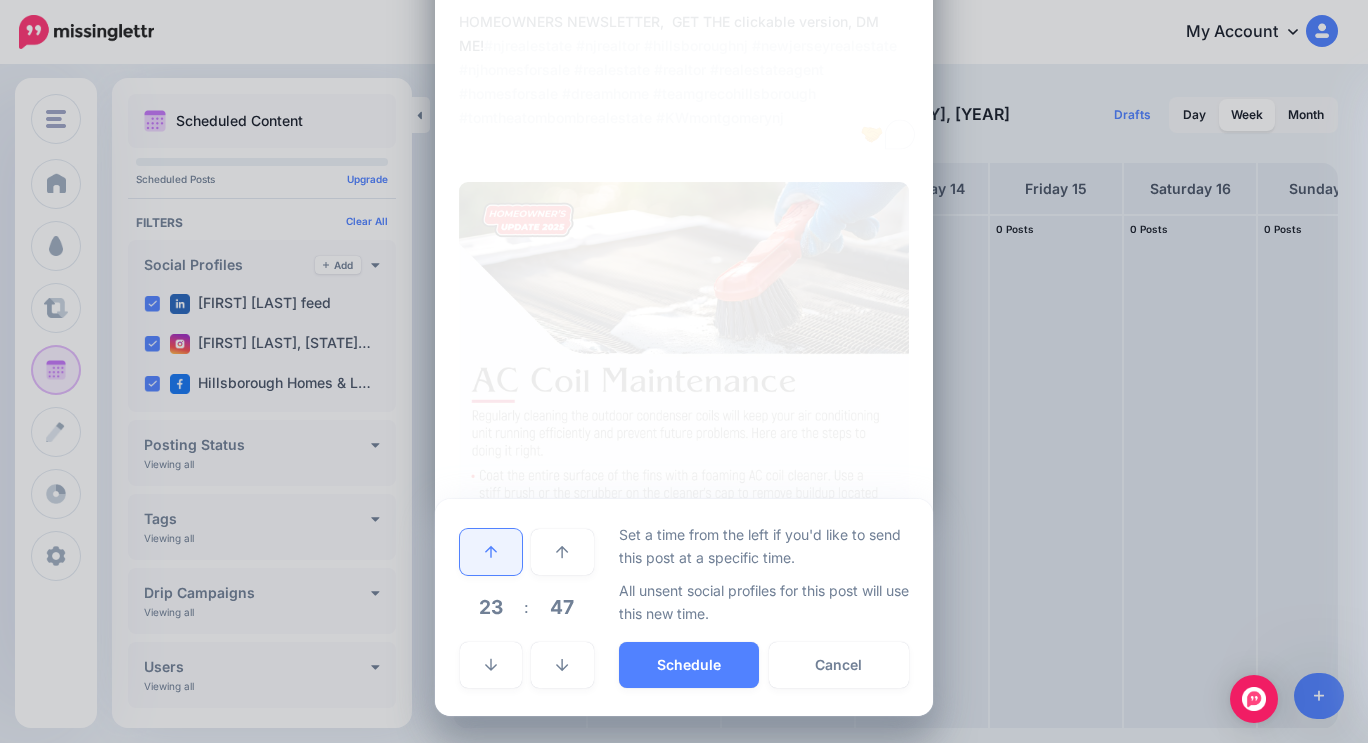 click at bounding box center (491, 552) 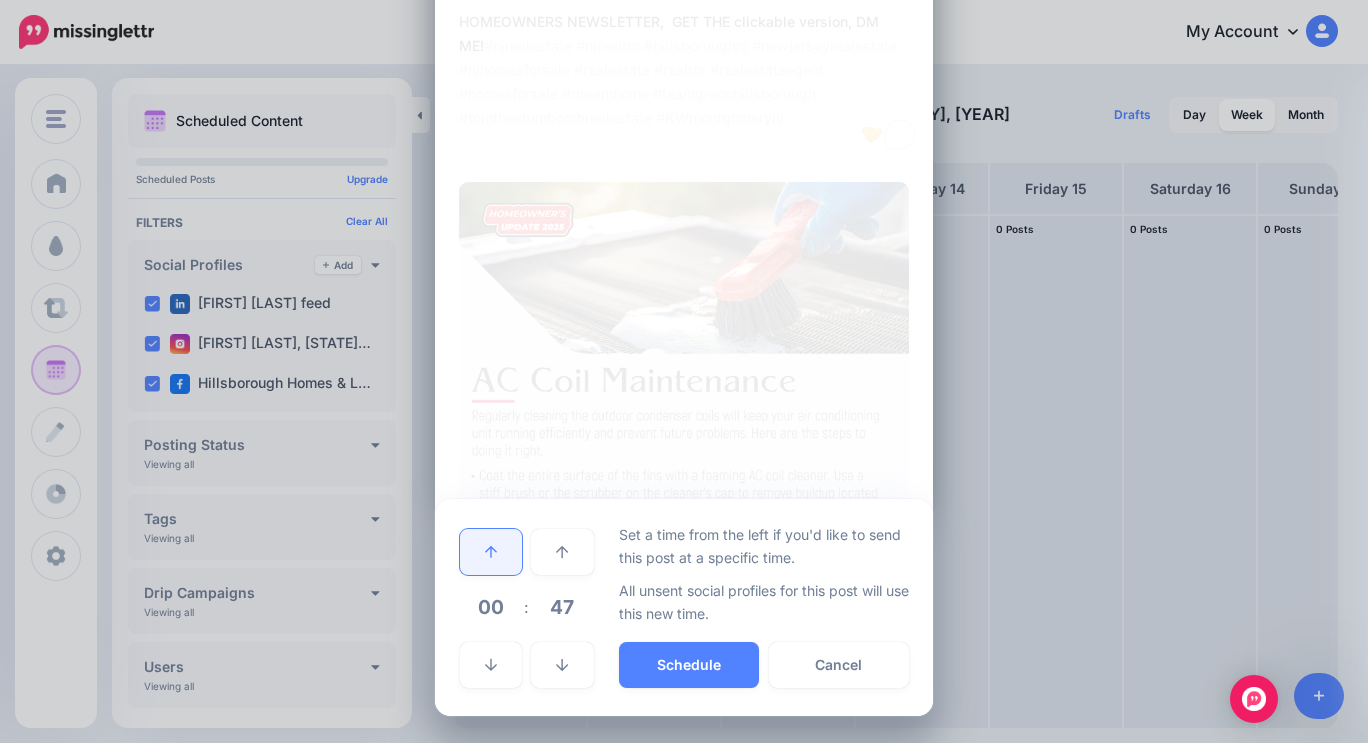 click at bounding box center [491, 552] 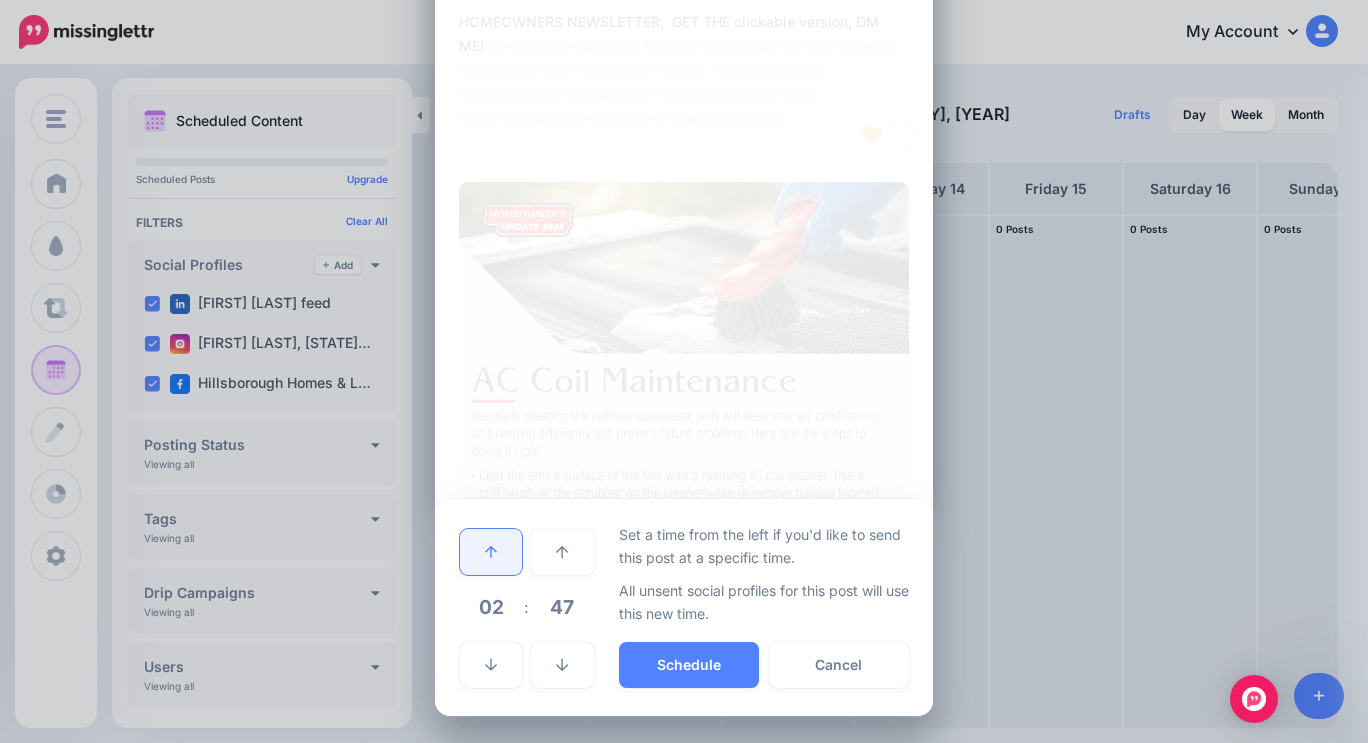 click at bounding box center (491, 552) 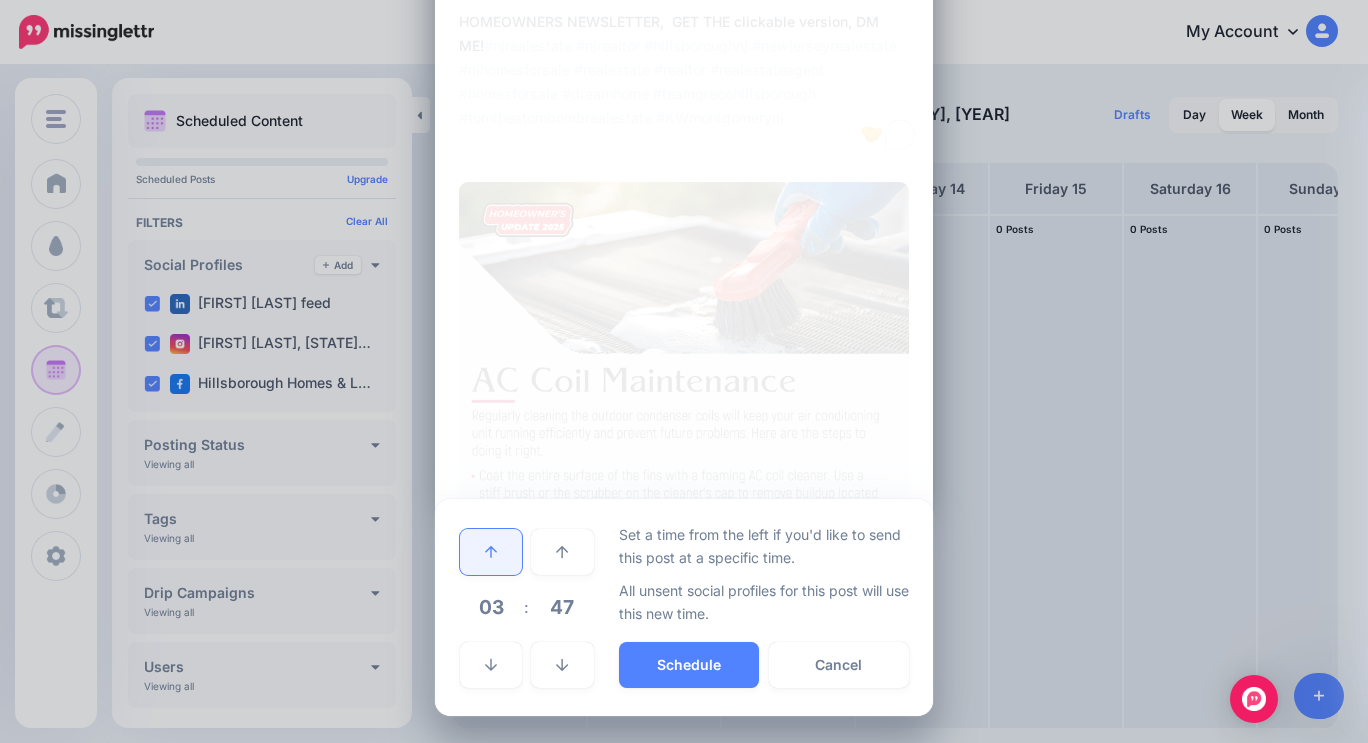 click at bounding box center (491, 552) 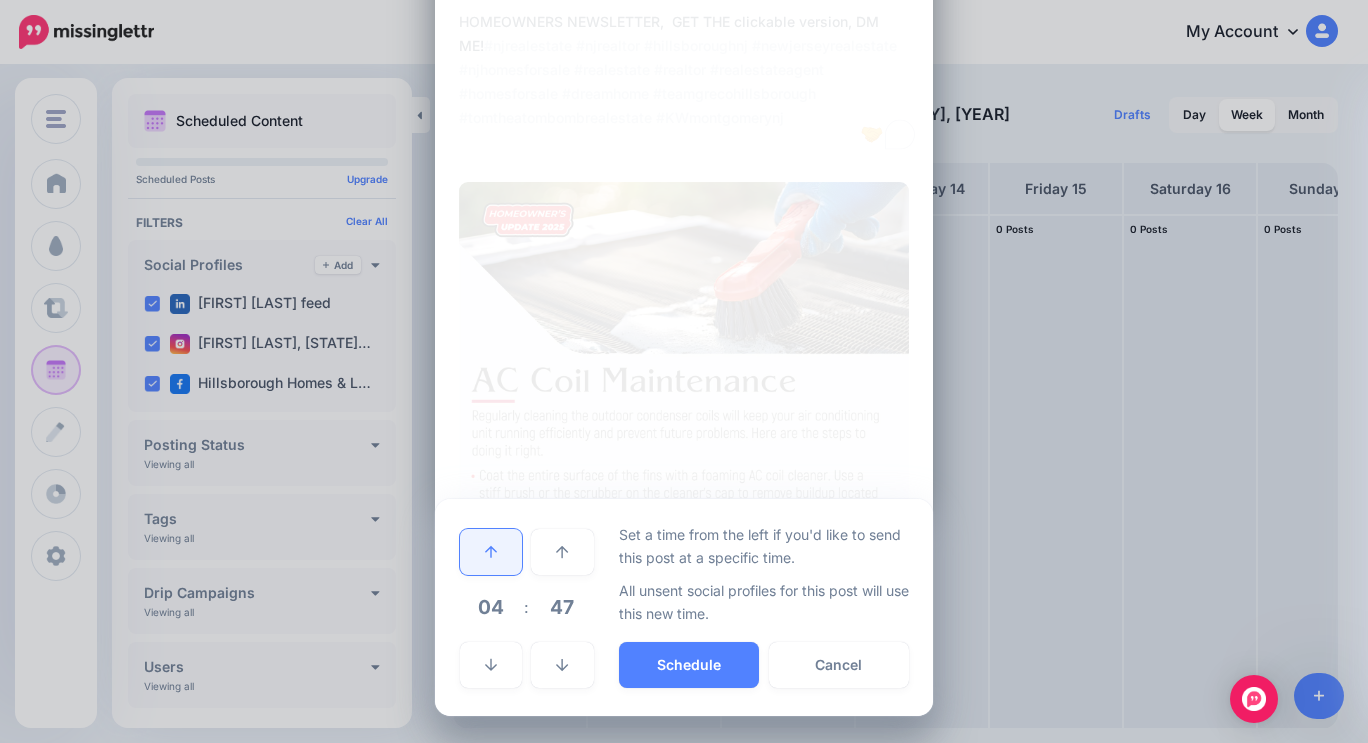 click at bounding box center [491, 552] 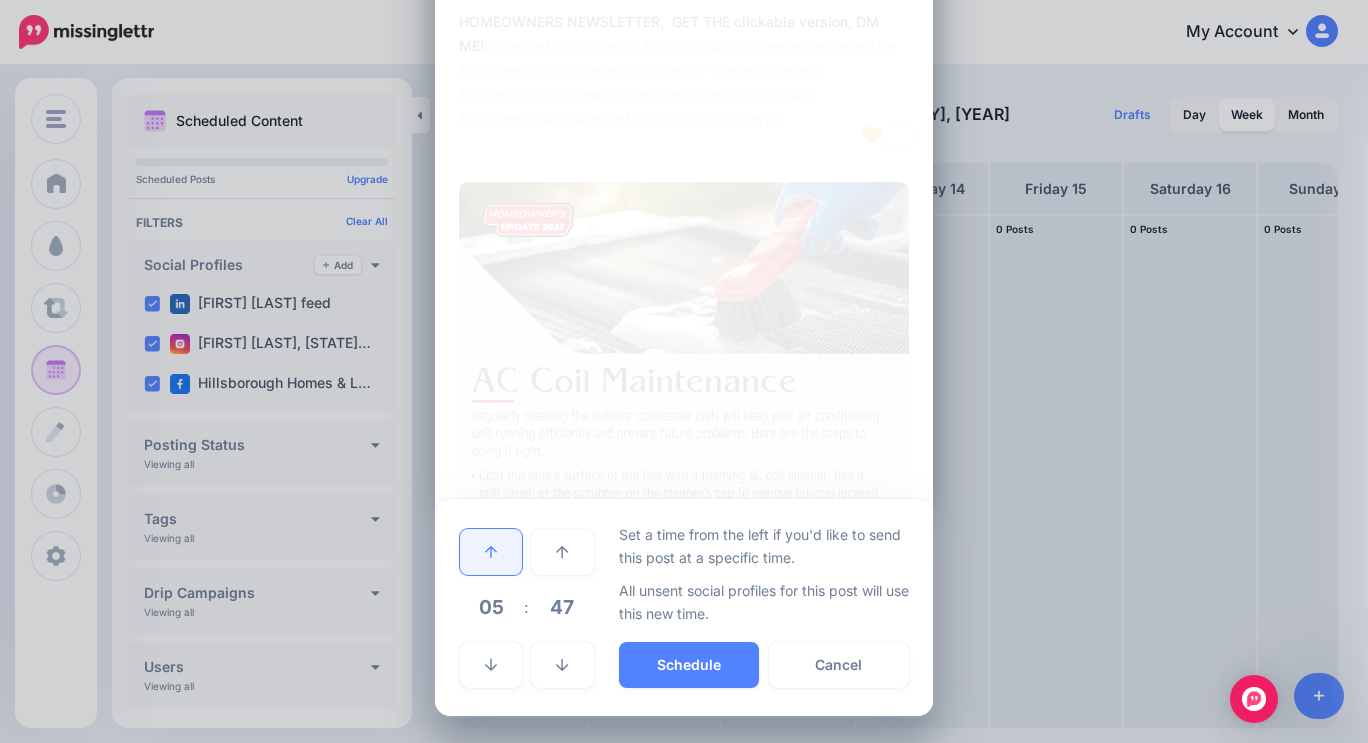 click at bounding box center [491, 552] 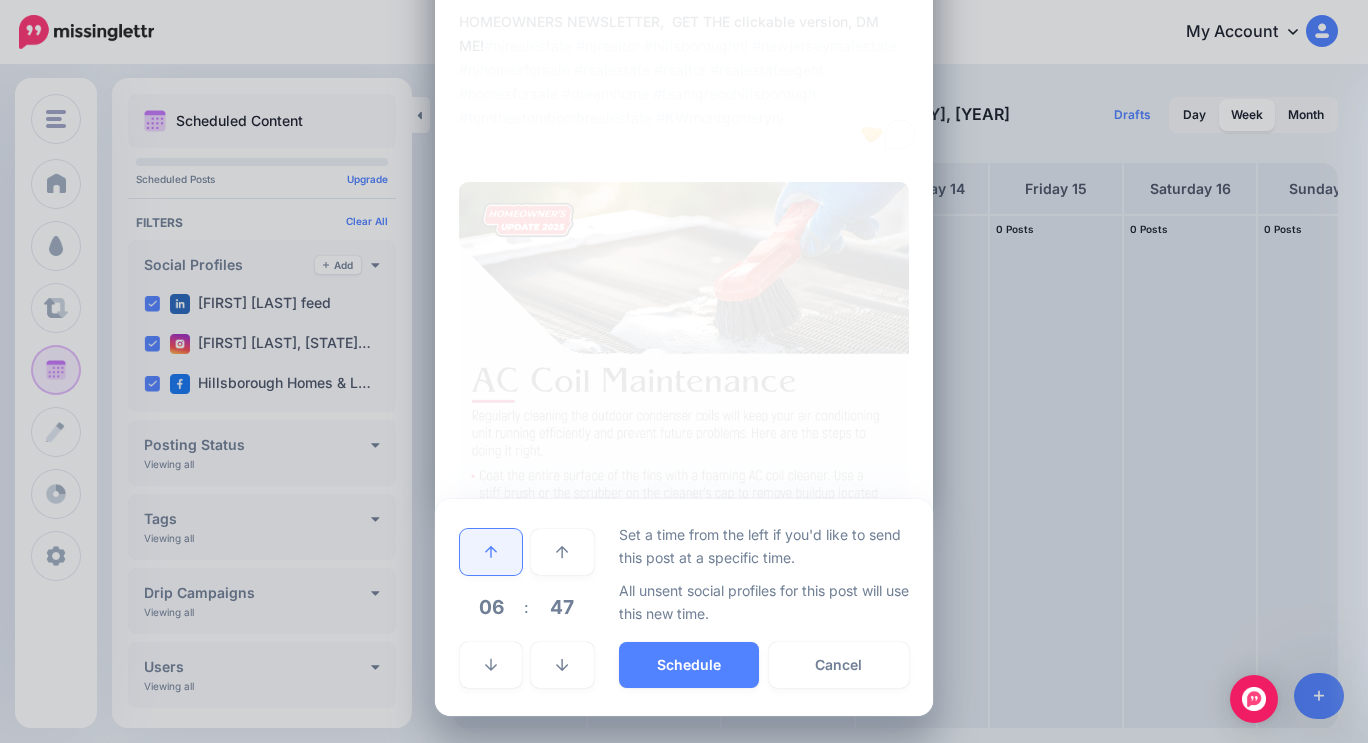click at bounding box center (491, 552) 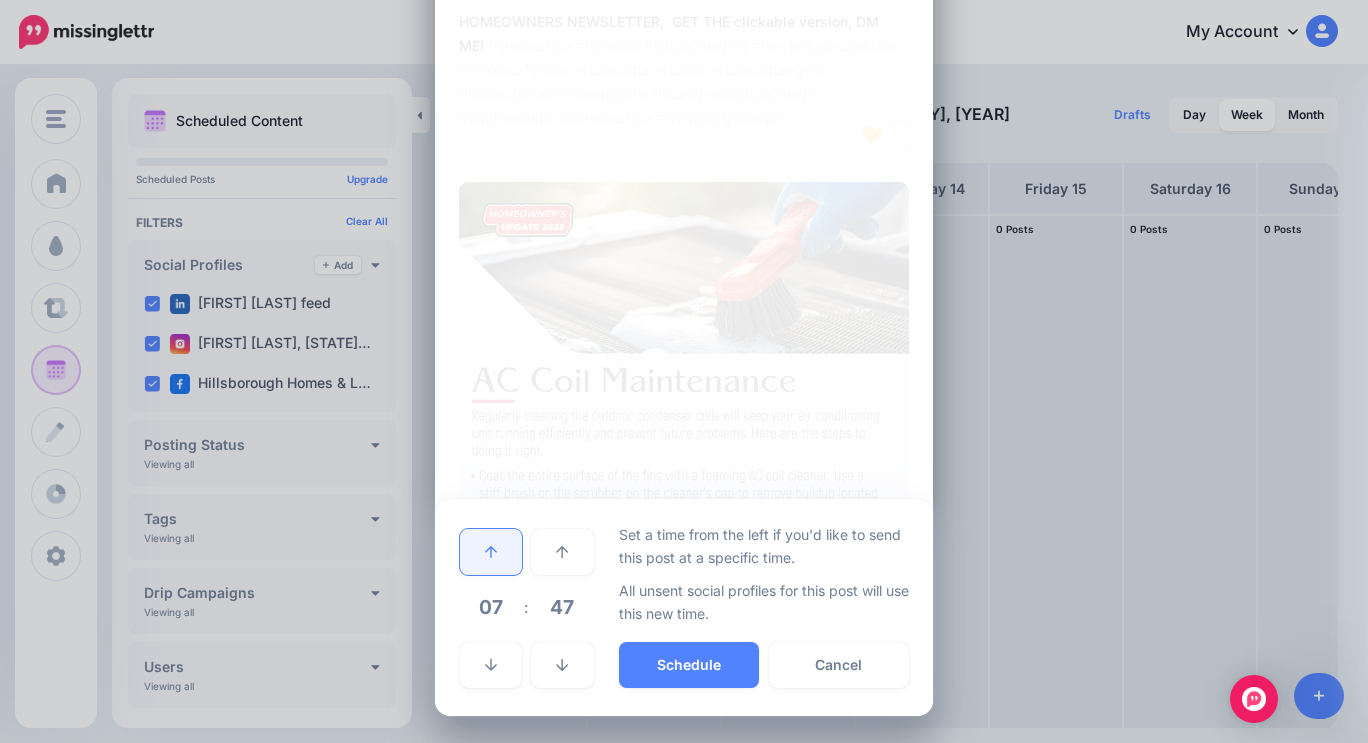 click at bounding box center [491, 552] 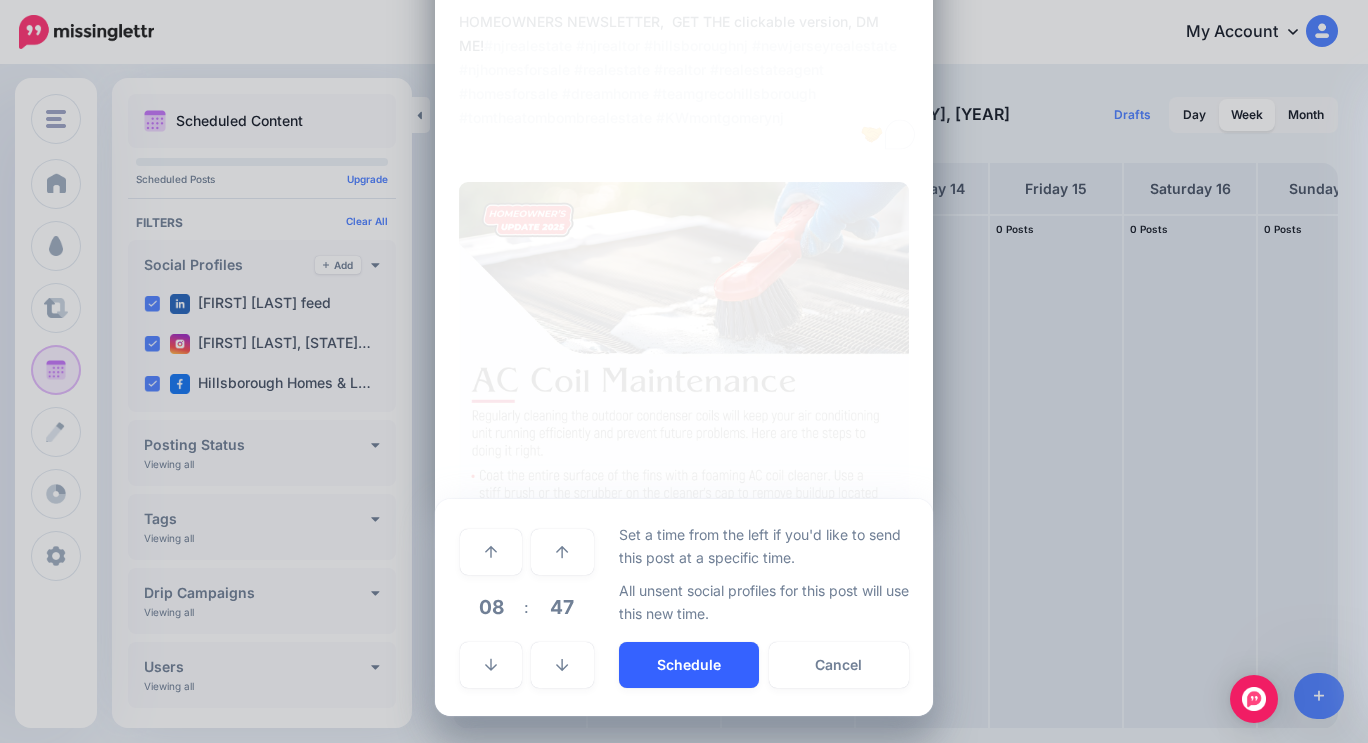 click on "Schedule" at bounding box center (689, 665) 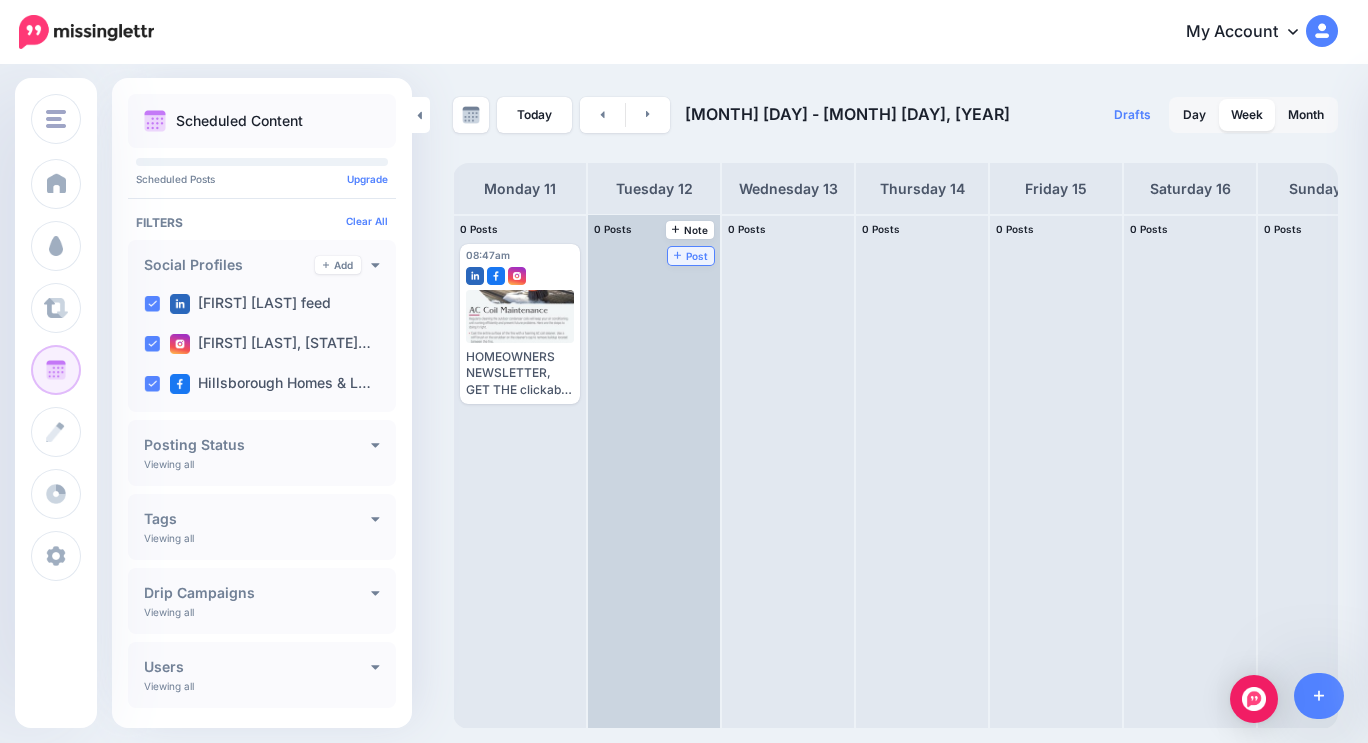 click on "Post" at bounding box center (691, 256) 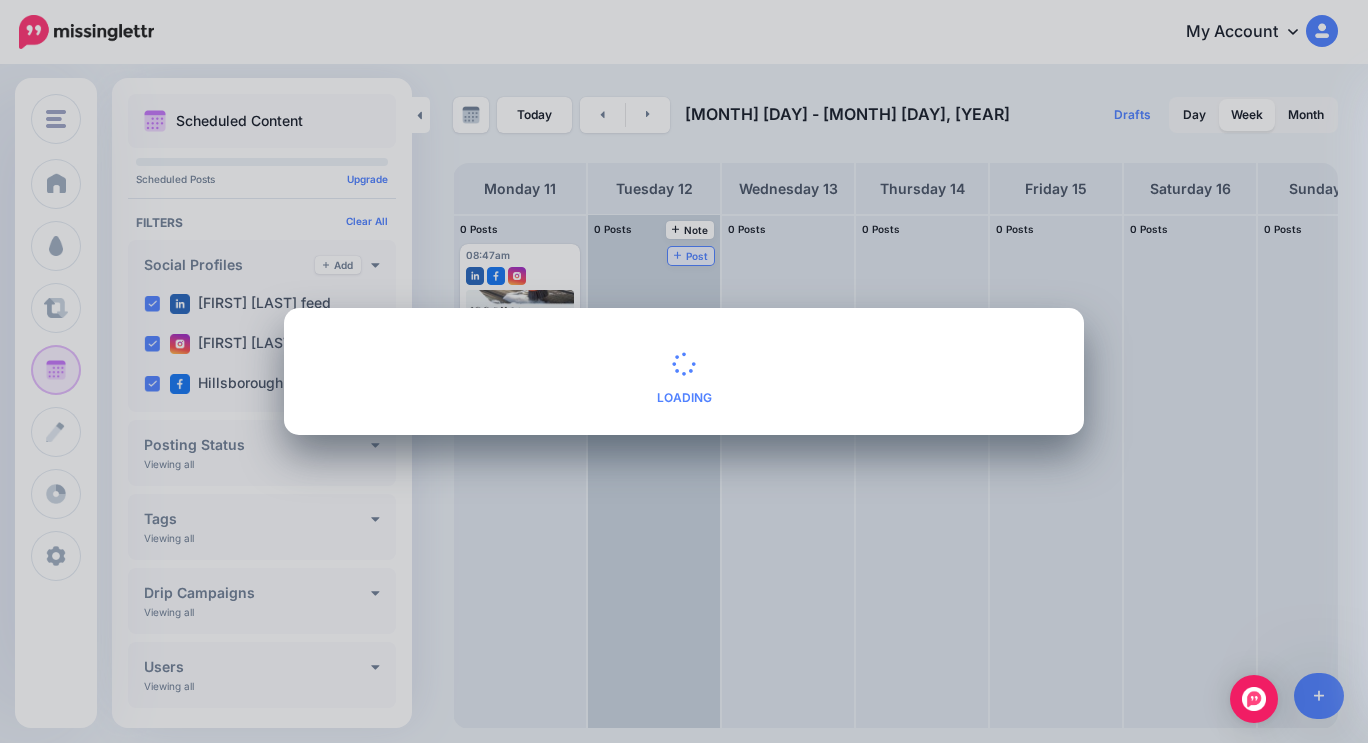 scroll, scrollTop: 0, scrollLeft: 0, axis: both 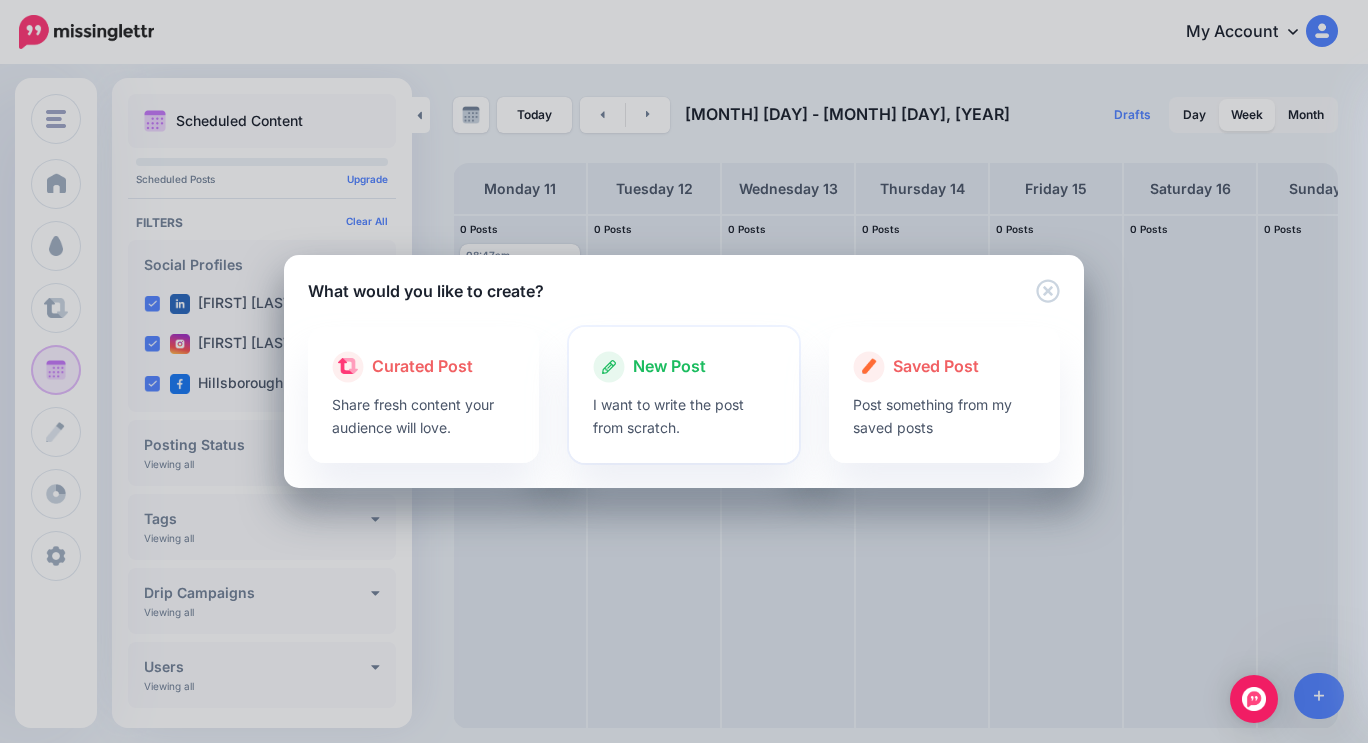 click on "New Post" at bounding box center (669, 367) 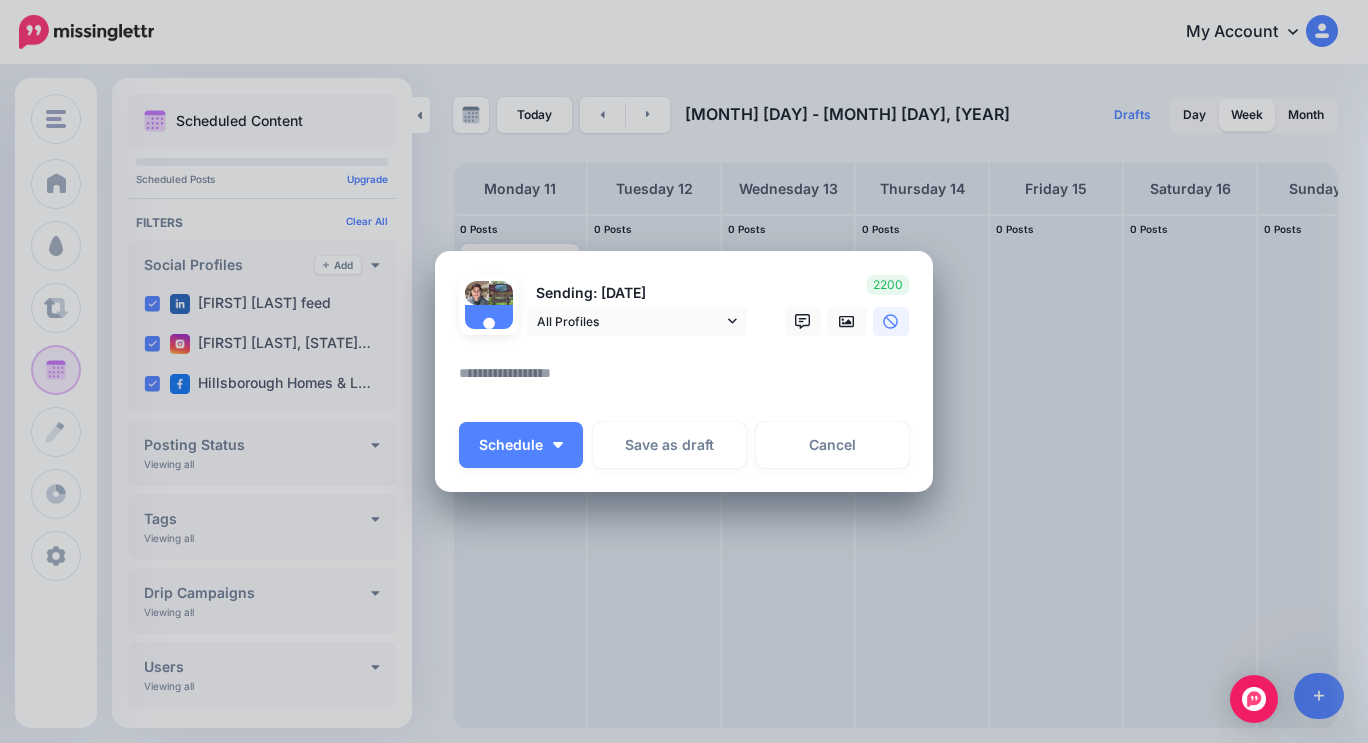 click at bounding box center (689, 380) 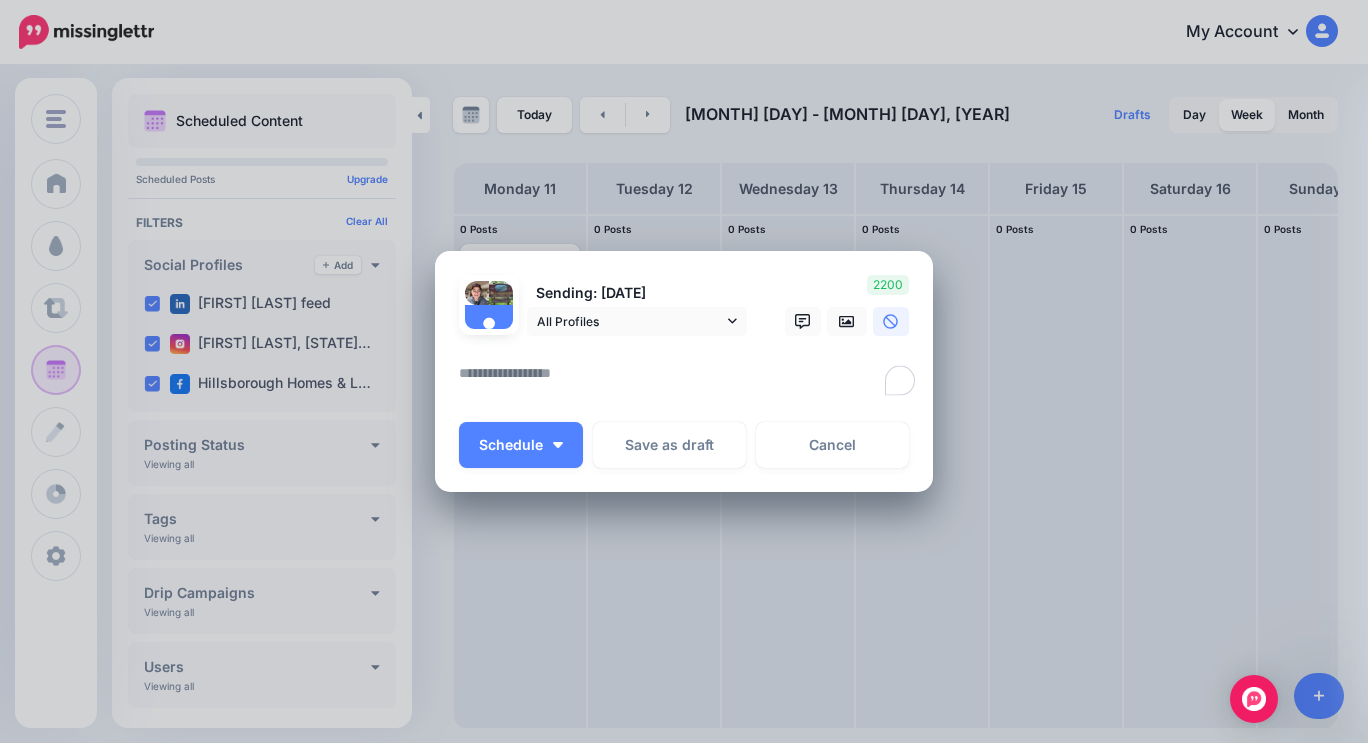 paste on "**********" 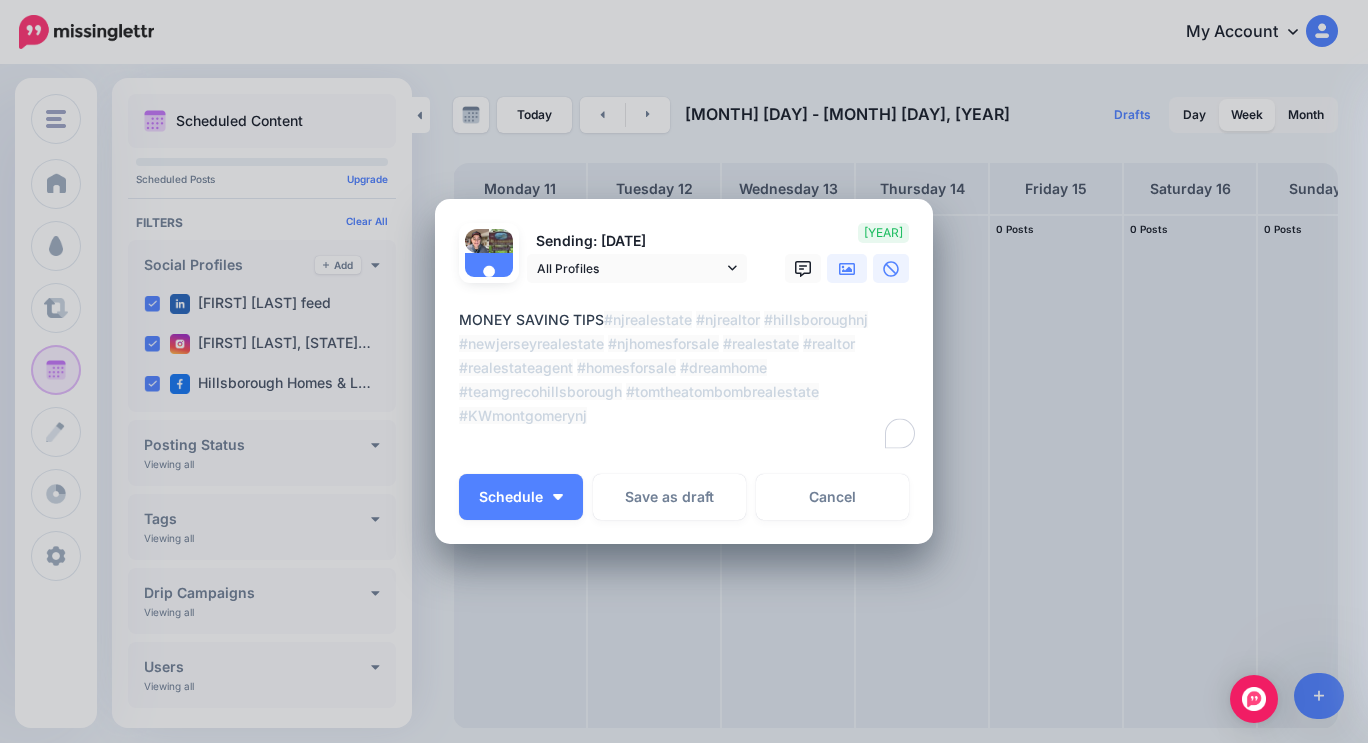 type on "**********" 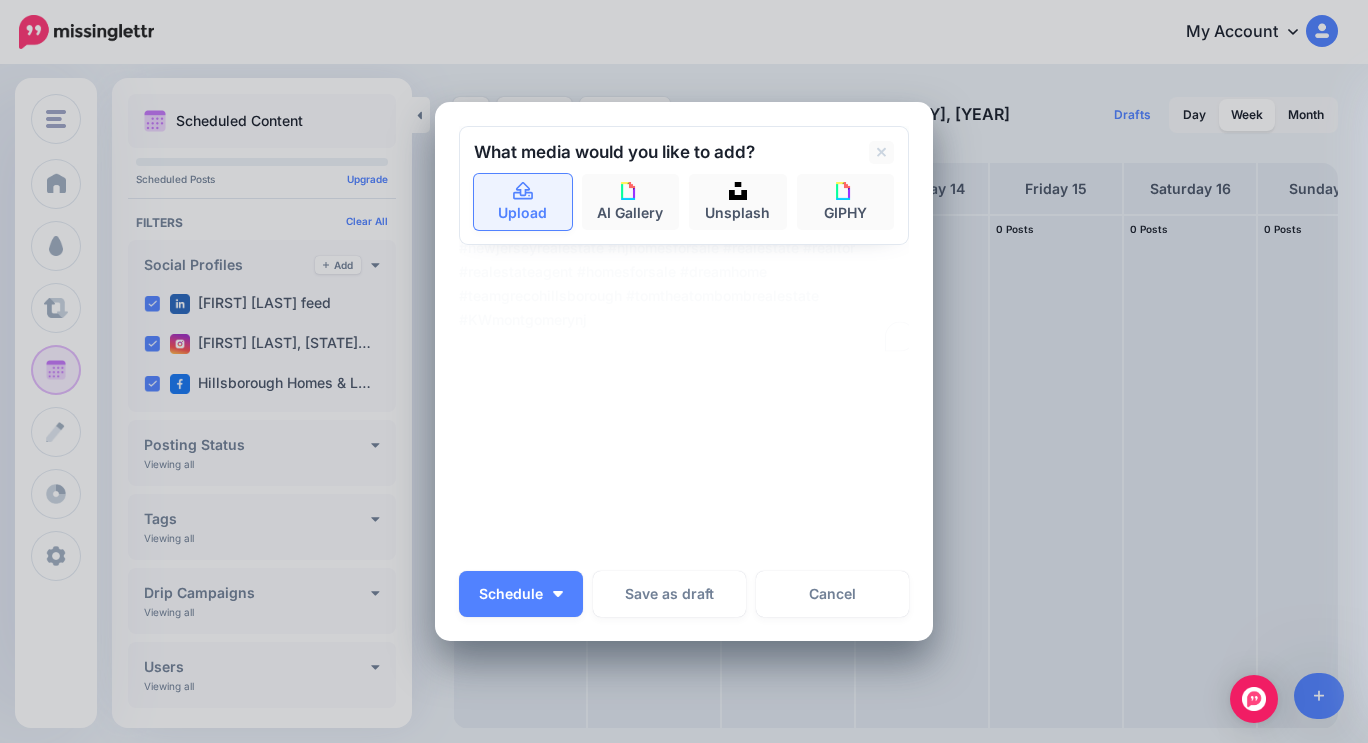 click on "Upload" at bounding box center (523, 202) 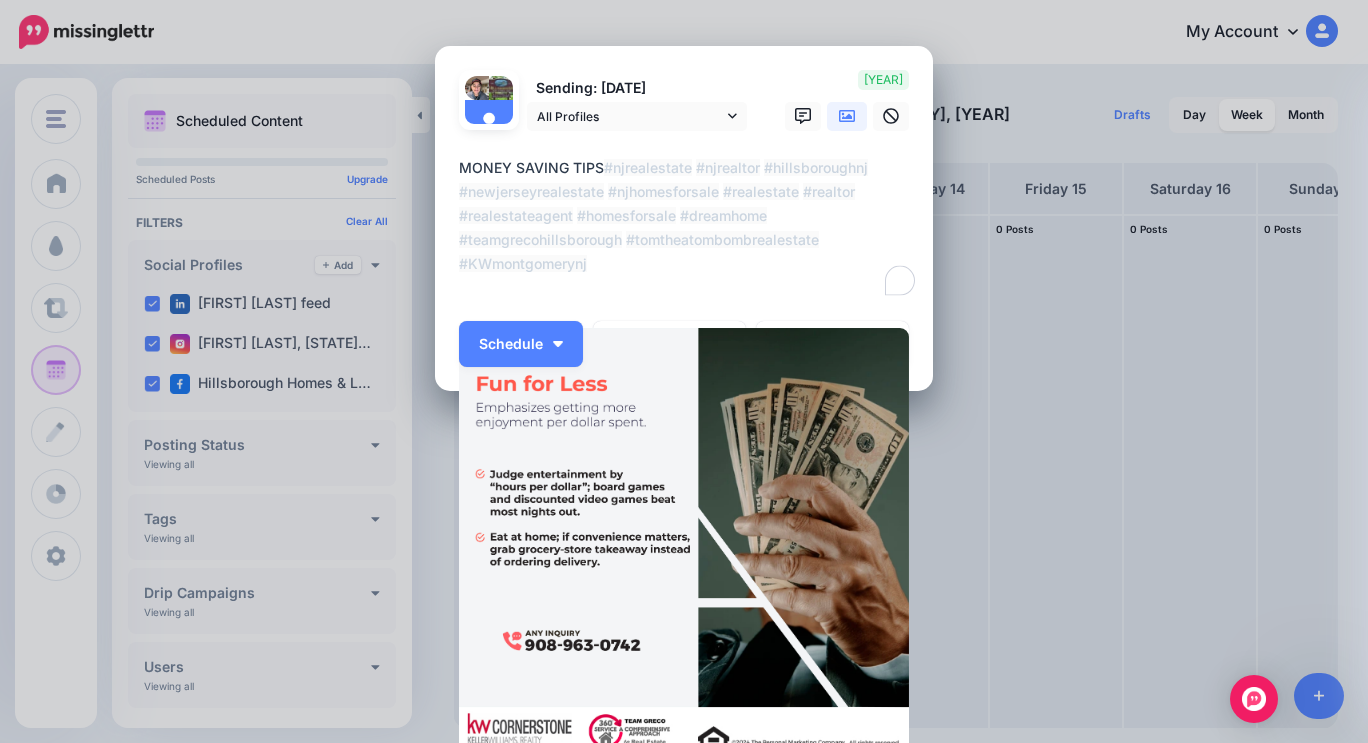 scroll, scrollTop: 187, scrollLeft: 0, axis: vertical 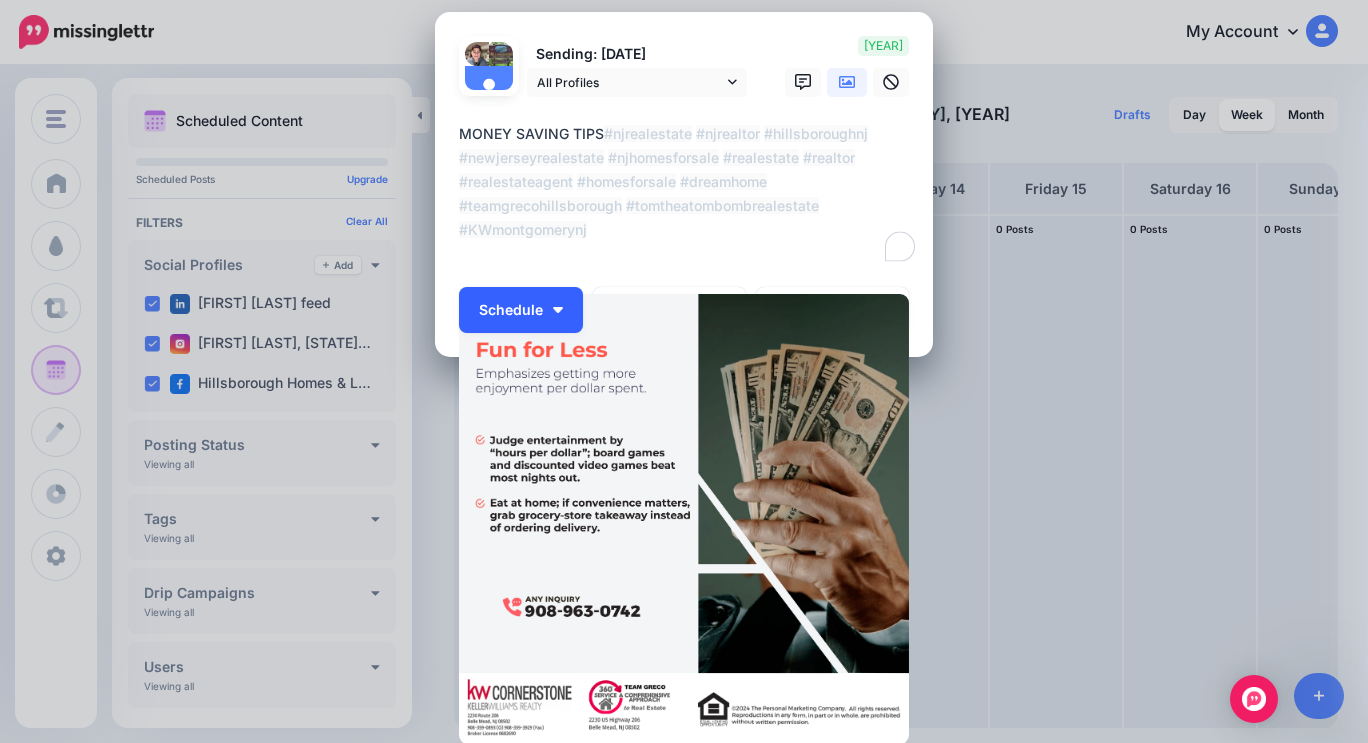 click on "Schedule" at bounding box center [521, 310] 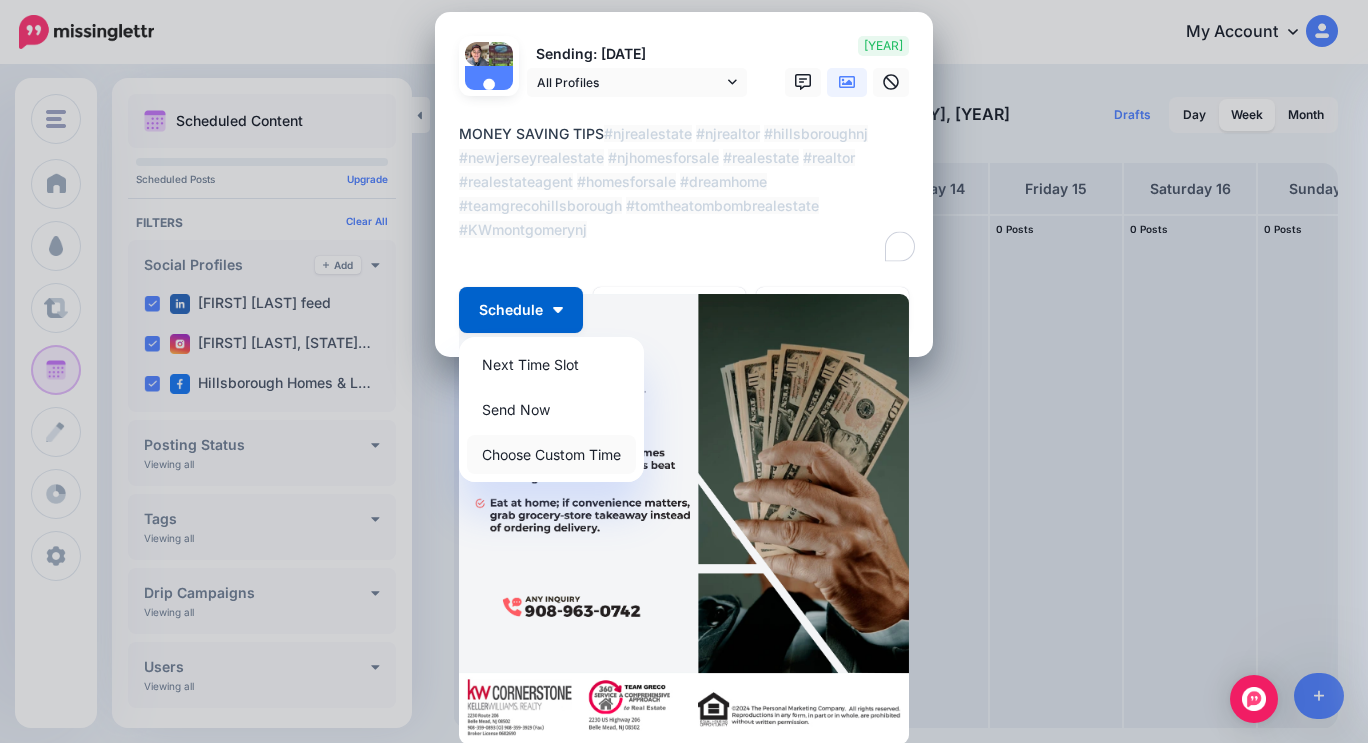 click on "Choose Custom Time" at bounding box center [551, 454] 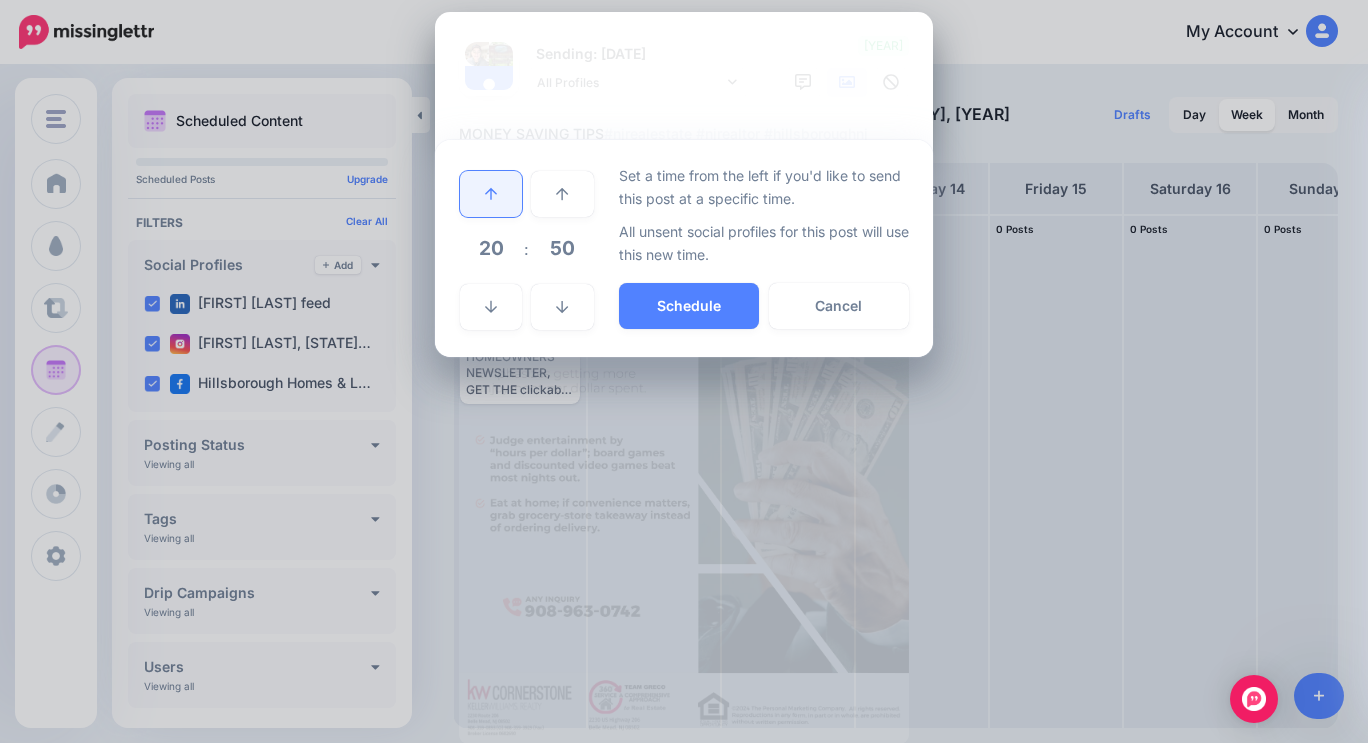click 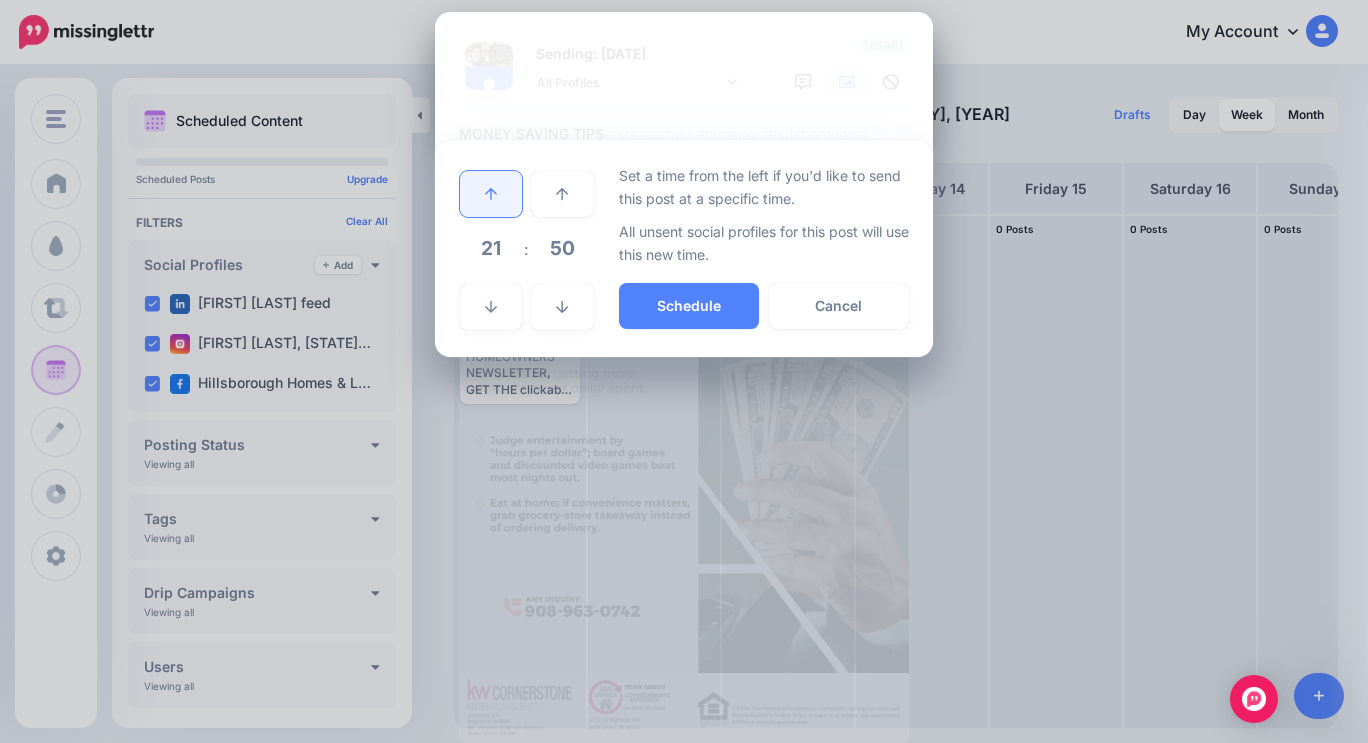 click 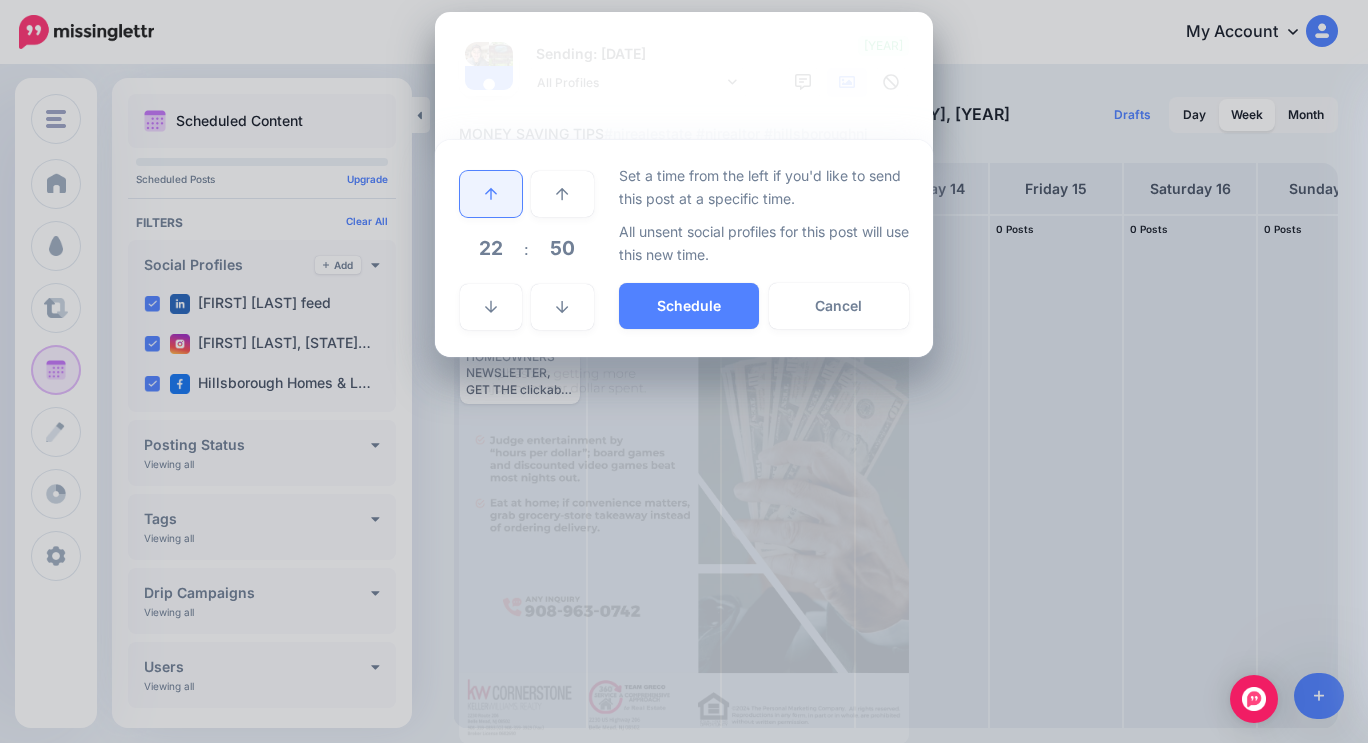 click 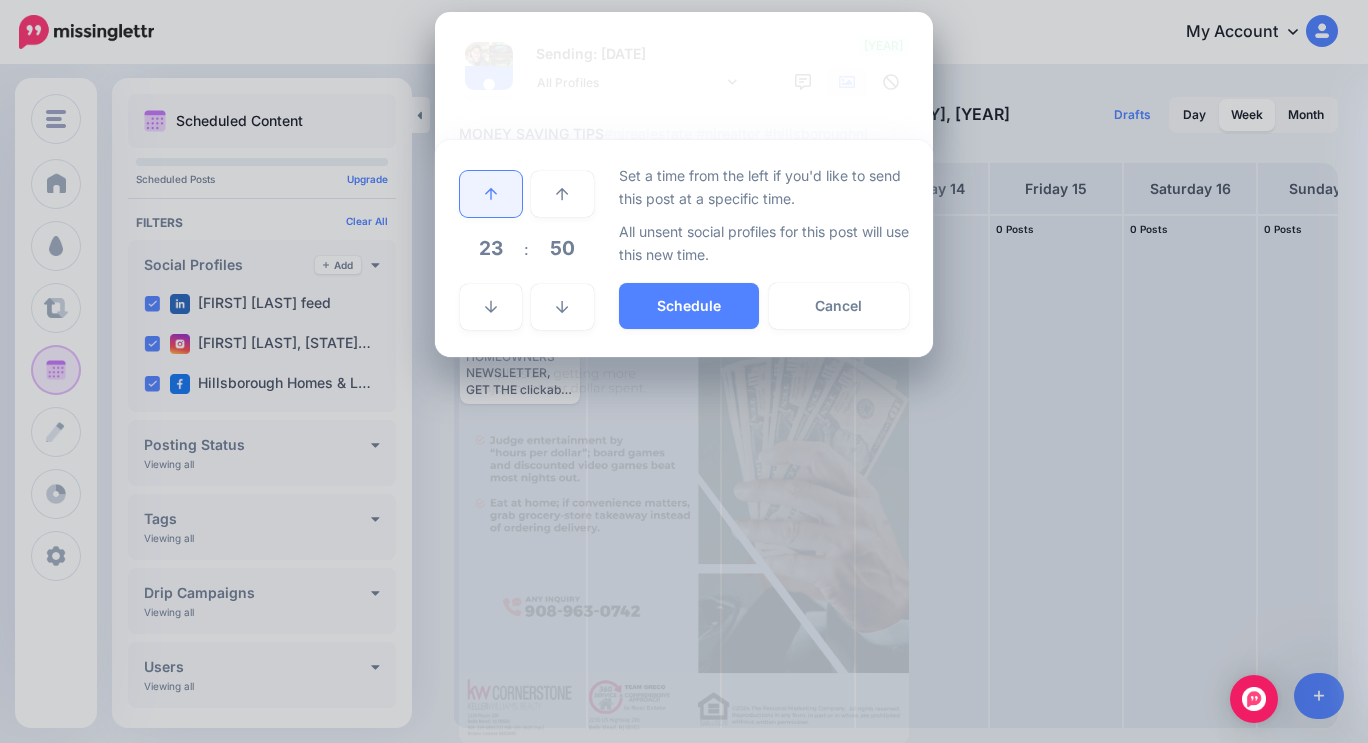 click 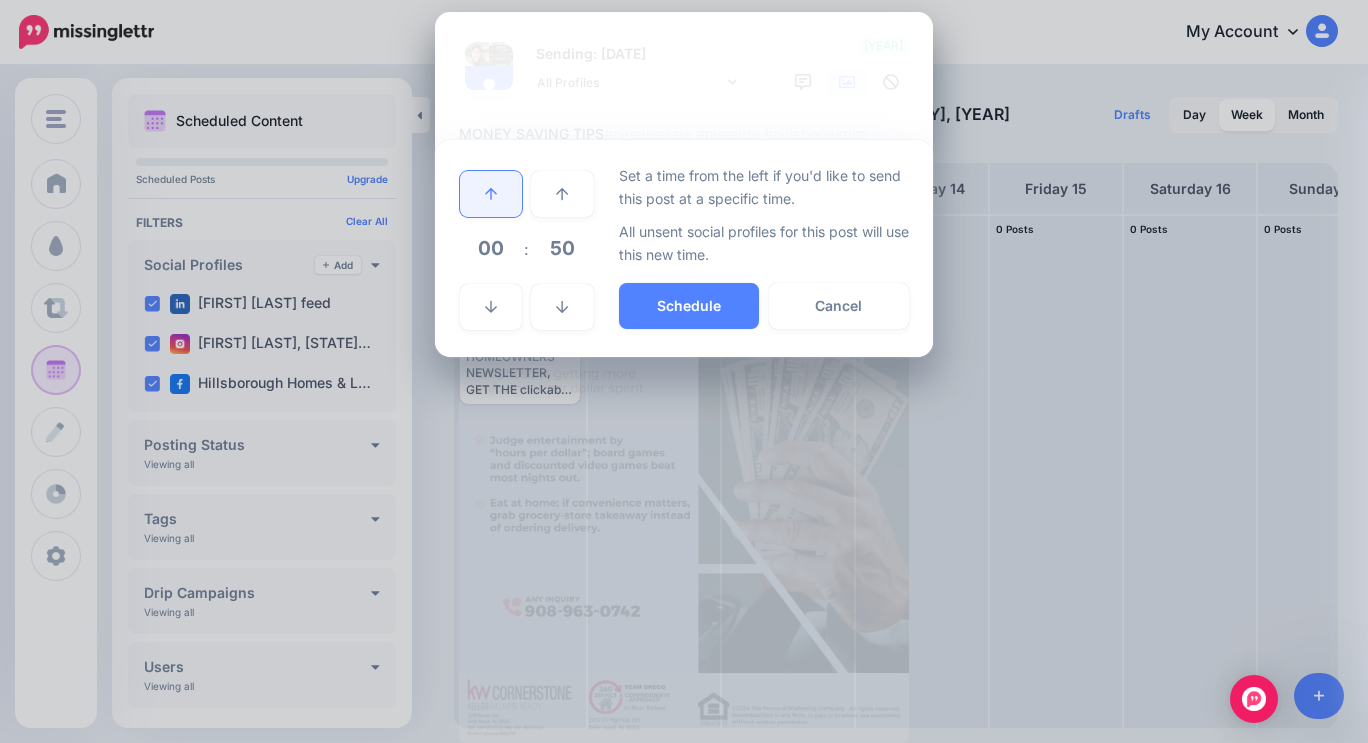 click 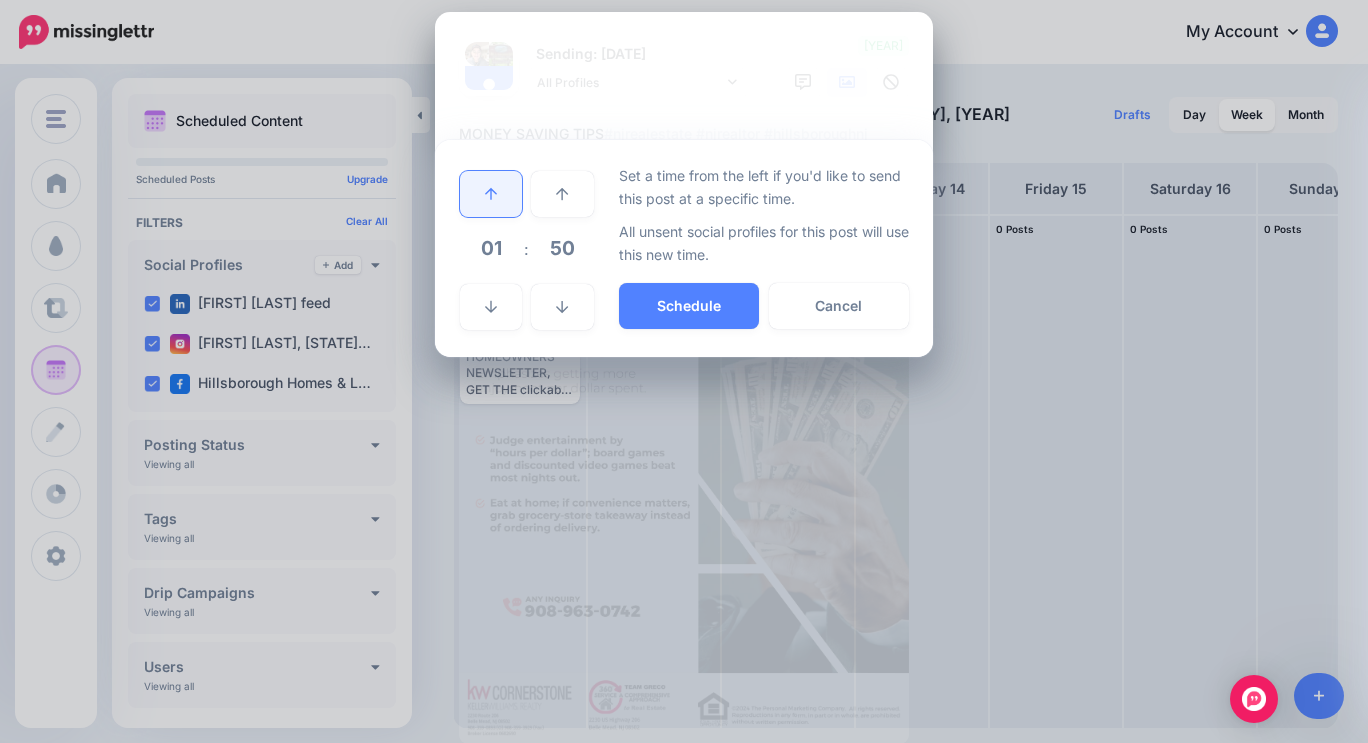 click 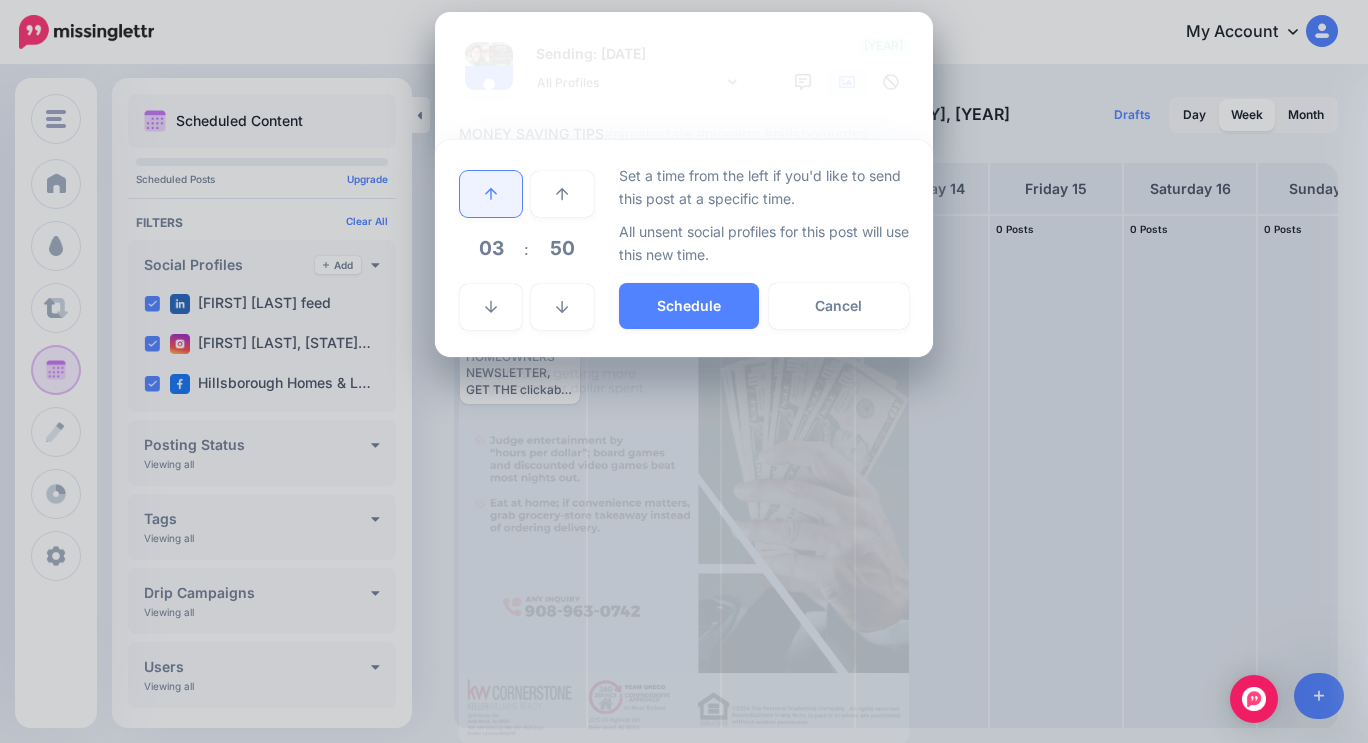 click 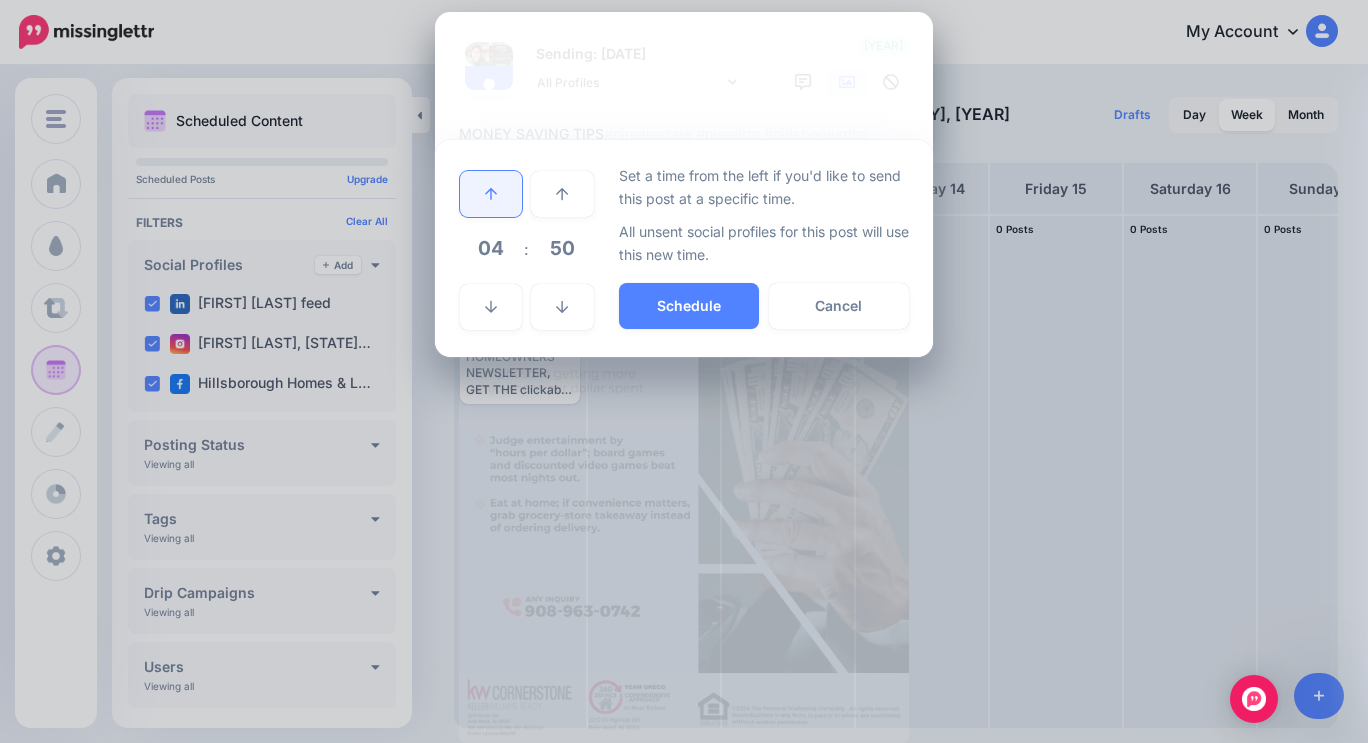 click 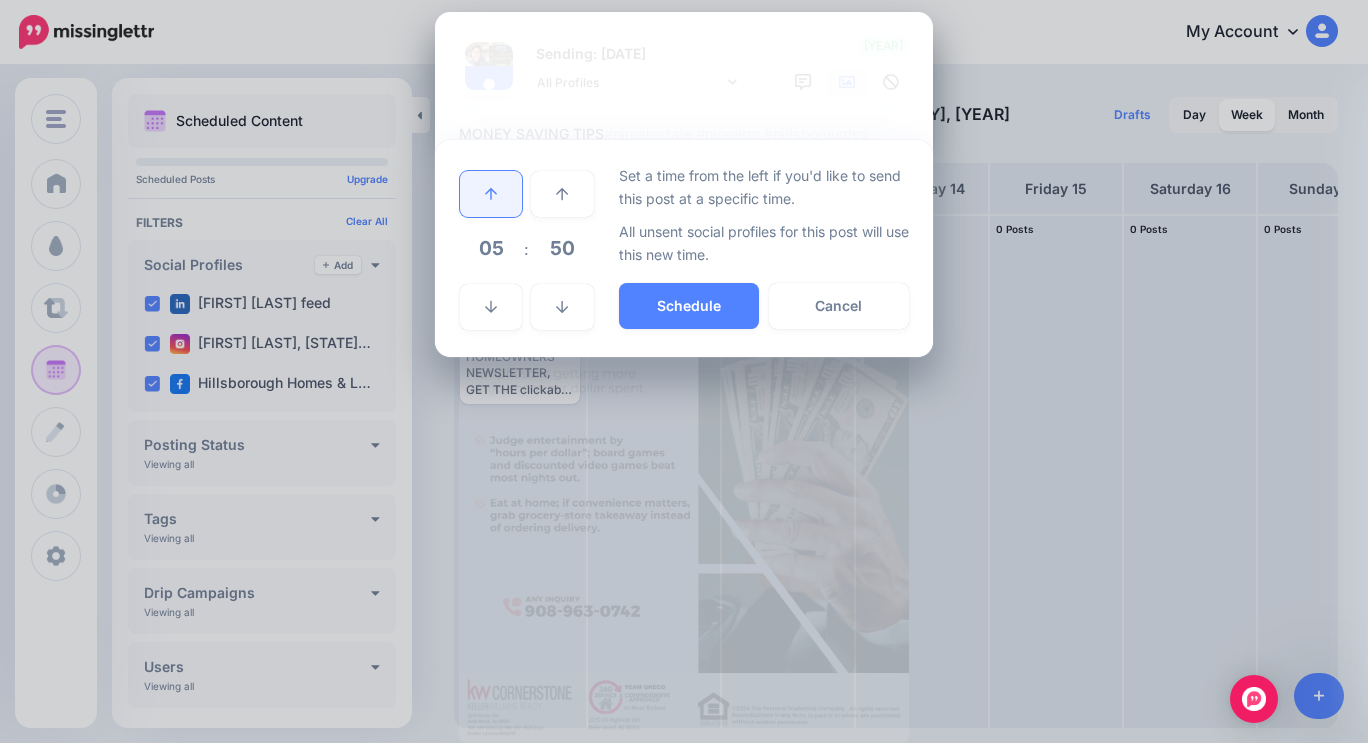 click 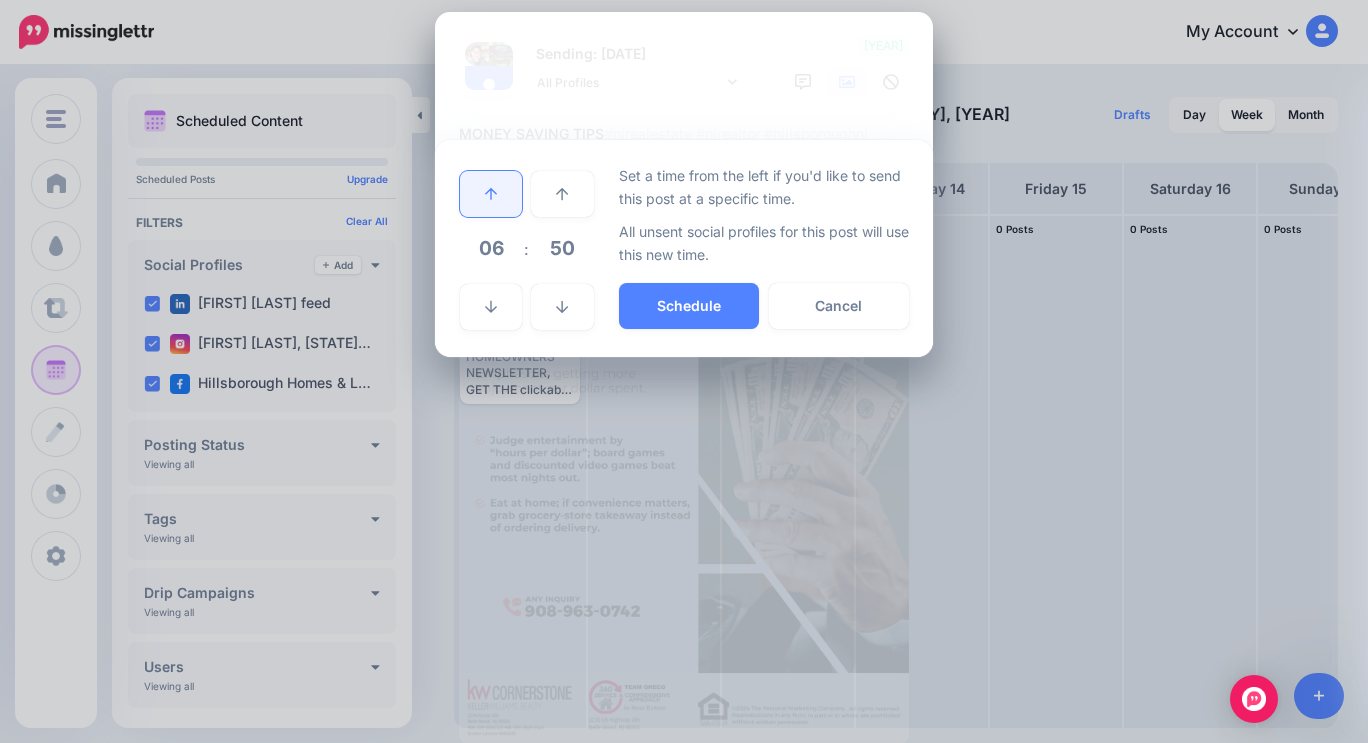 click 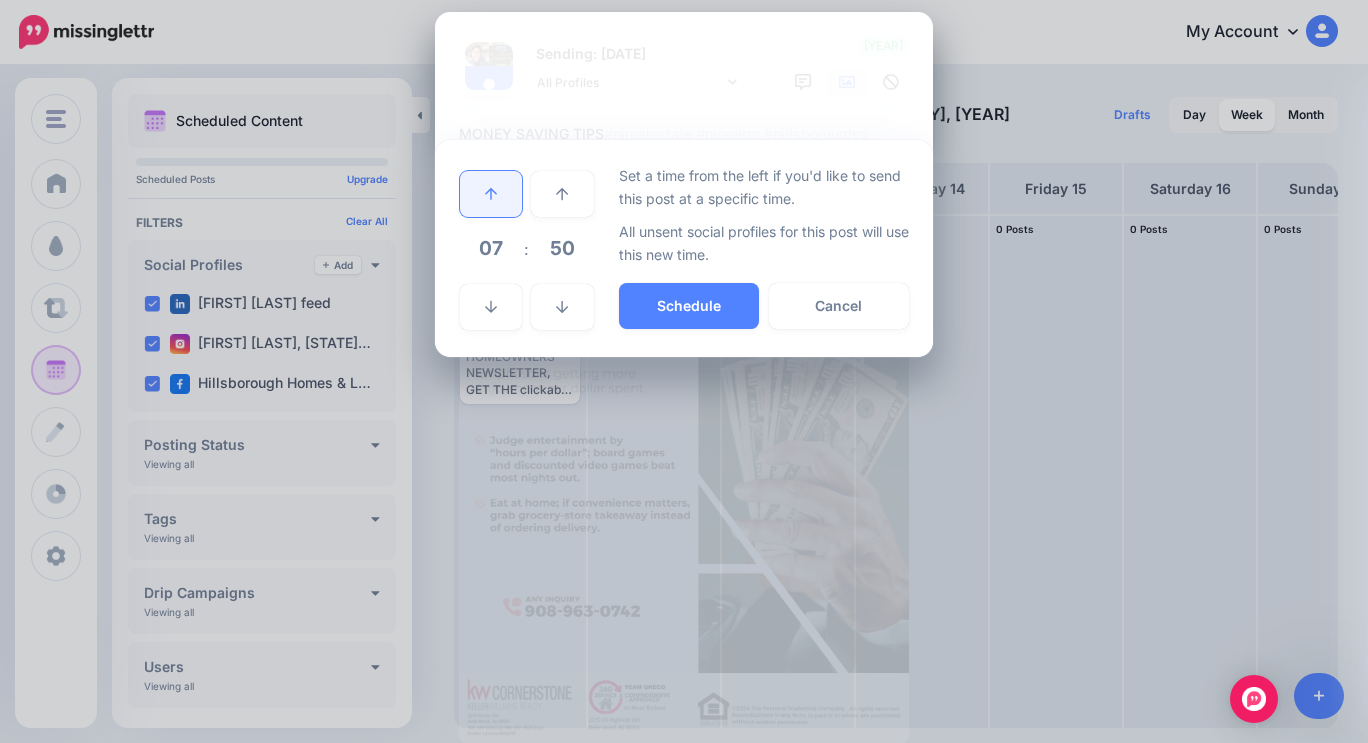 click 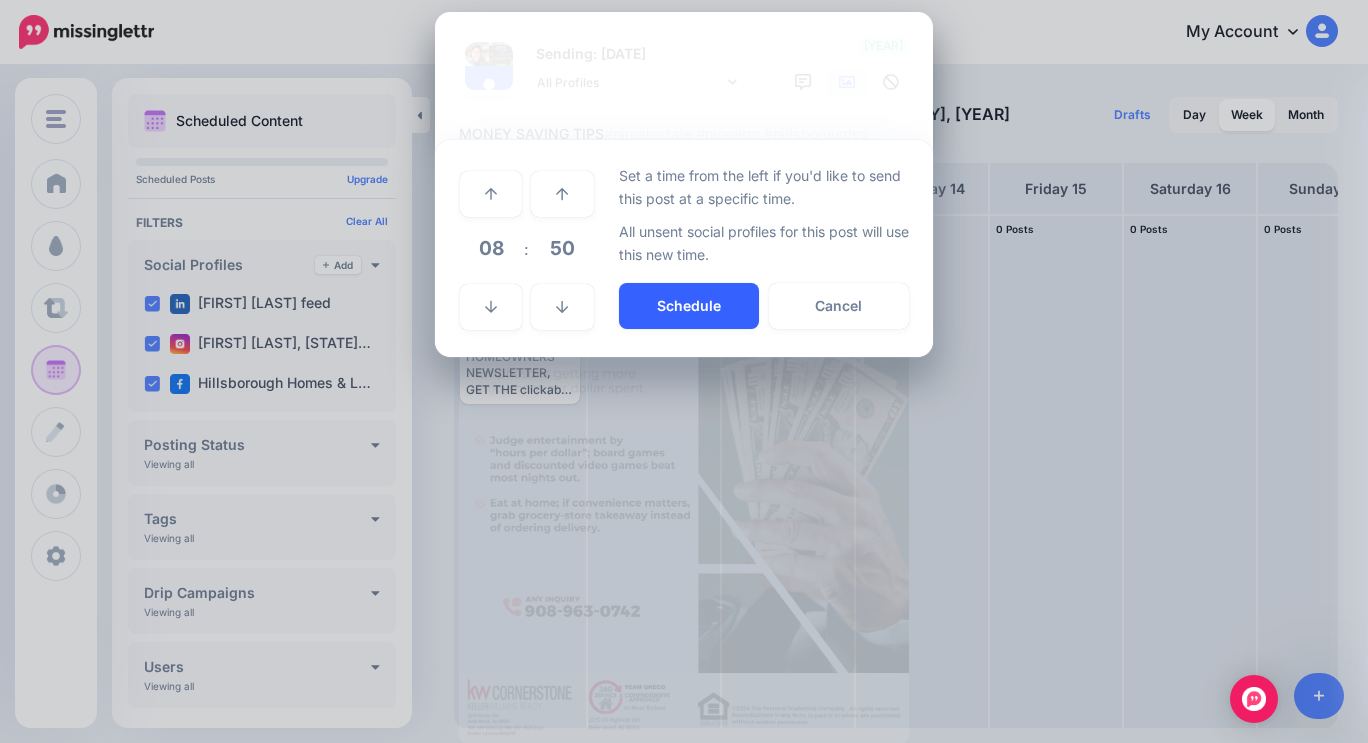 click on "Schedule" at bounding box center [689, 306] 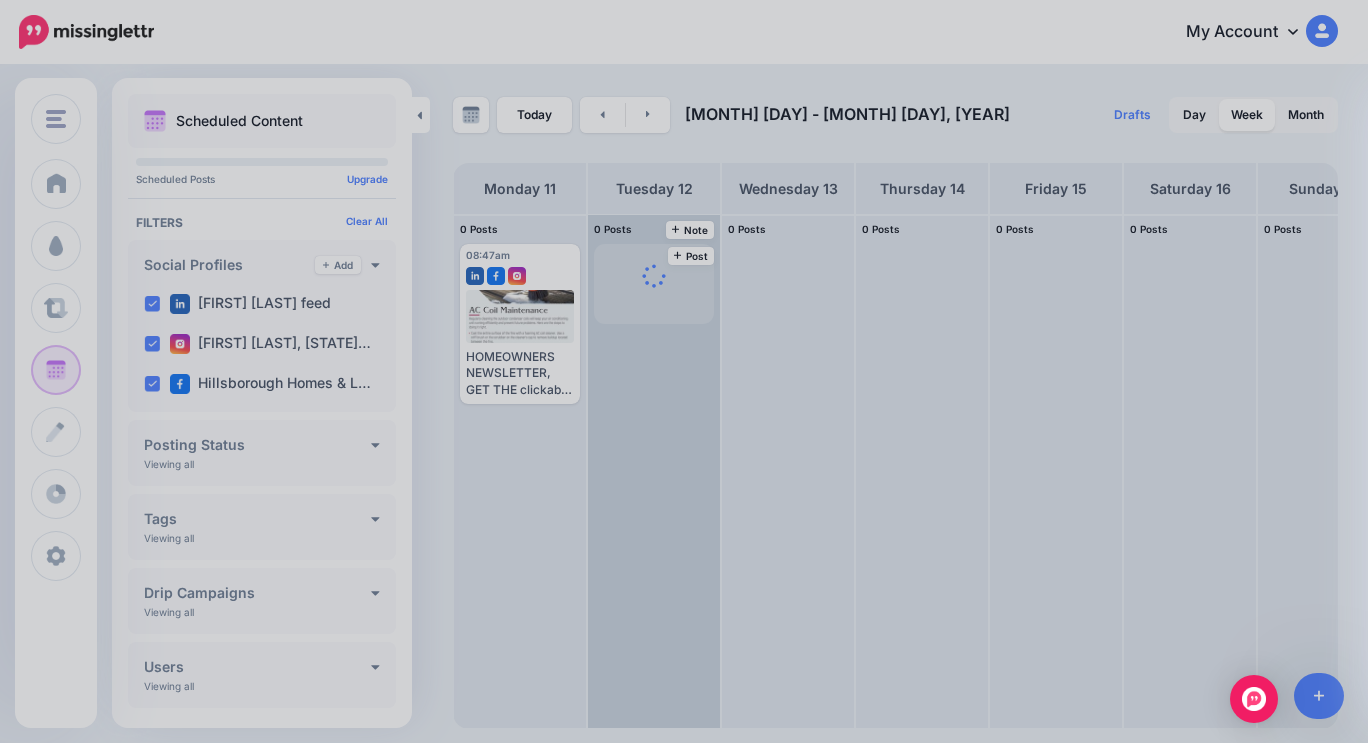 scroll, scrollTop: 0, scrollLeft: 0, axis: both 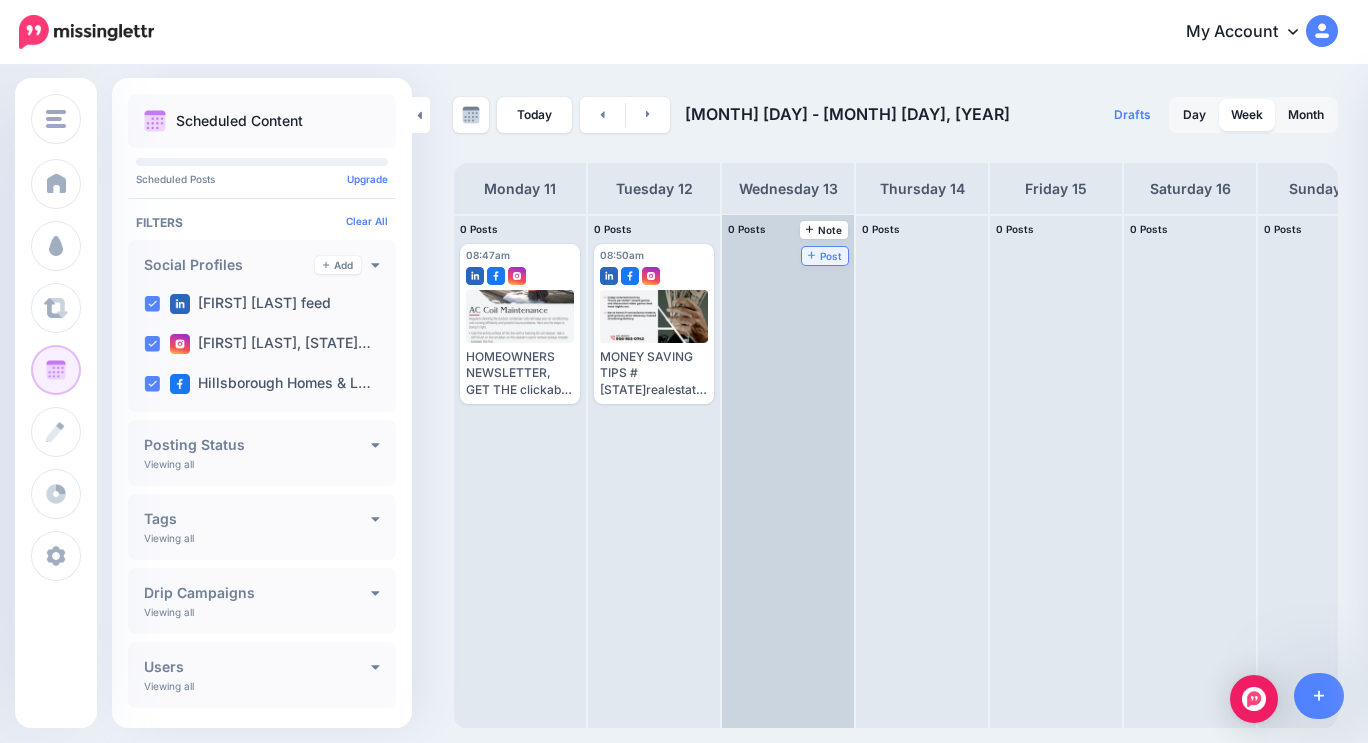 click on "Post" at bounding box center (825, 256) 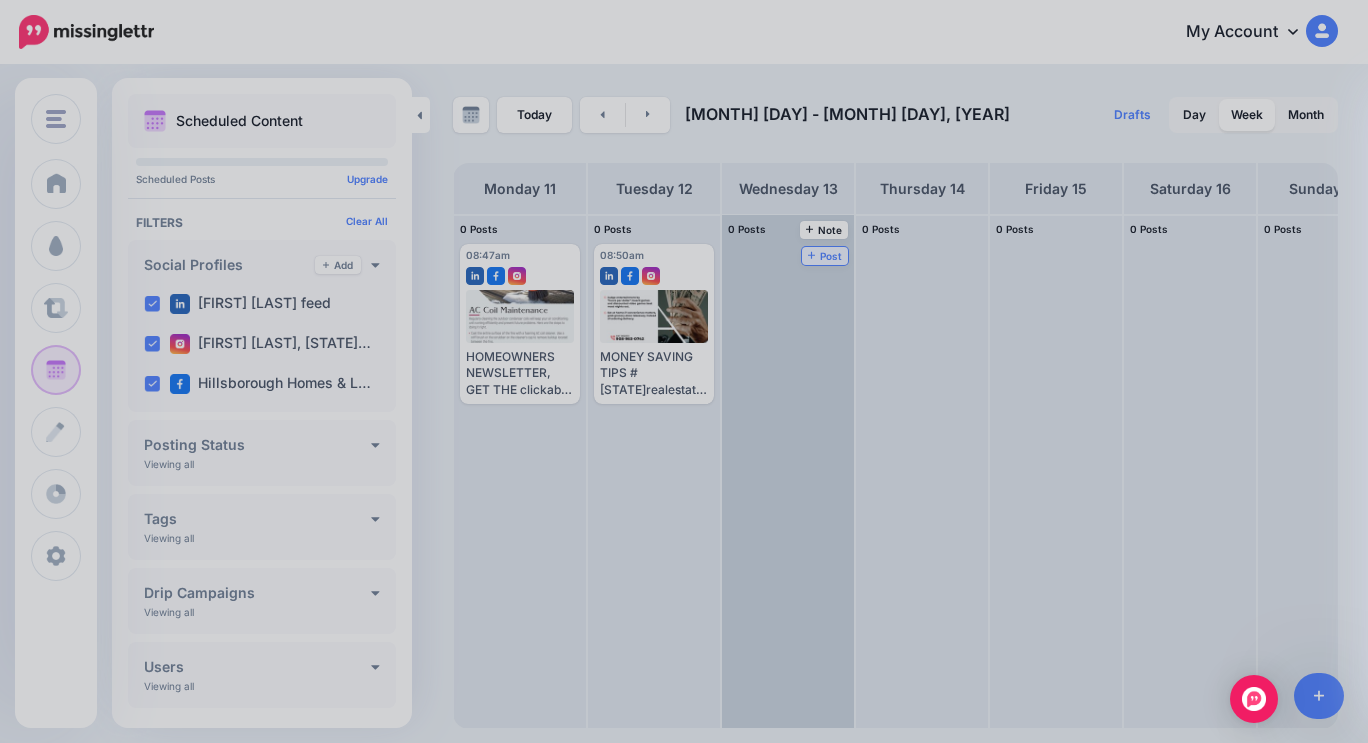 scroll, scrollTop: 0, scrollLeft: 0, axis: both 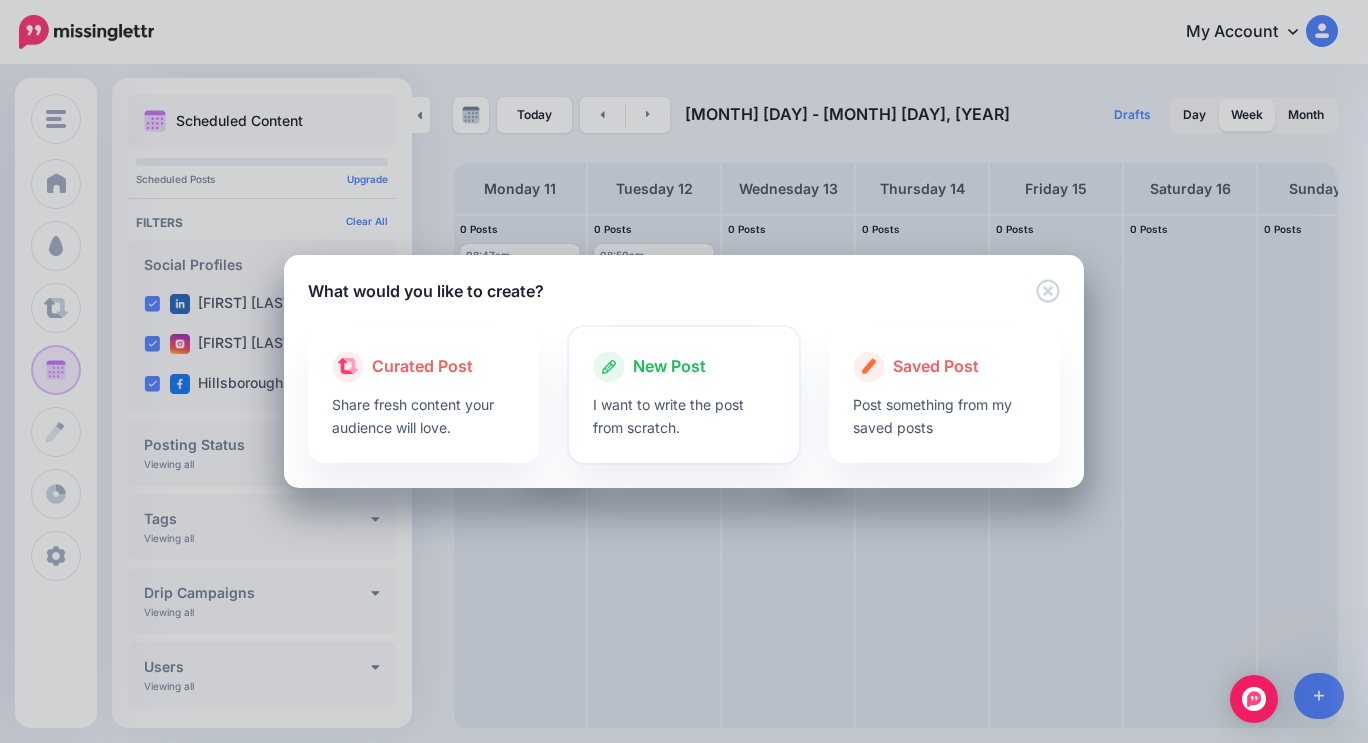 click on "New Post" at bounding box center (669, 367) 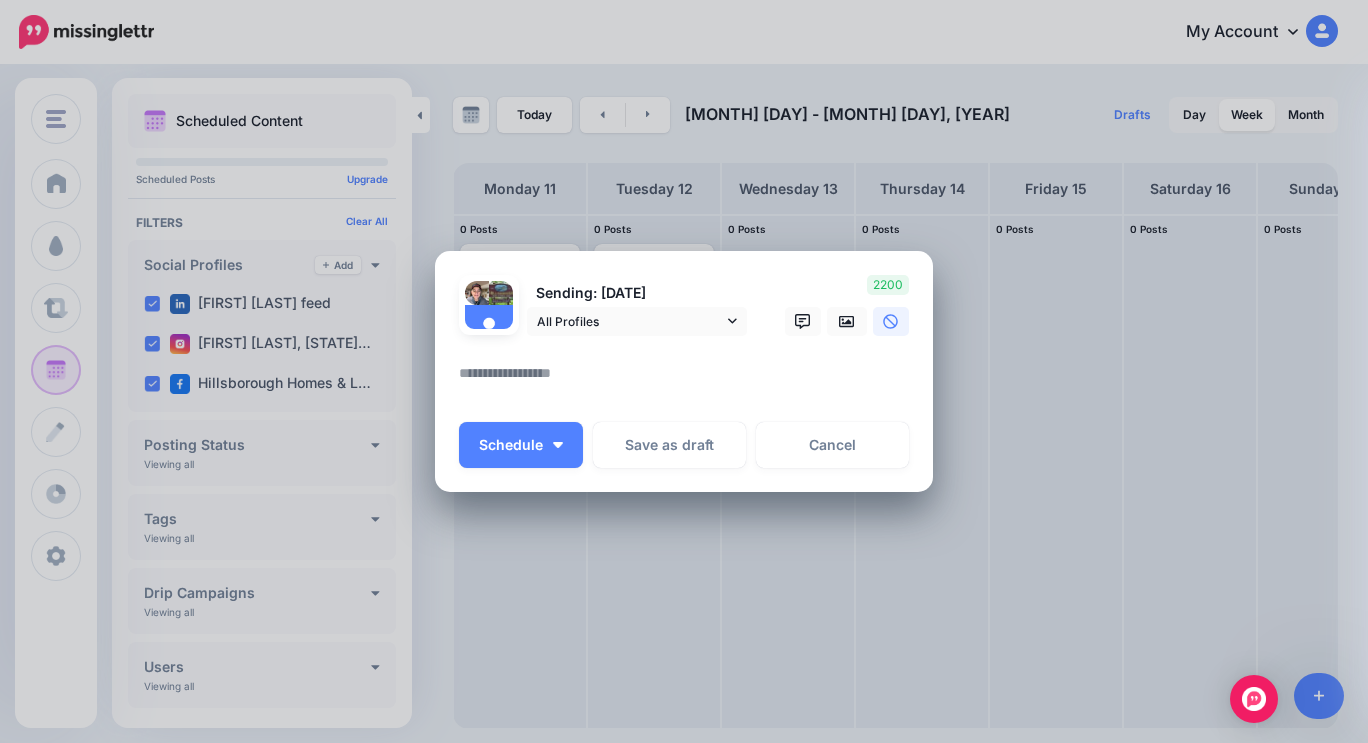 click at bounding box center (689, 380) 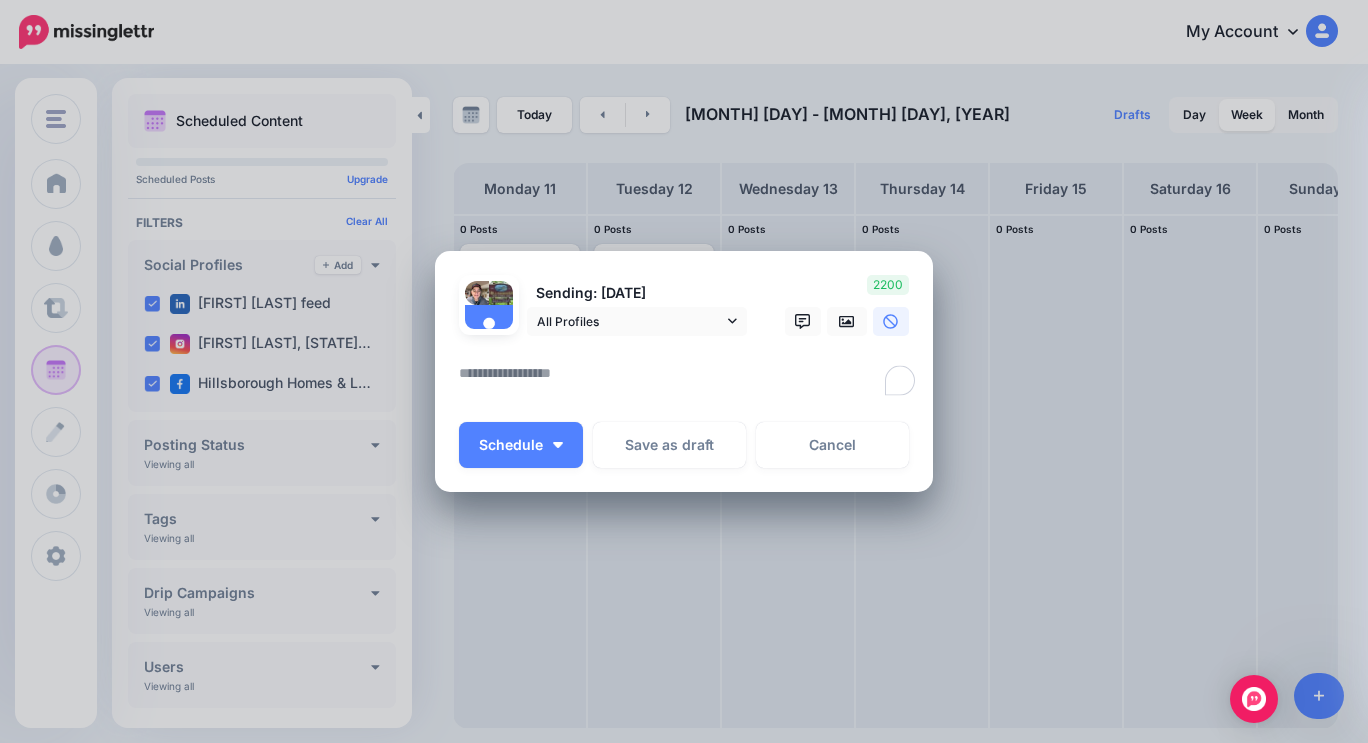 paste on "**********" 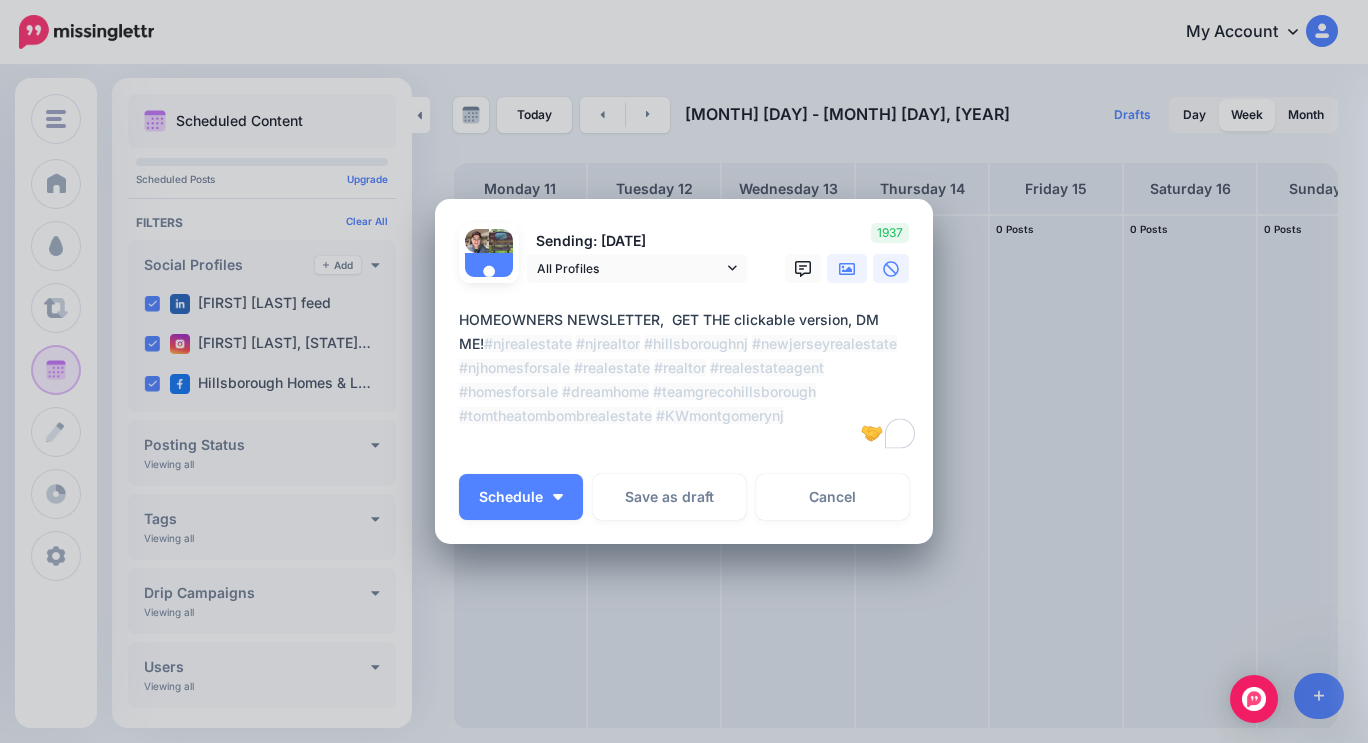 type on "**********" 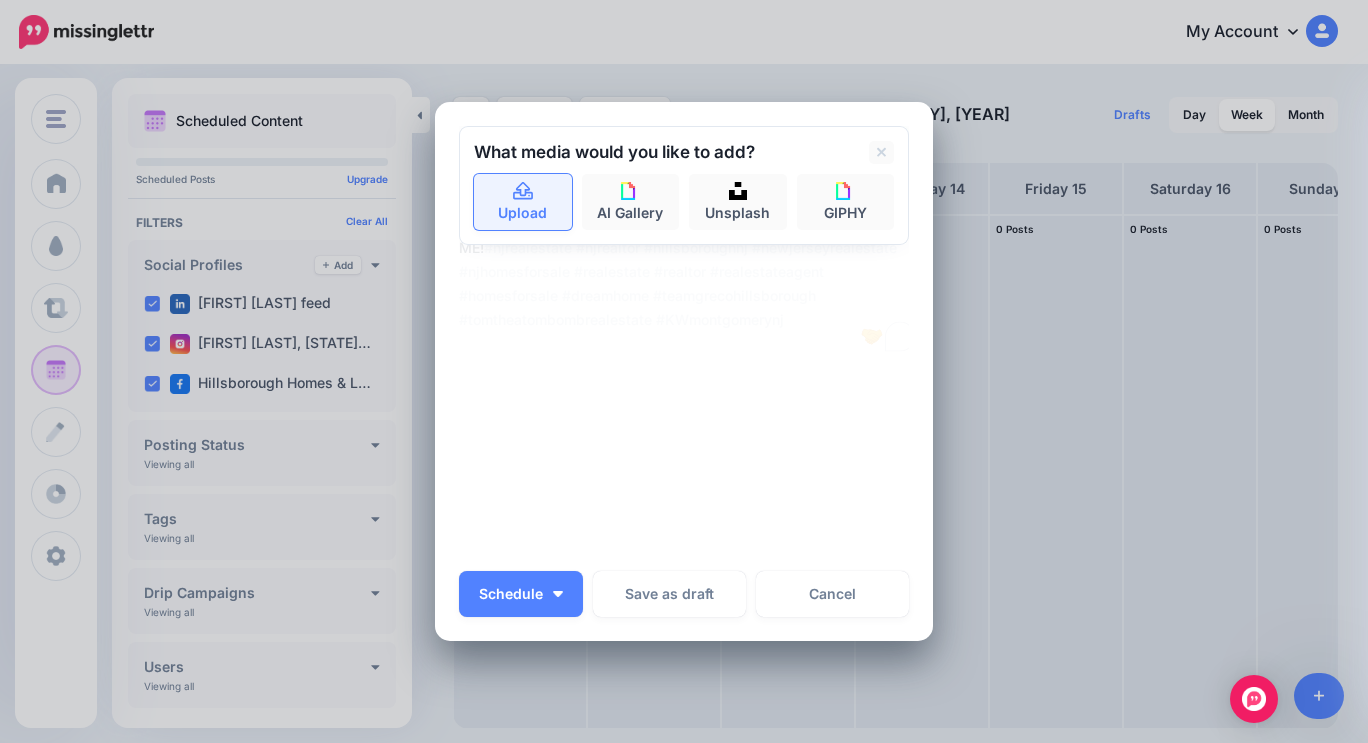 click on "Upload" at bounding box center (523, 202) 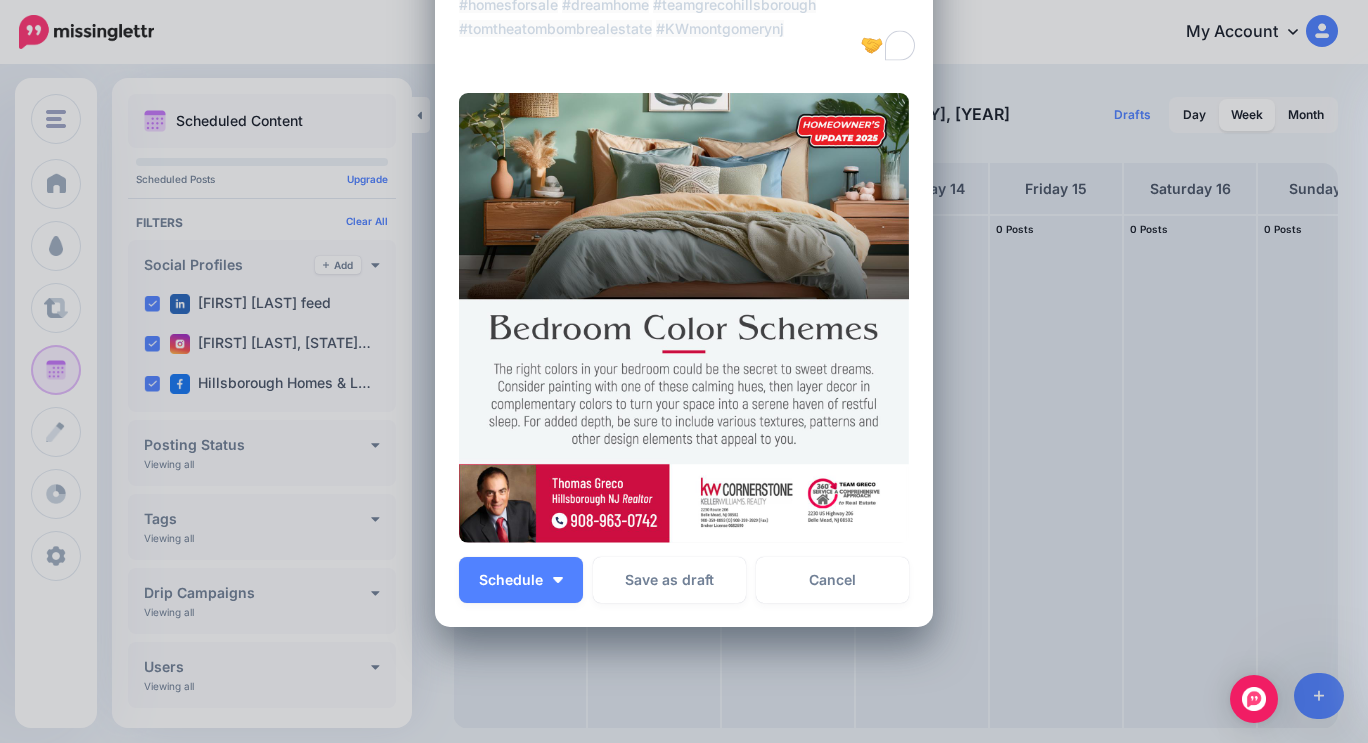 scroll, scrollTop: 300, scrollLeft: 0, axis: vertical 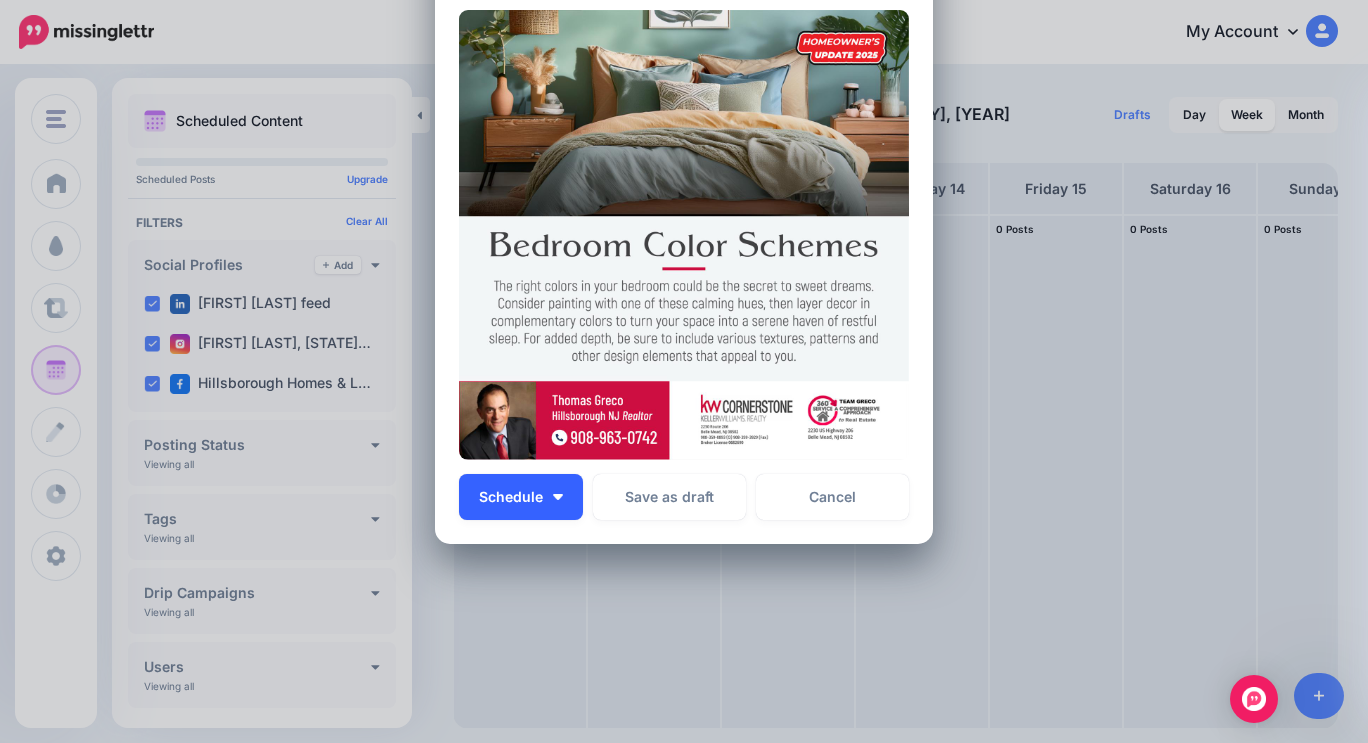 click on "Schedule" at bounding box center [521, 497] 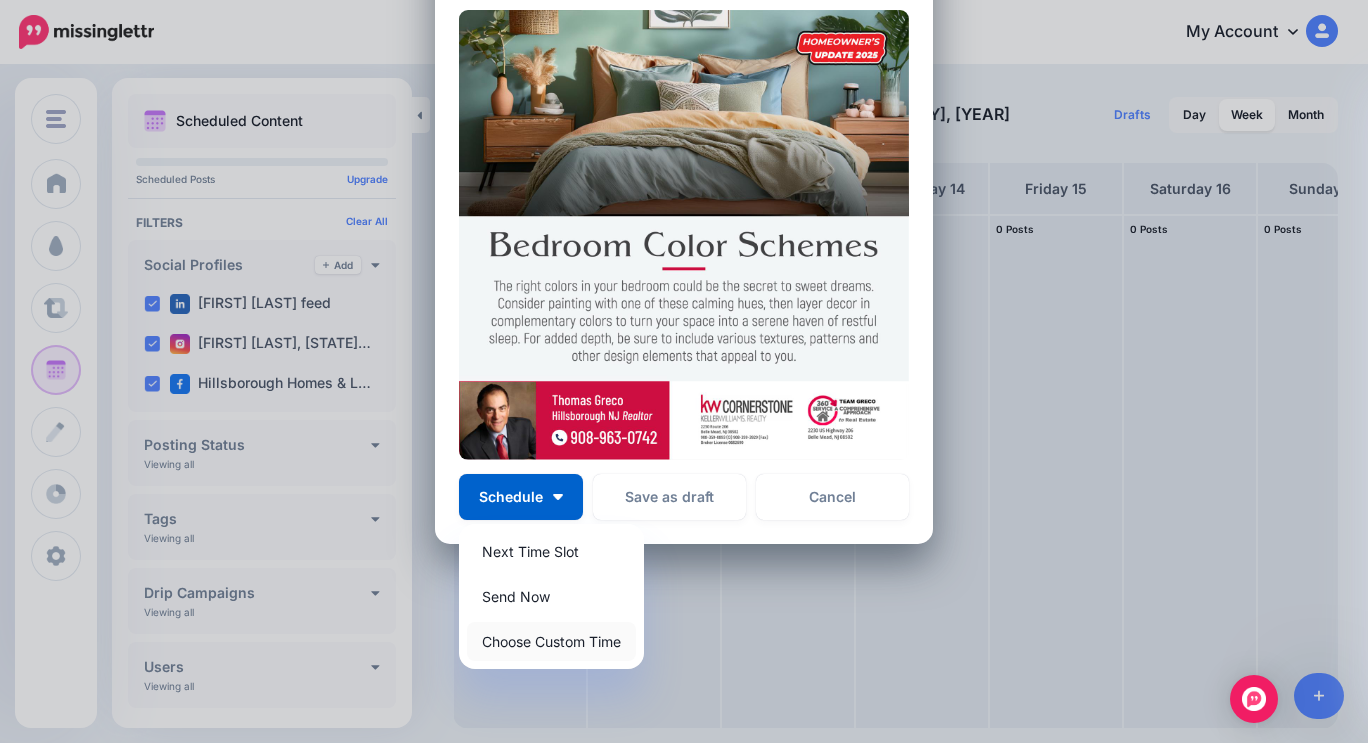 click on "Choose Custom Time" at bounding box center [551, 641] 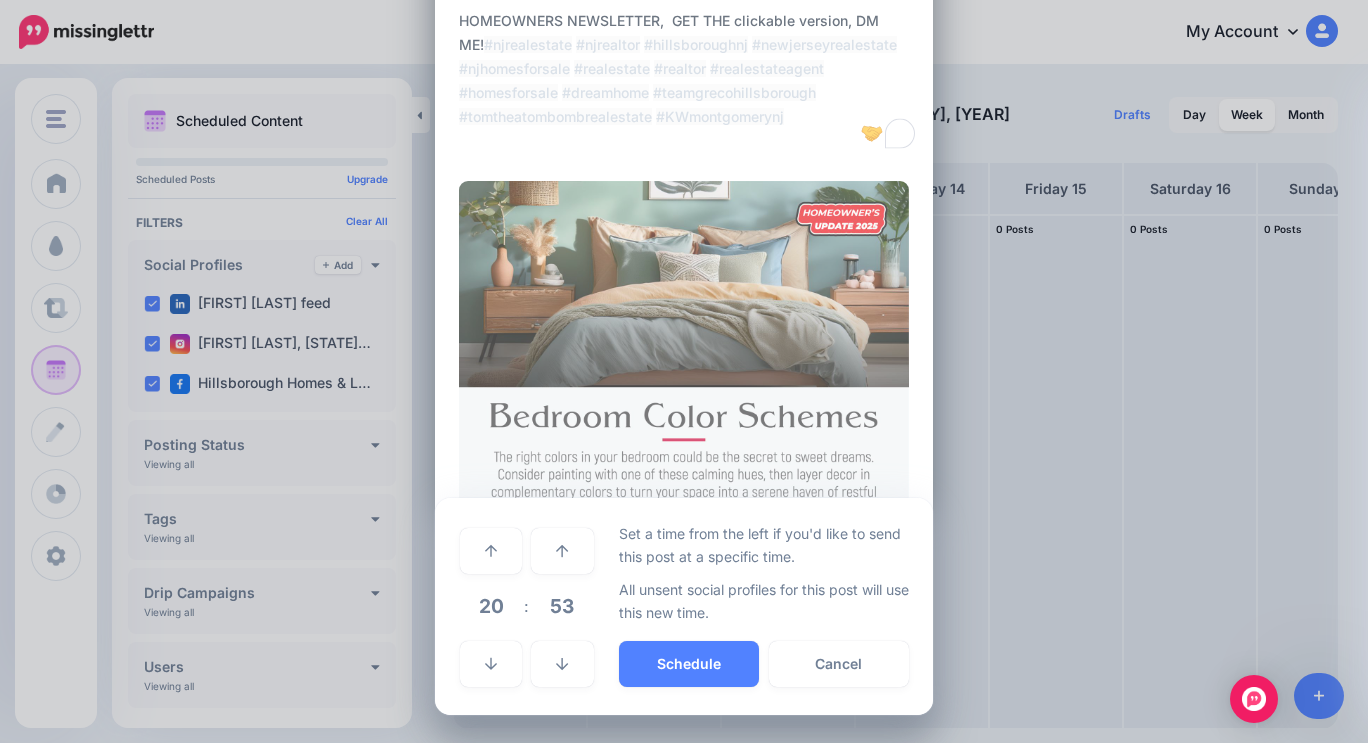 scroll, scrollTop: 128, scrollLeft: 0, axis: vertical 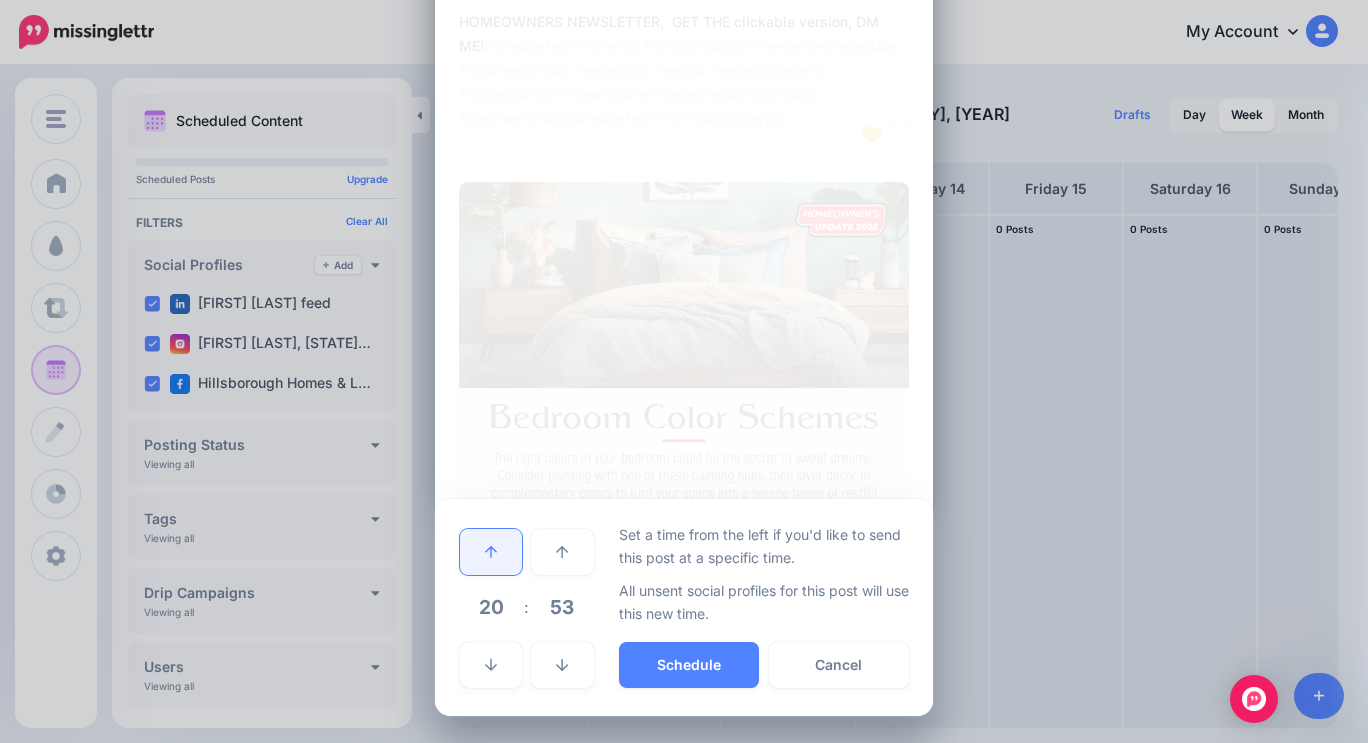 click 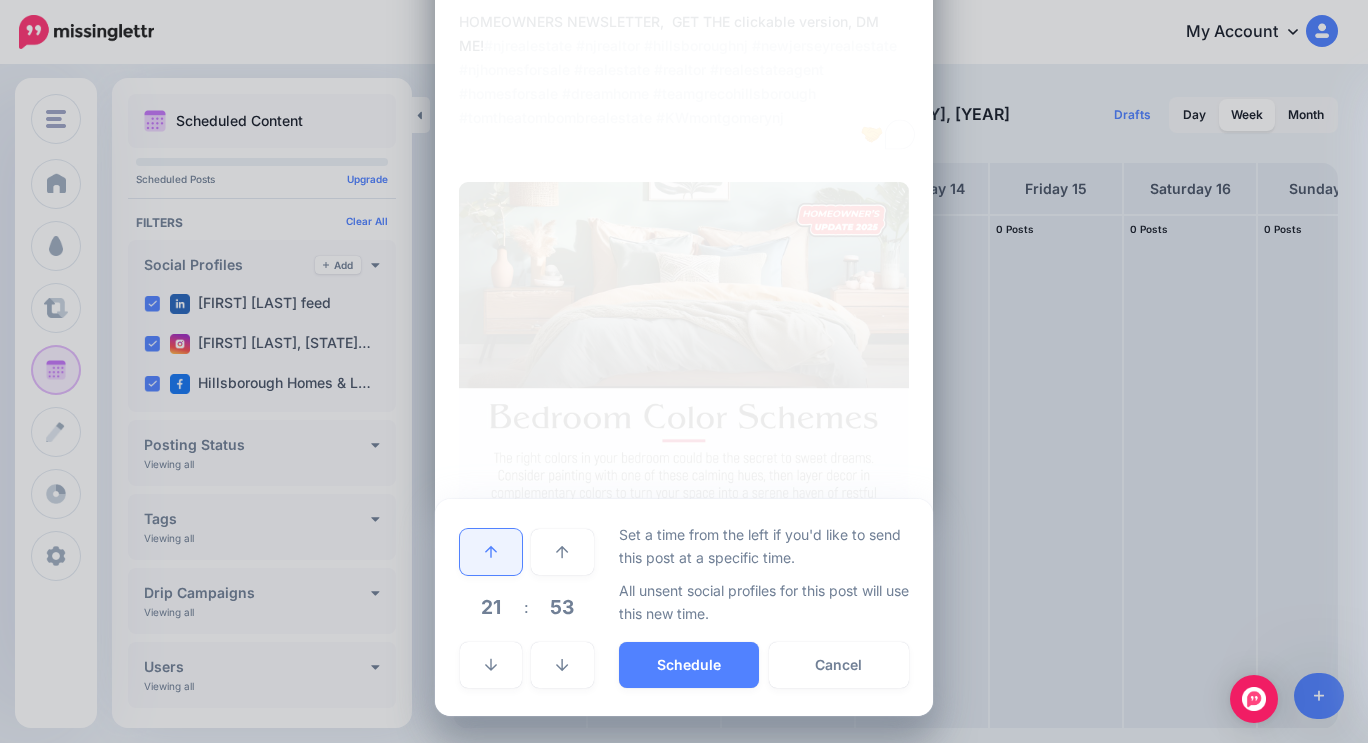 click 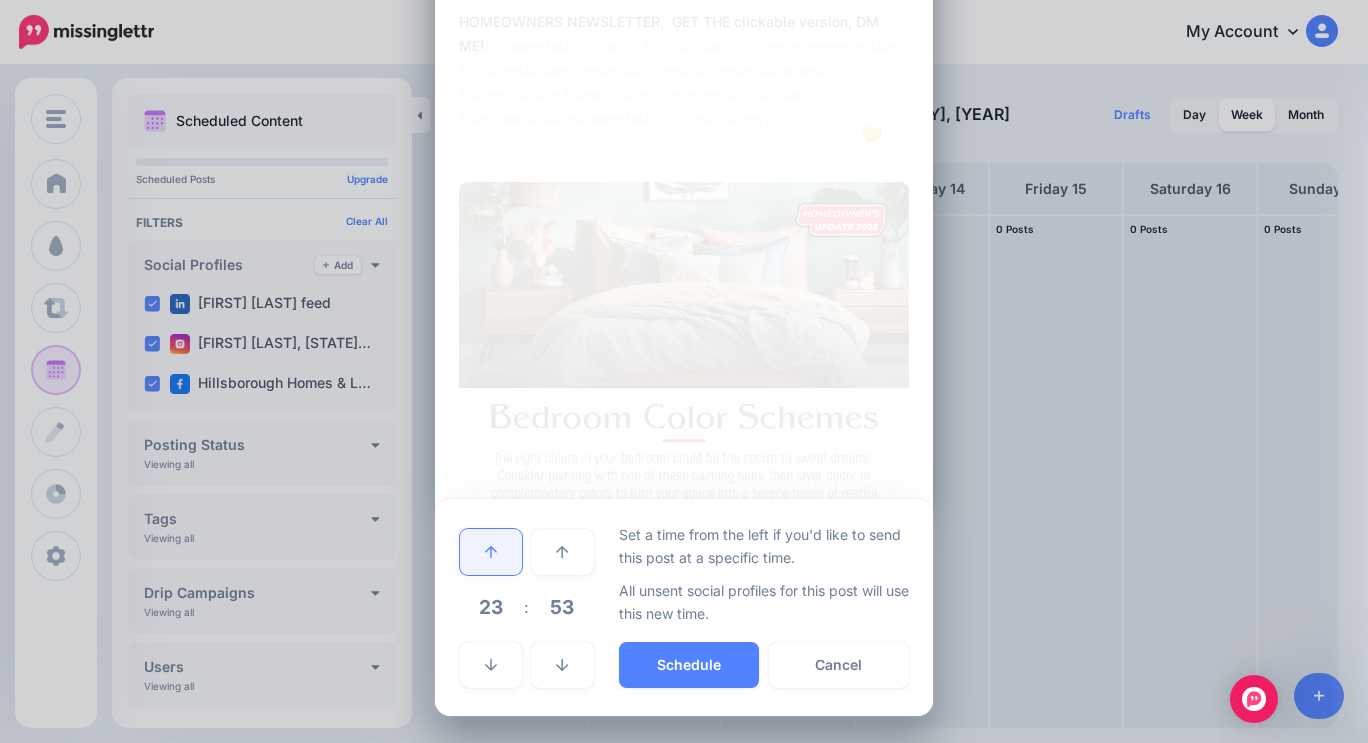 click 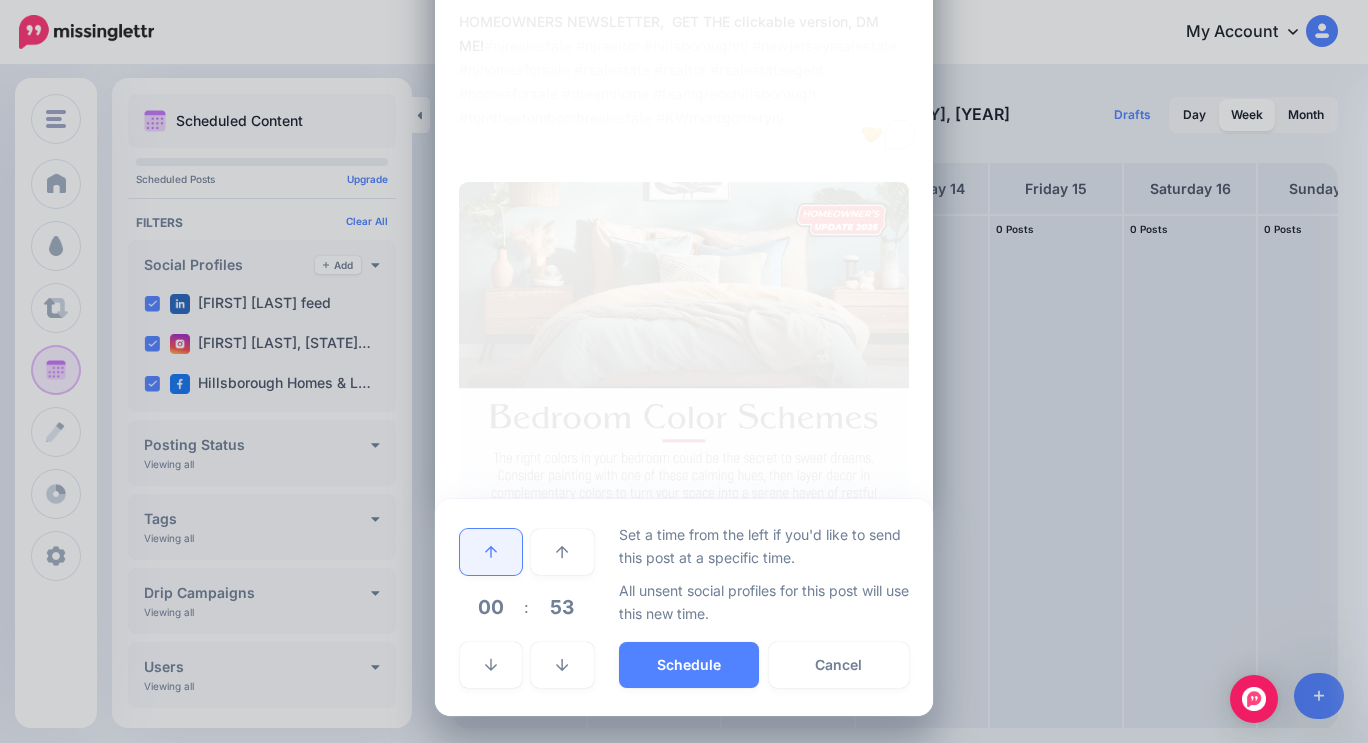 click 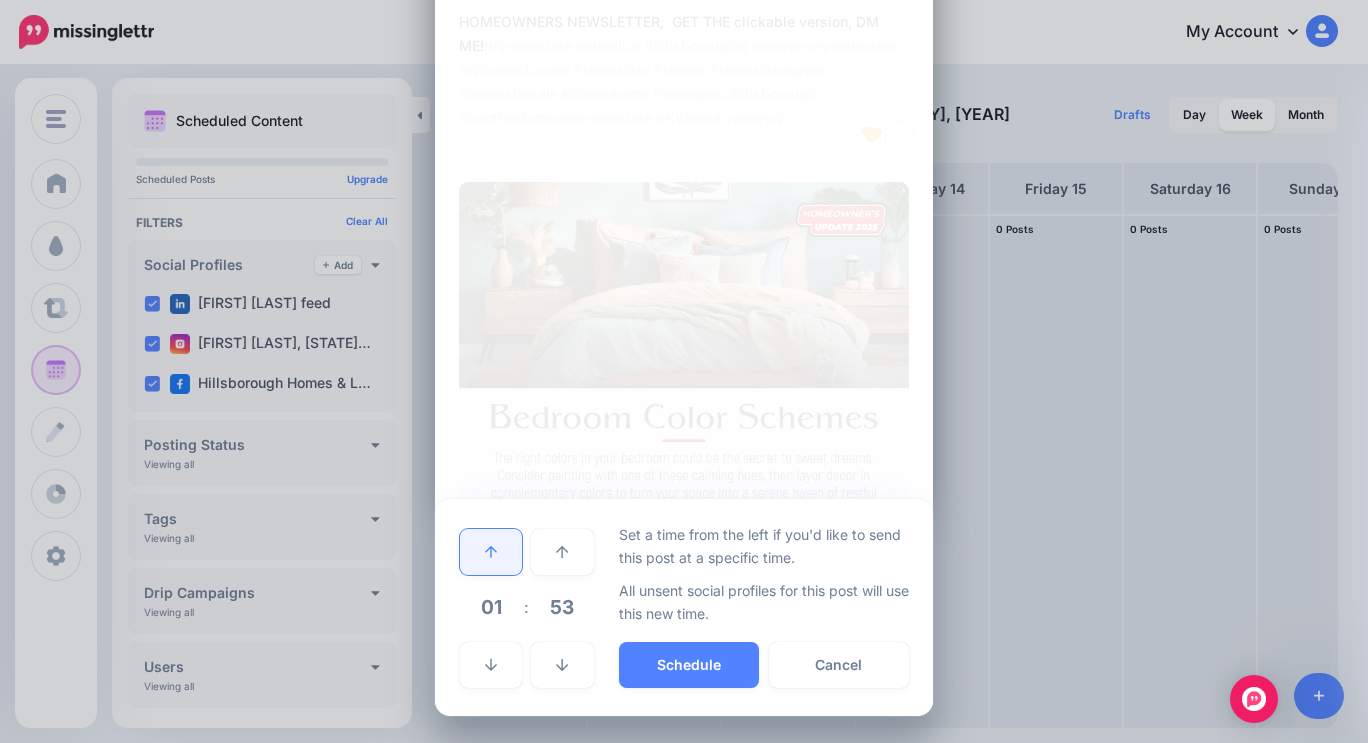 click 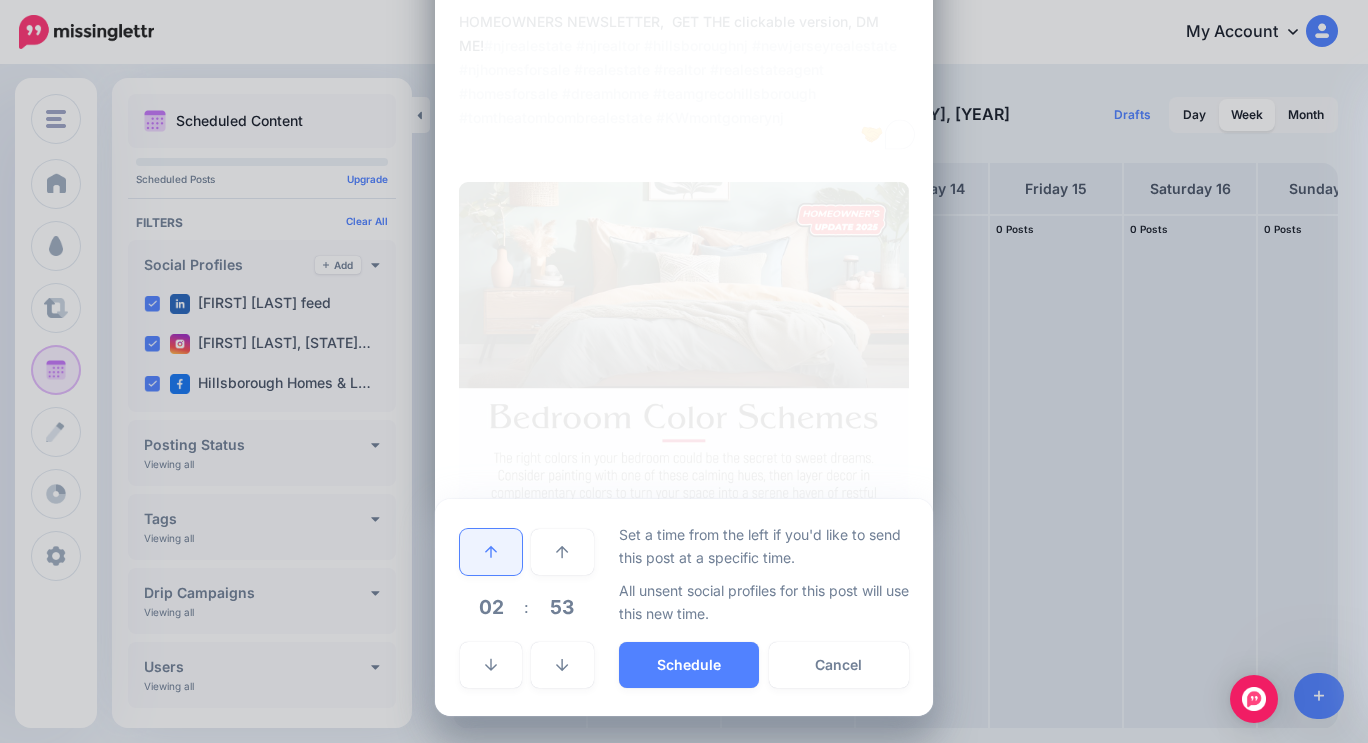 click 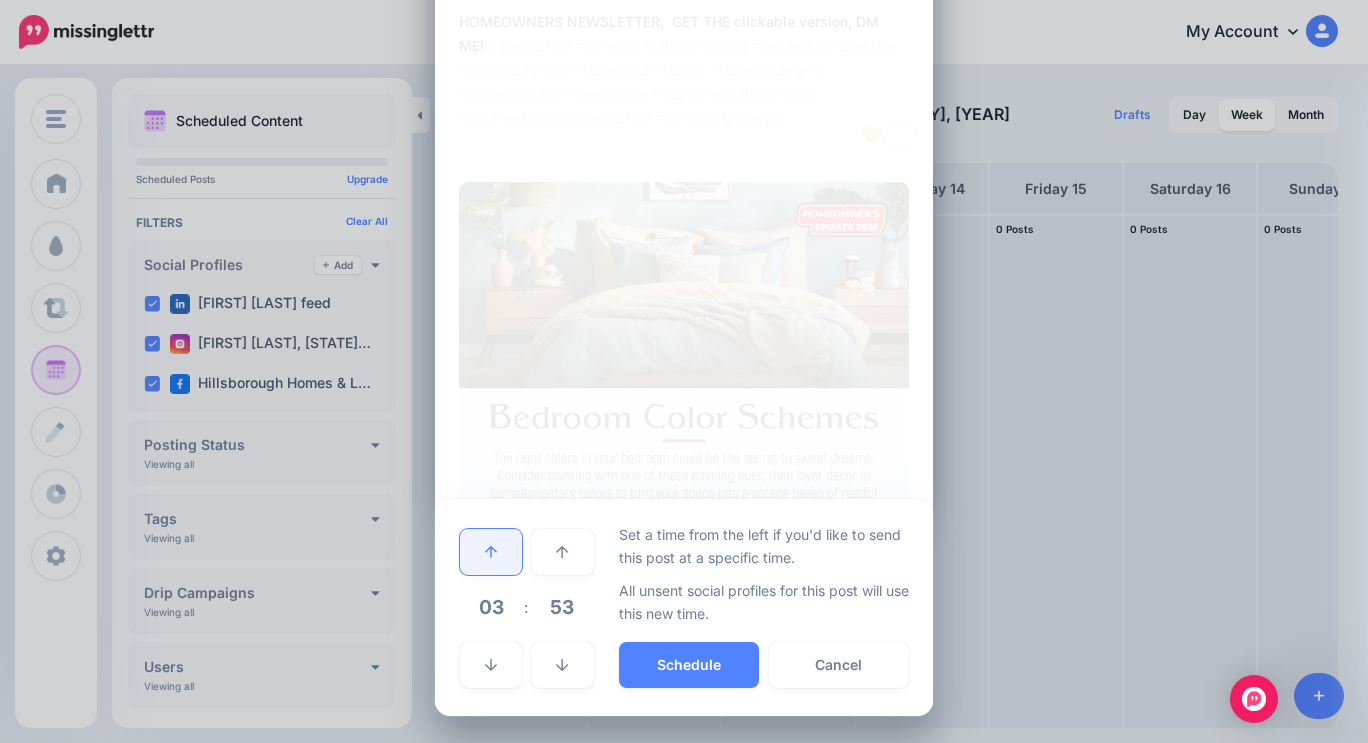 click 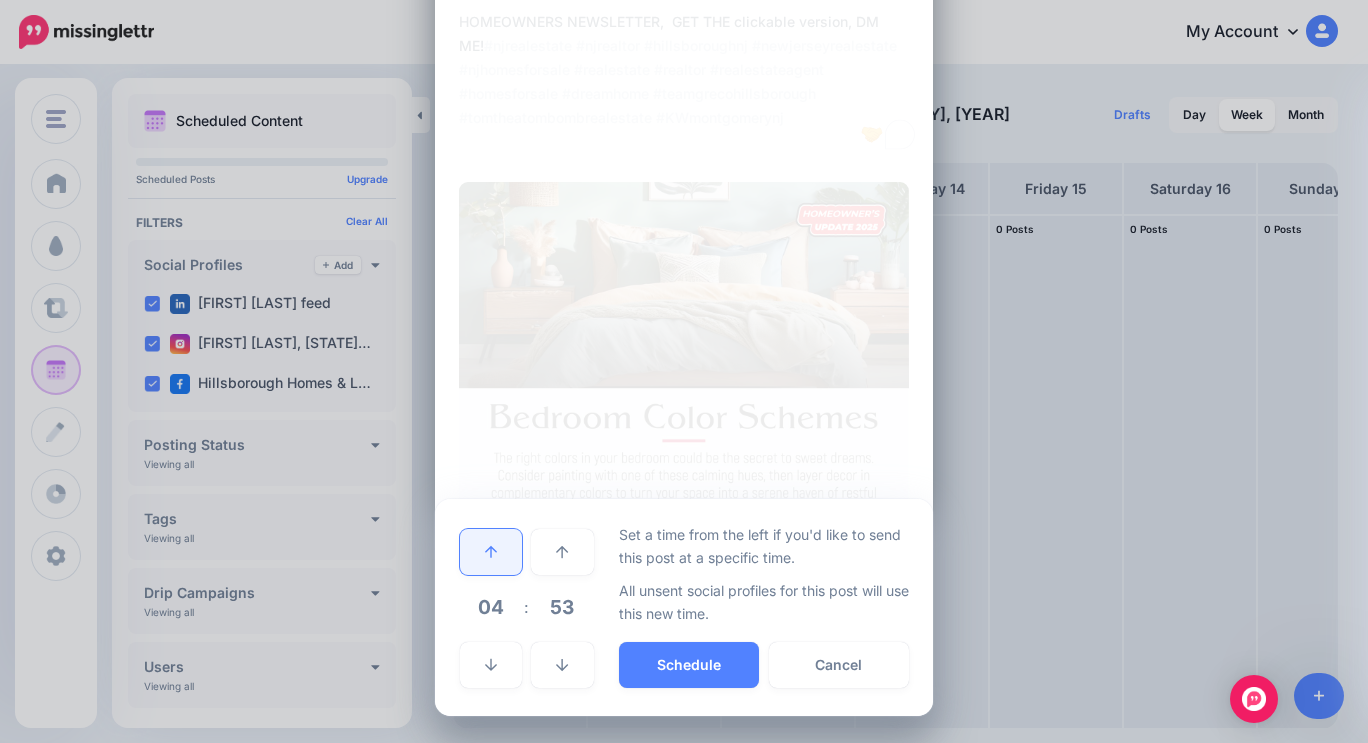 click 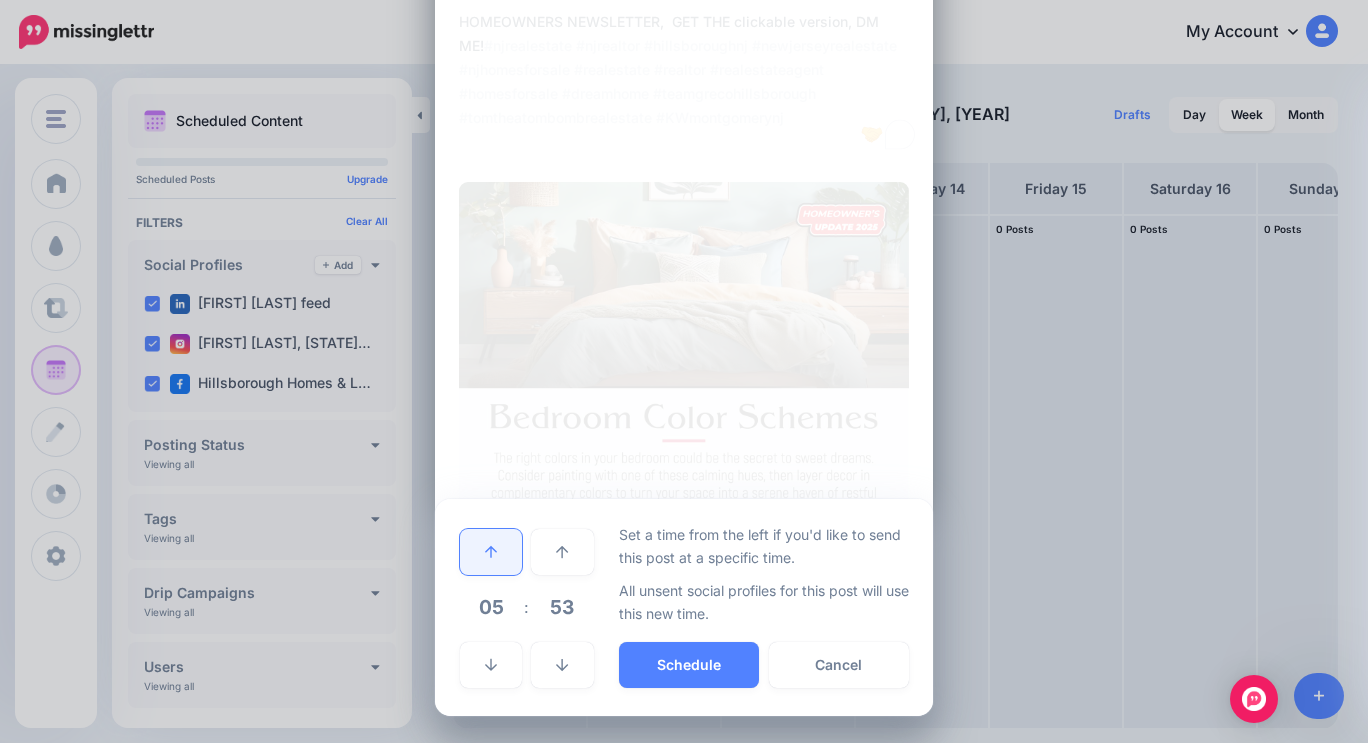 click 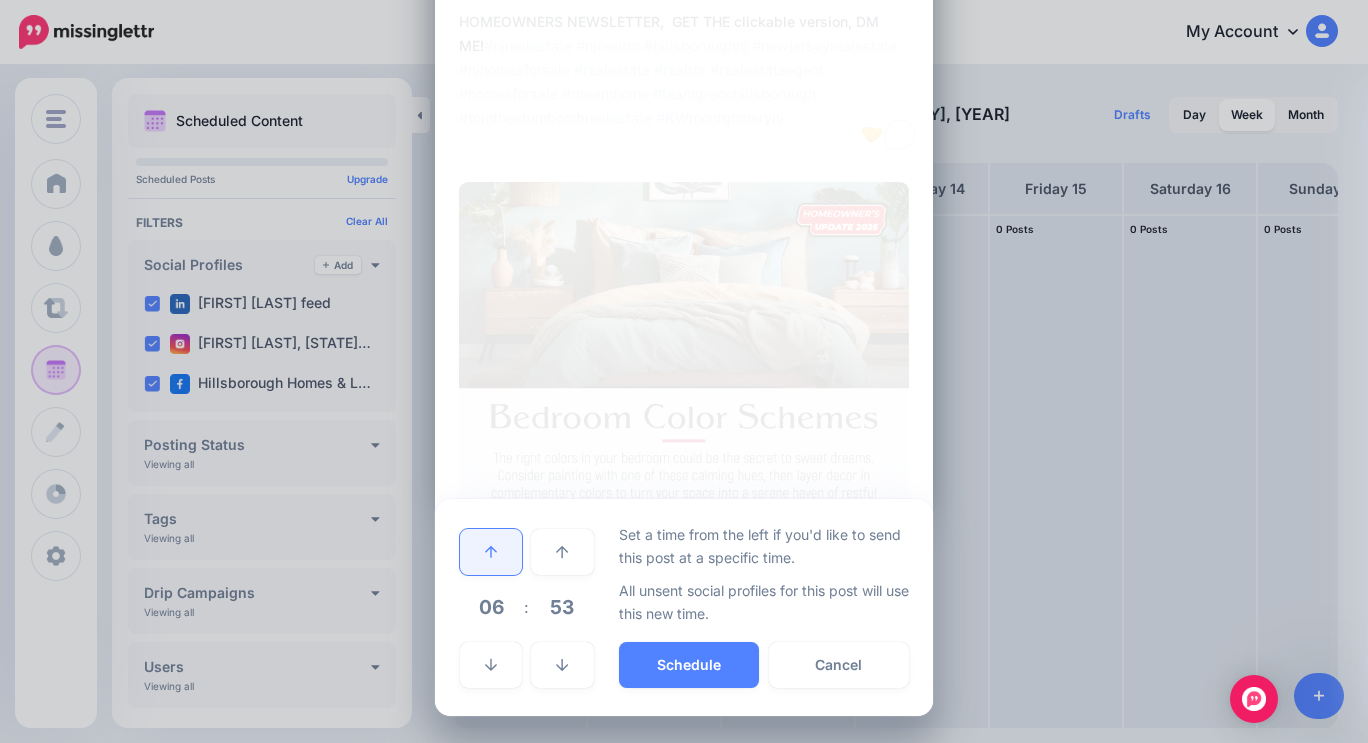 click 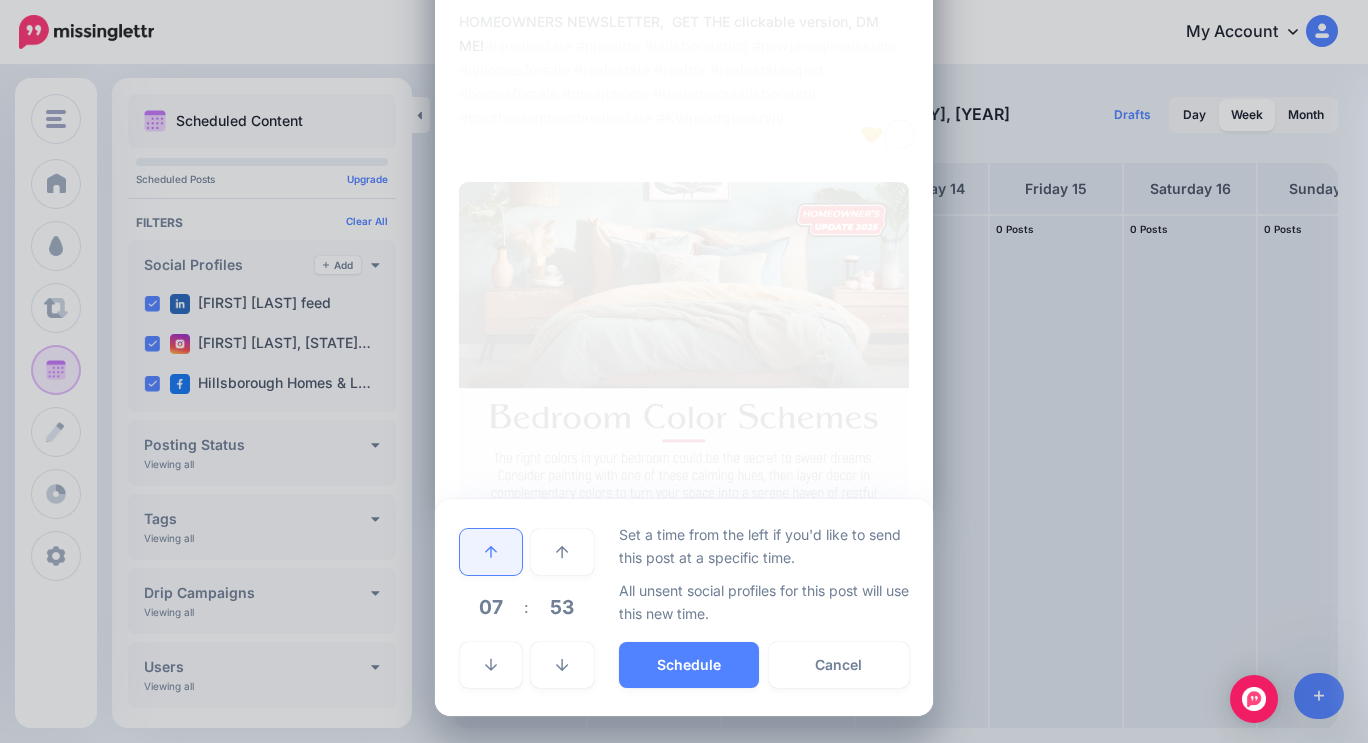 click 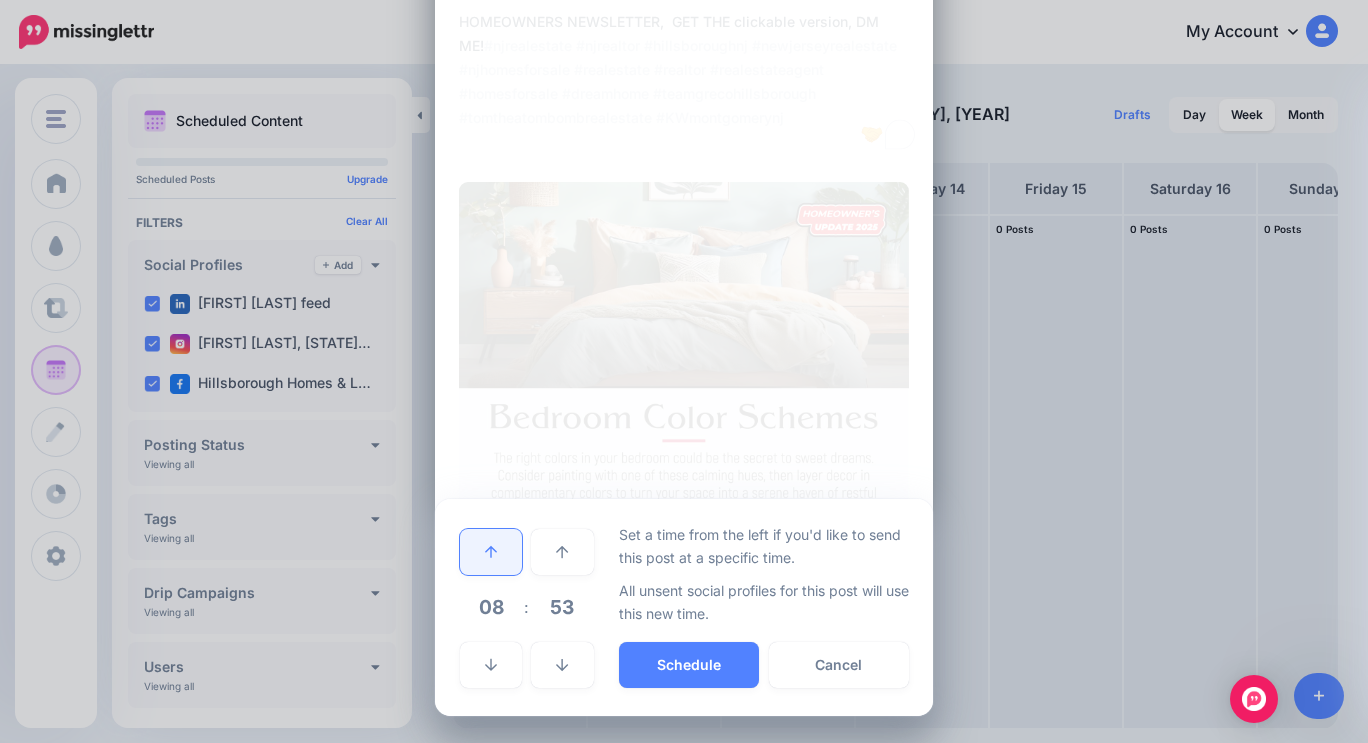 click 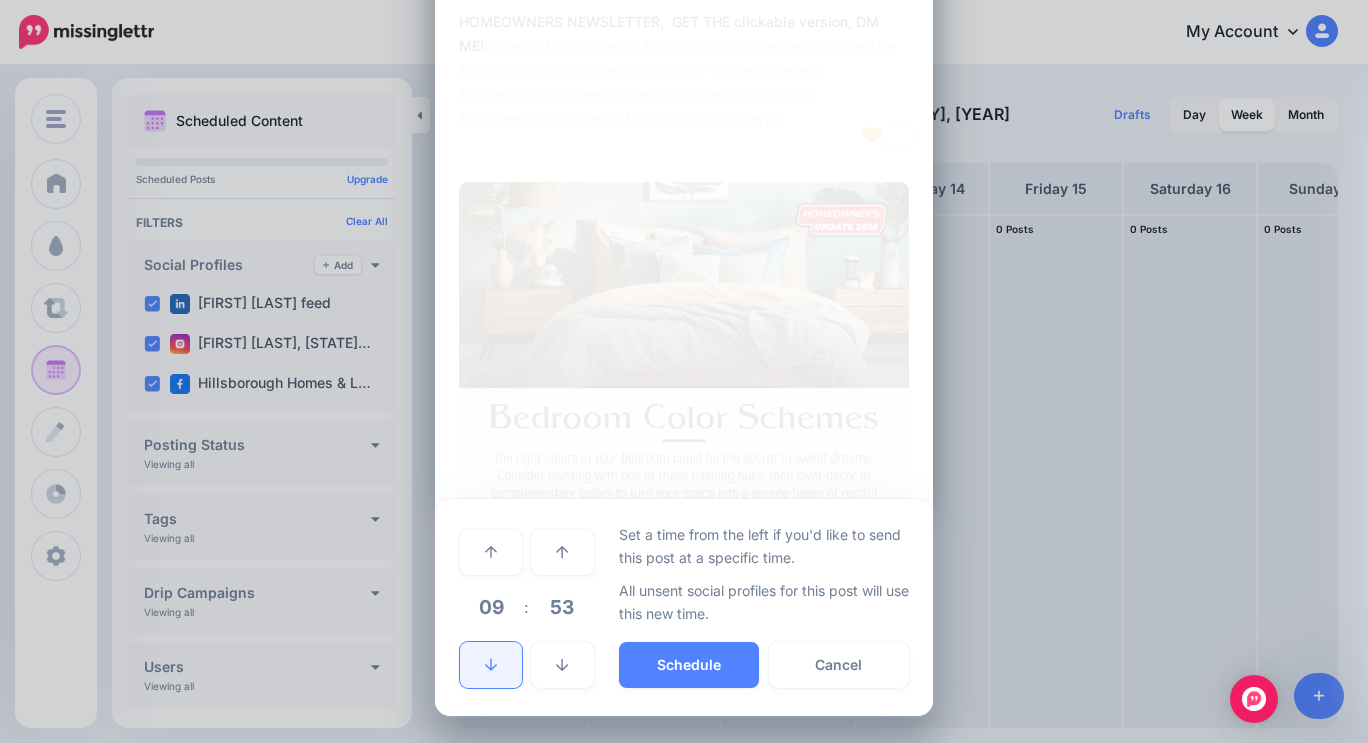 click at bounding box center [491, 665] 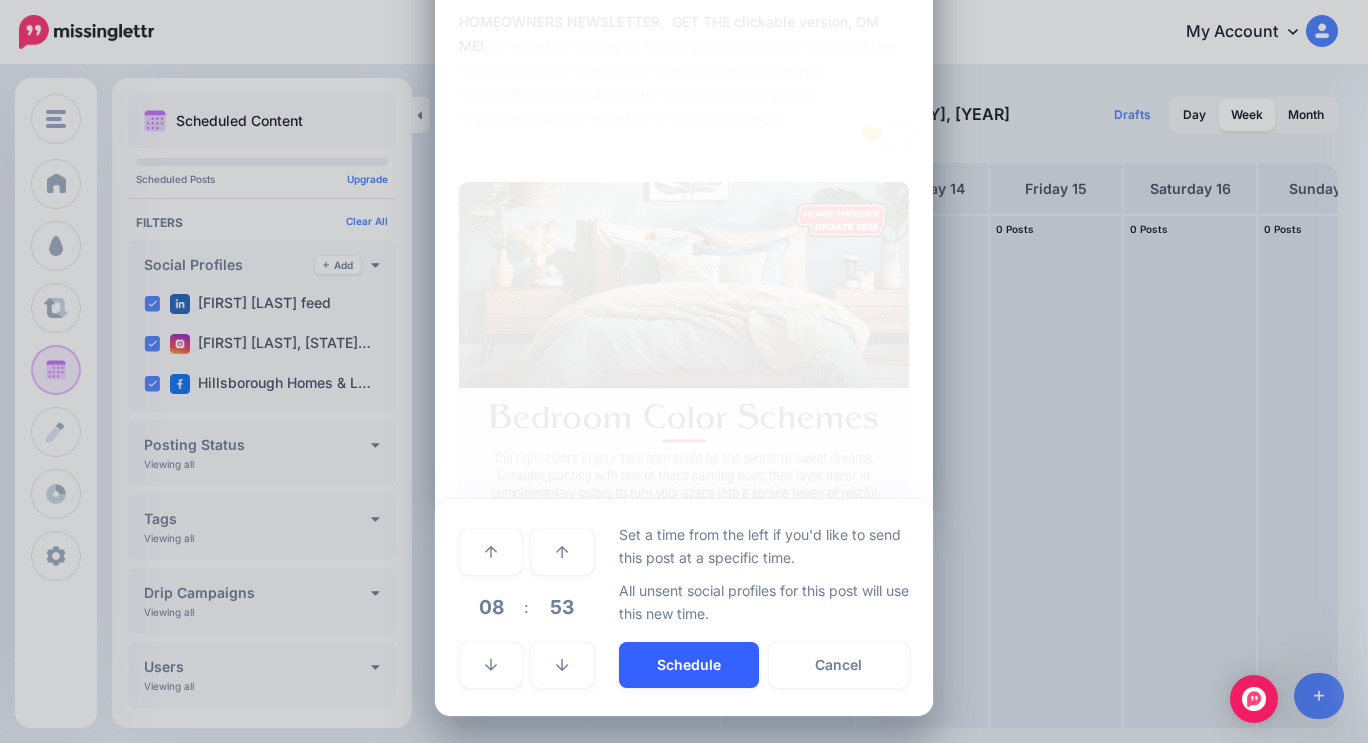 click on "Schedule" at bounding box center (689, 665) 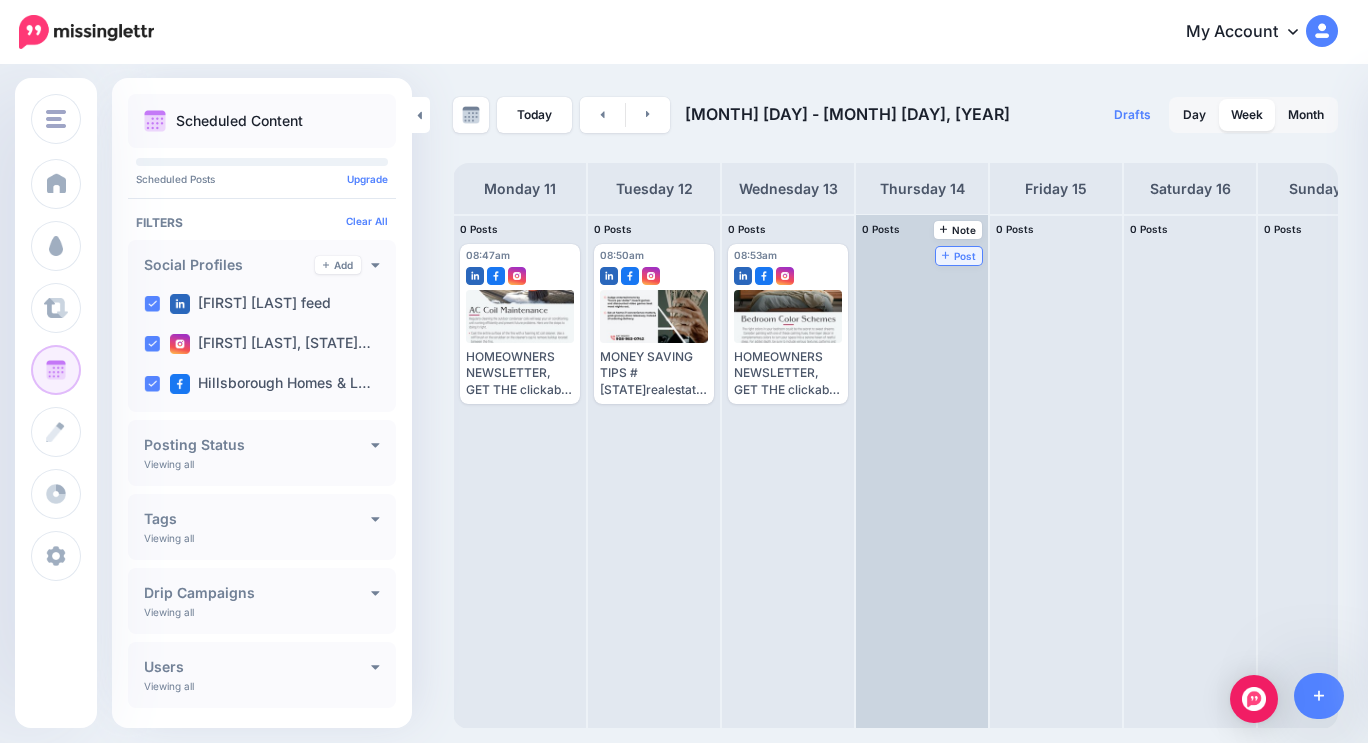 click on "Post" at bounding box center (959, 256) 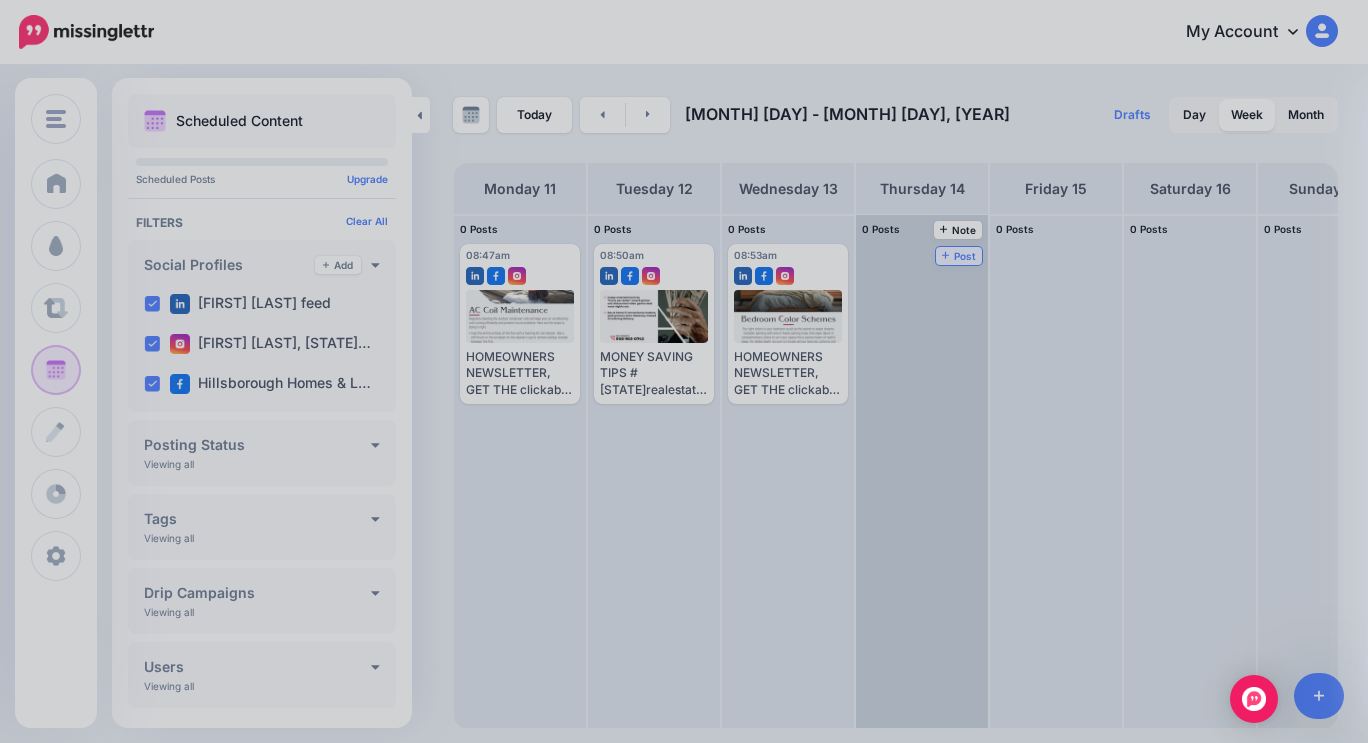 scroll, scrollTop: 0, scrollLeft: 0, axis: both 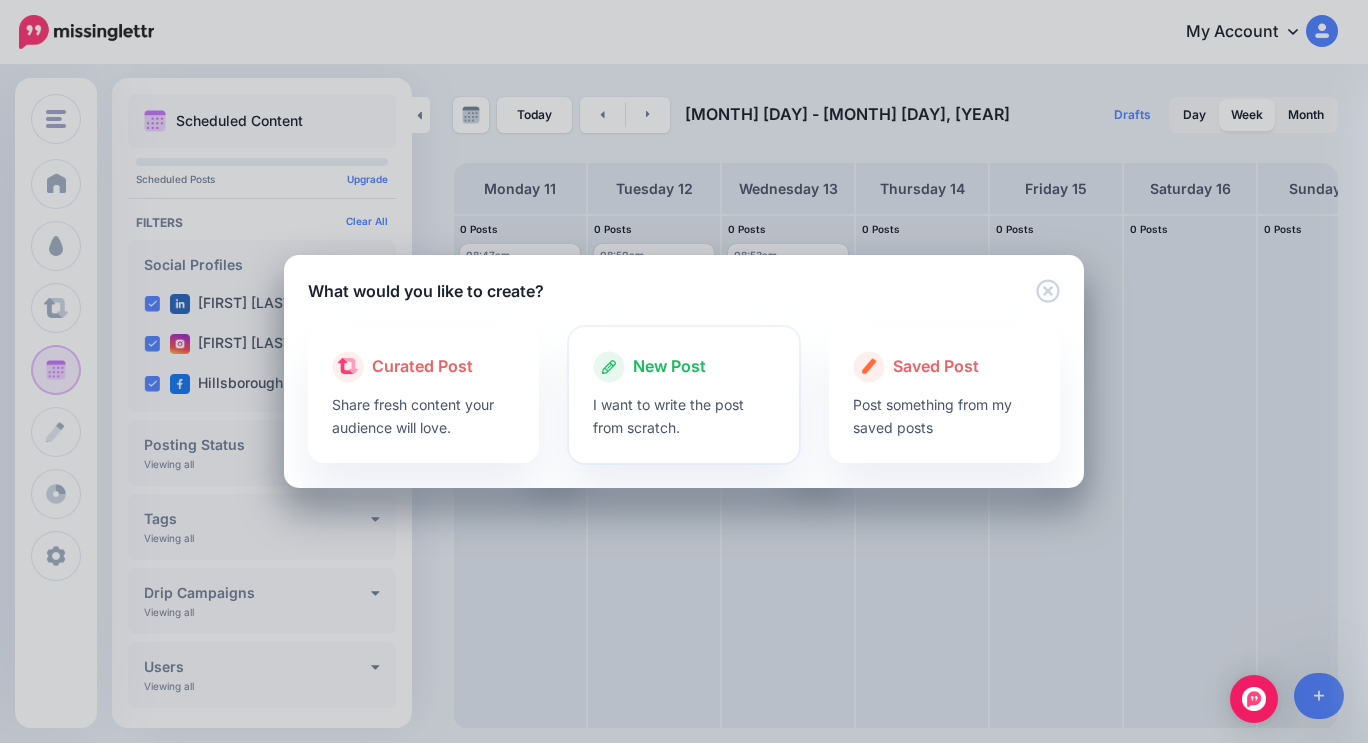 click on "New Post" at bounding box center (669, 367) 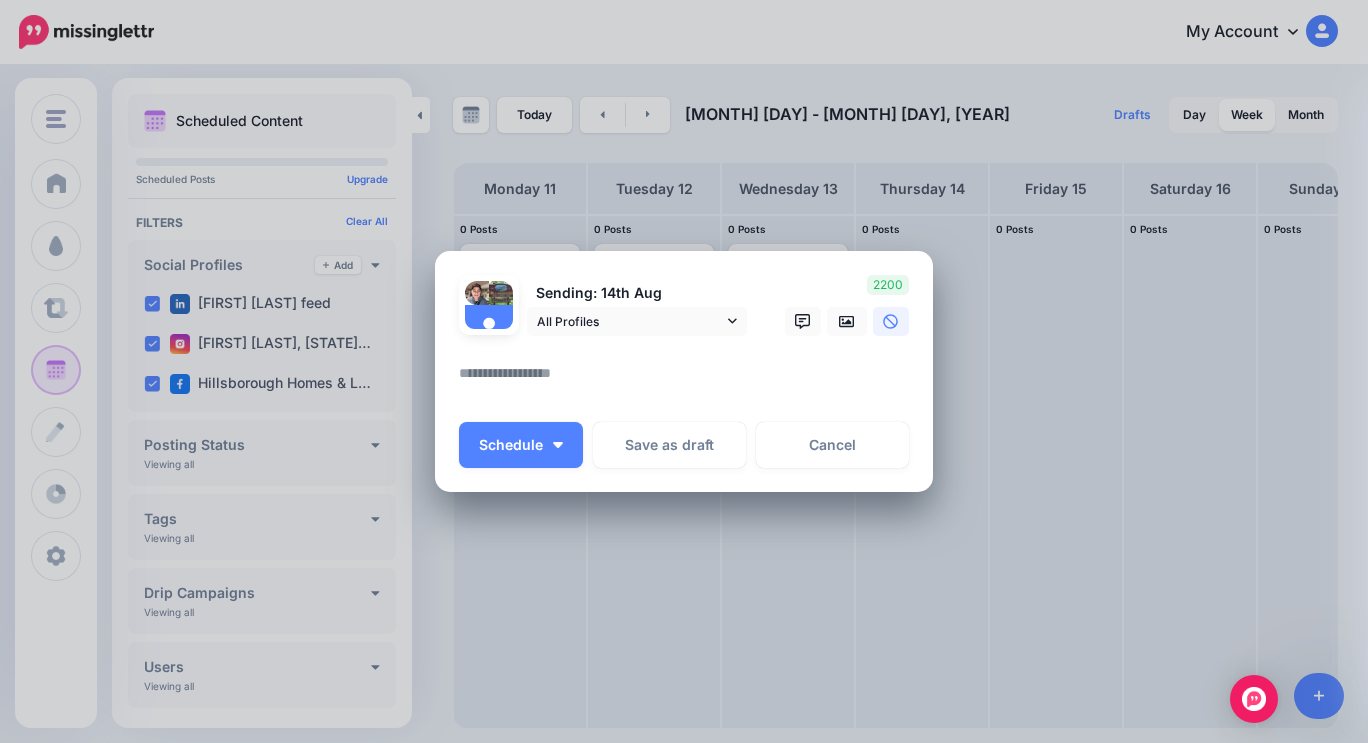 click at bounding box center [689, 380] 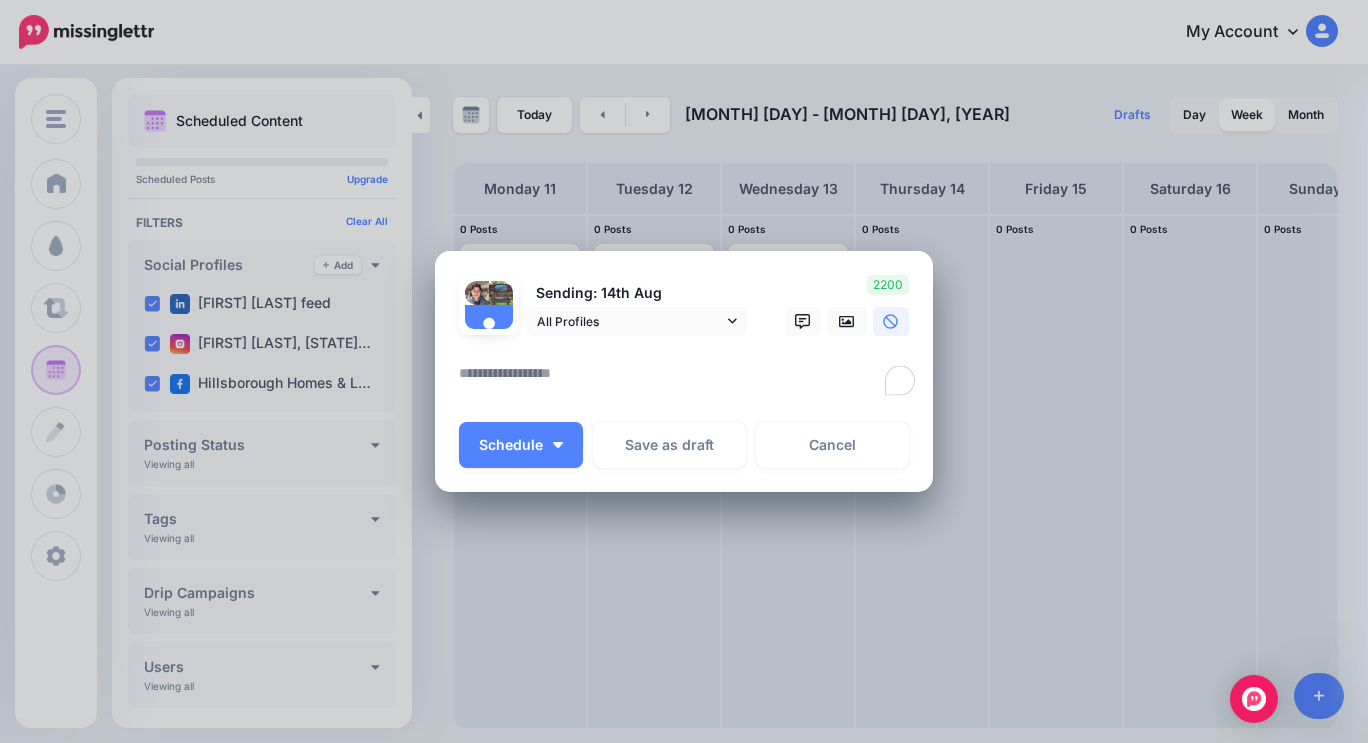 paste on "**********" 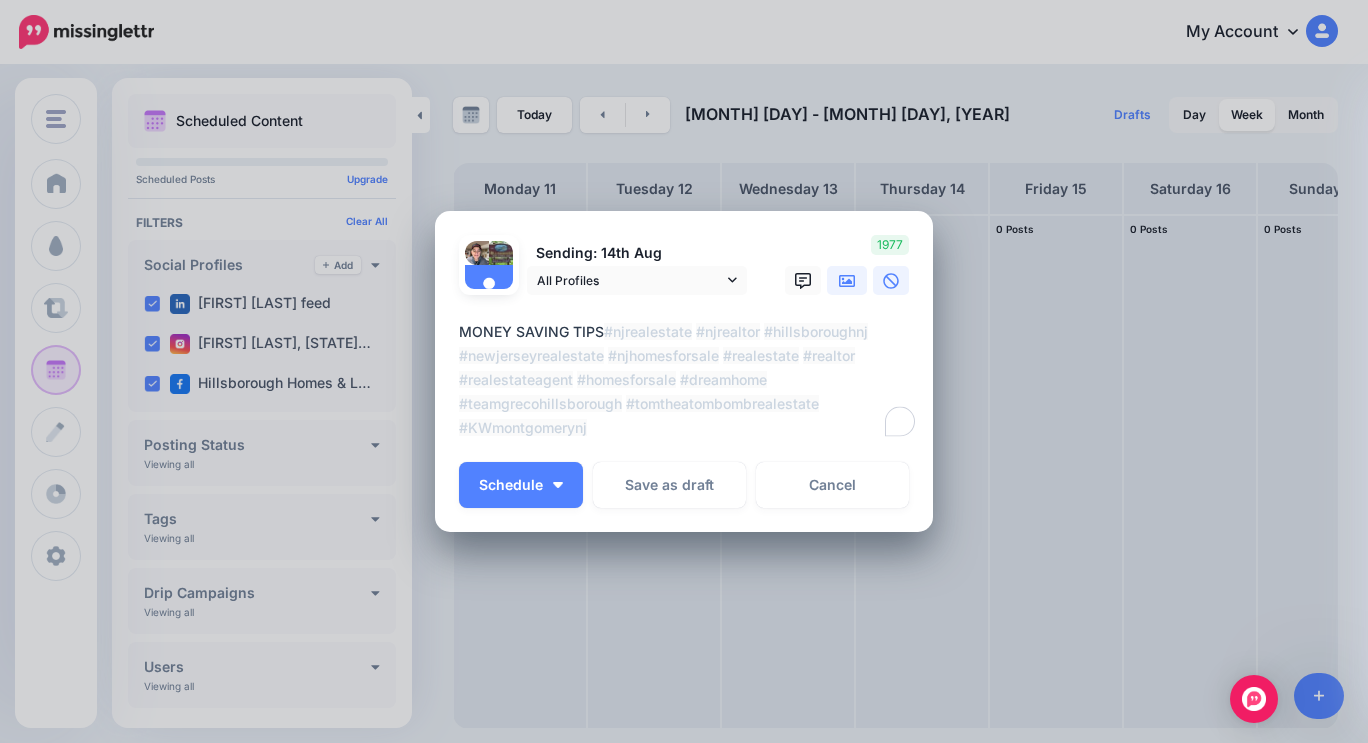 type on "**********" 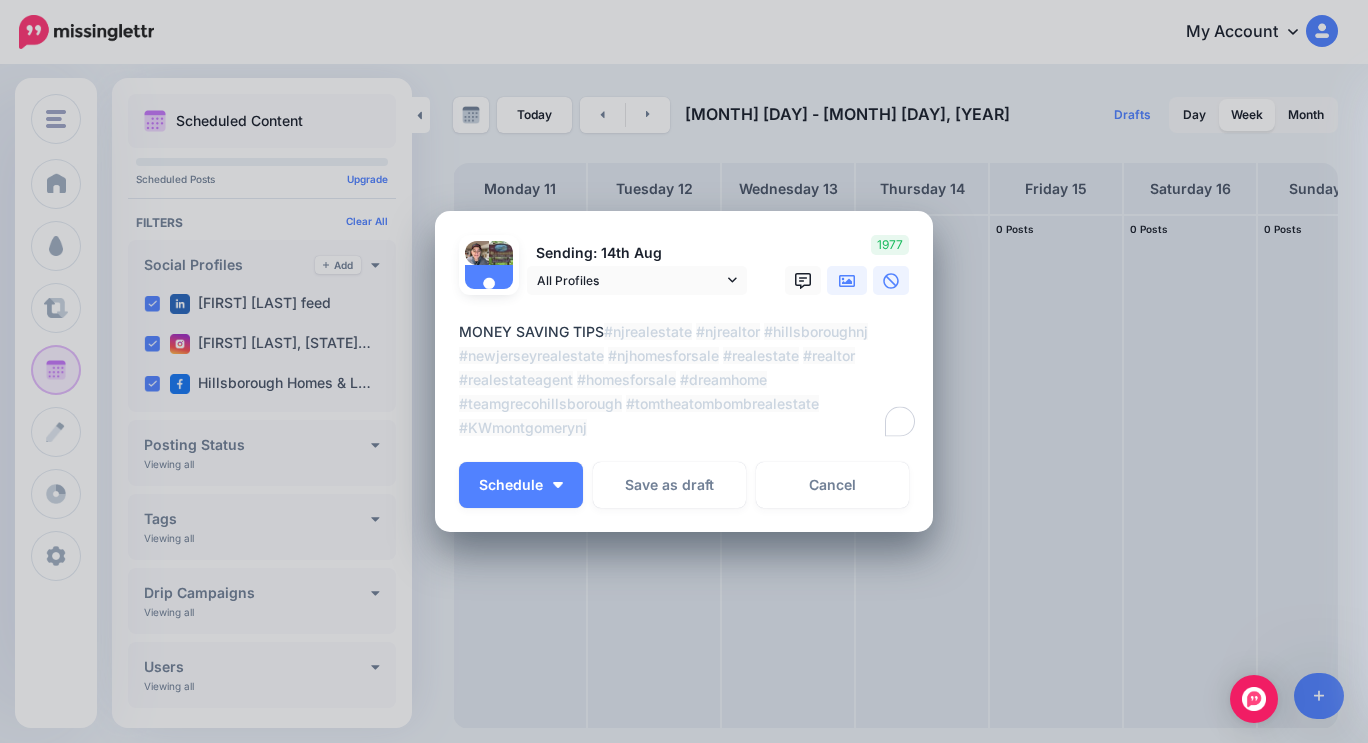 click 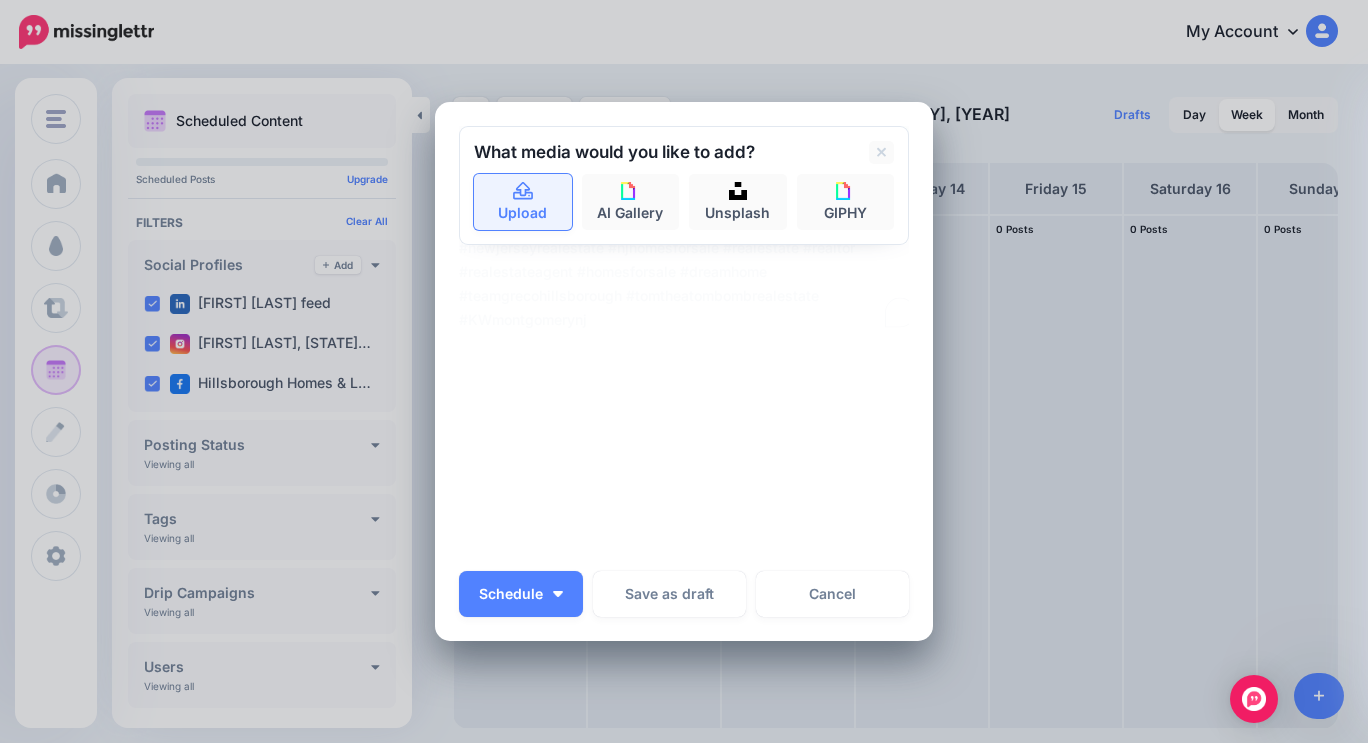 click on "Upload" at bounding box center [523, 202] 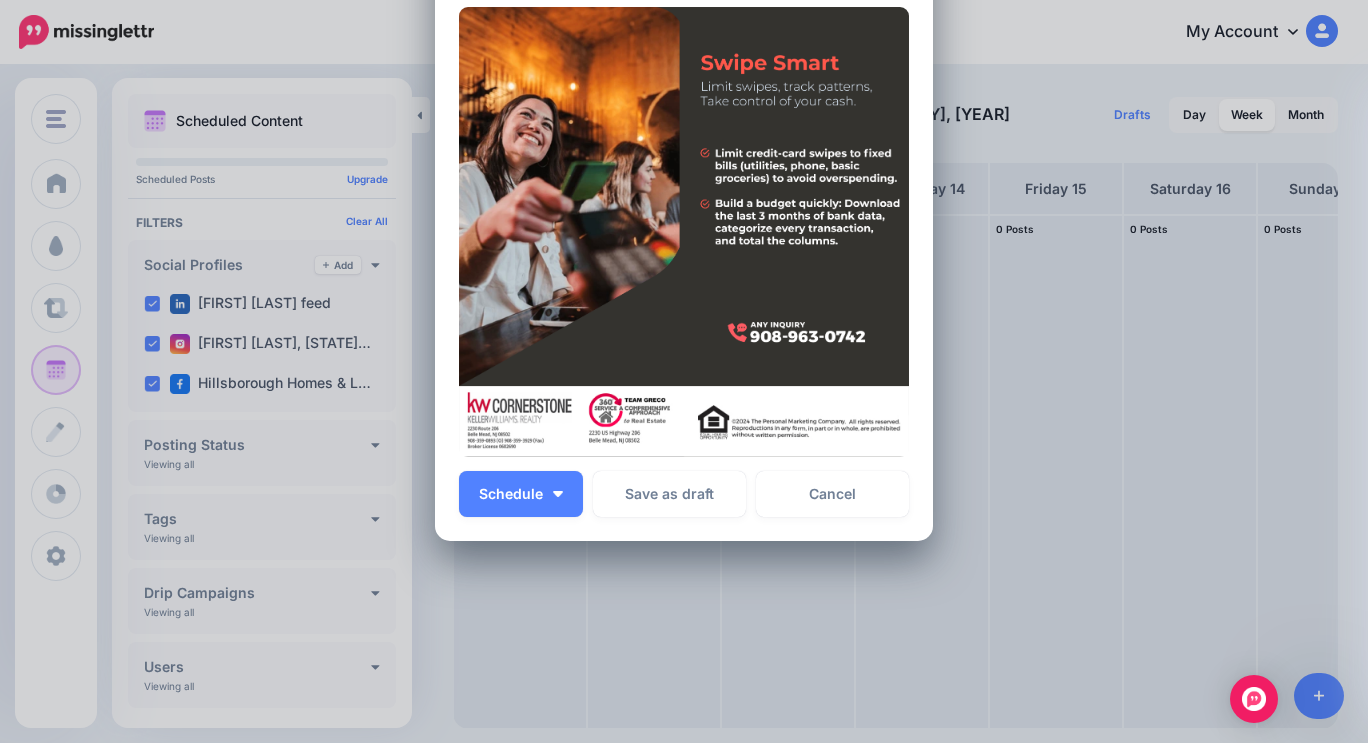 scroll, scrollTop: 293, scrollLeft: 0, axis: vertical 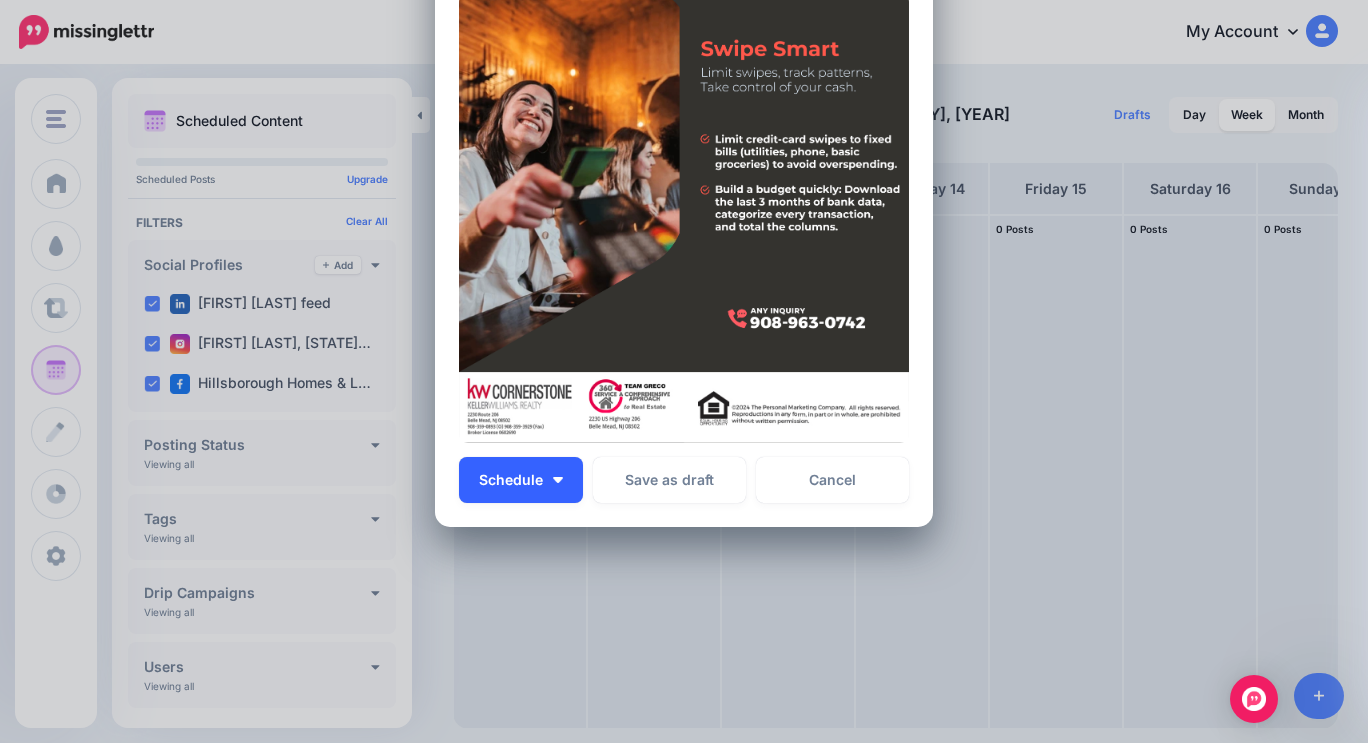 click on "Schedule" at bounding box center [521, 480] 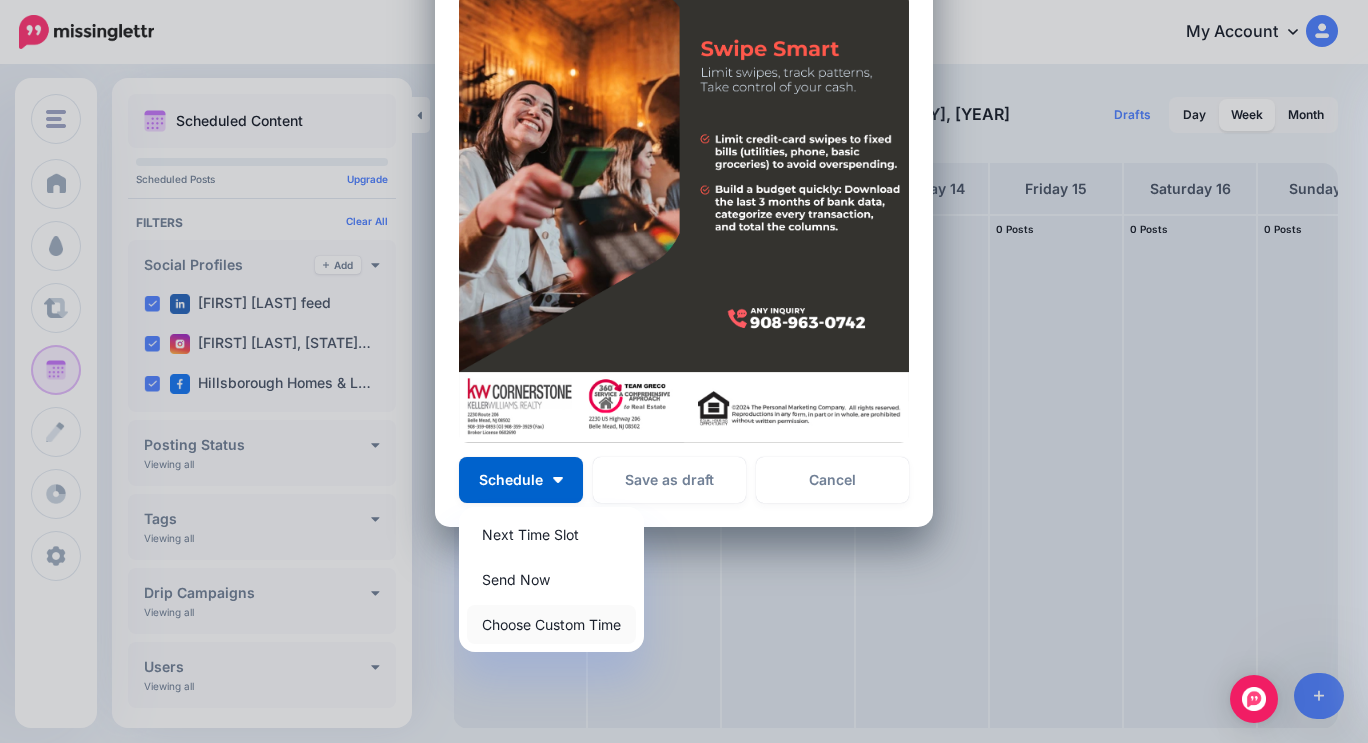 click on "Choose Custom Time" at bounding box center [551, 624] 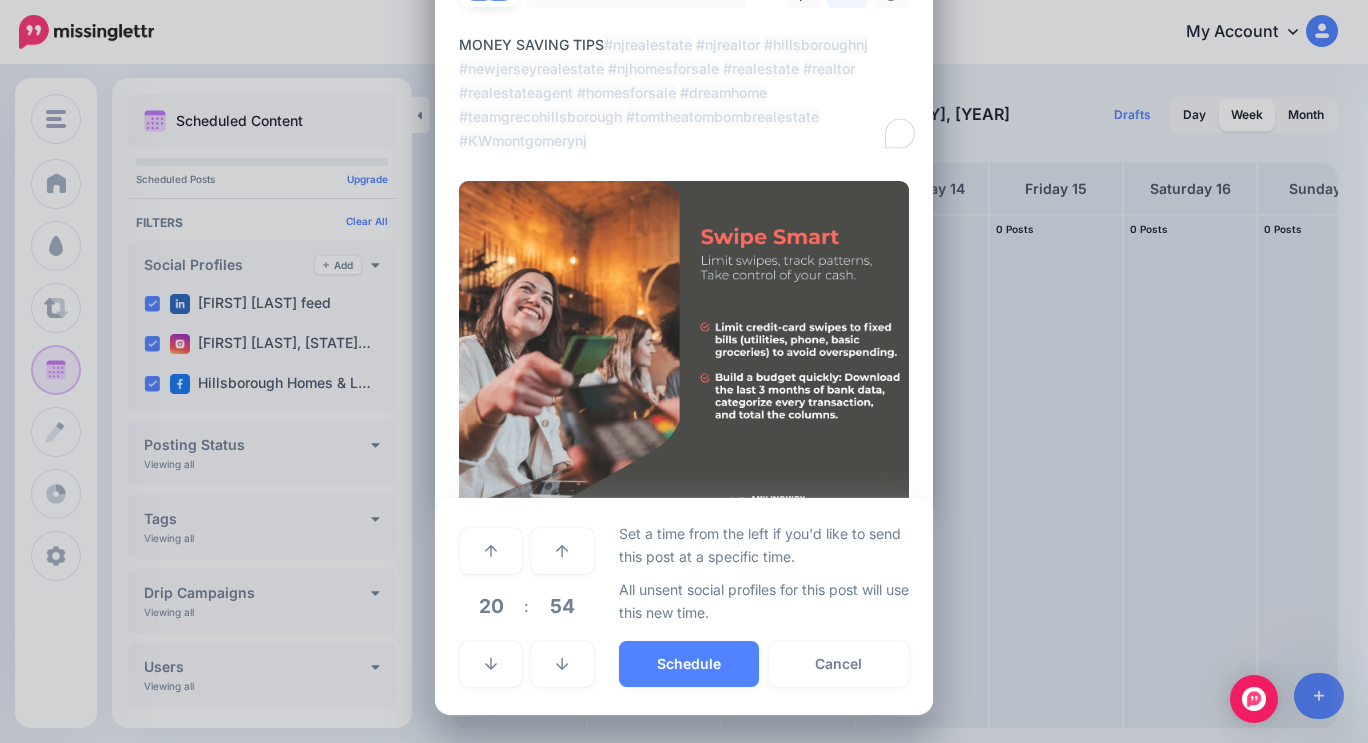 scroll, scrollTop: 104, scrollLeft: 0, axis: vertical 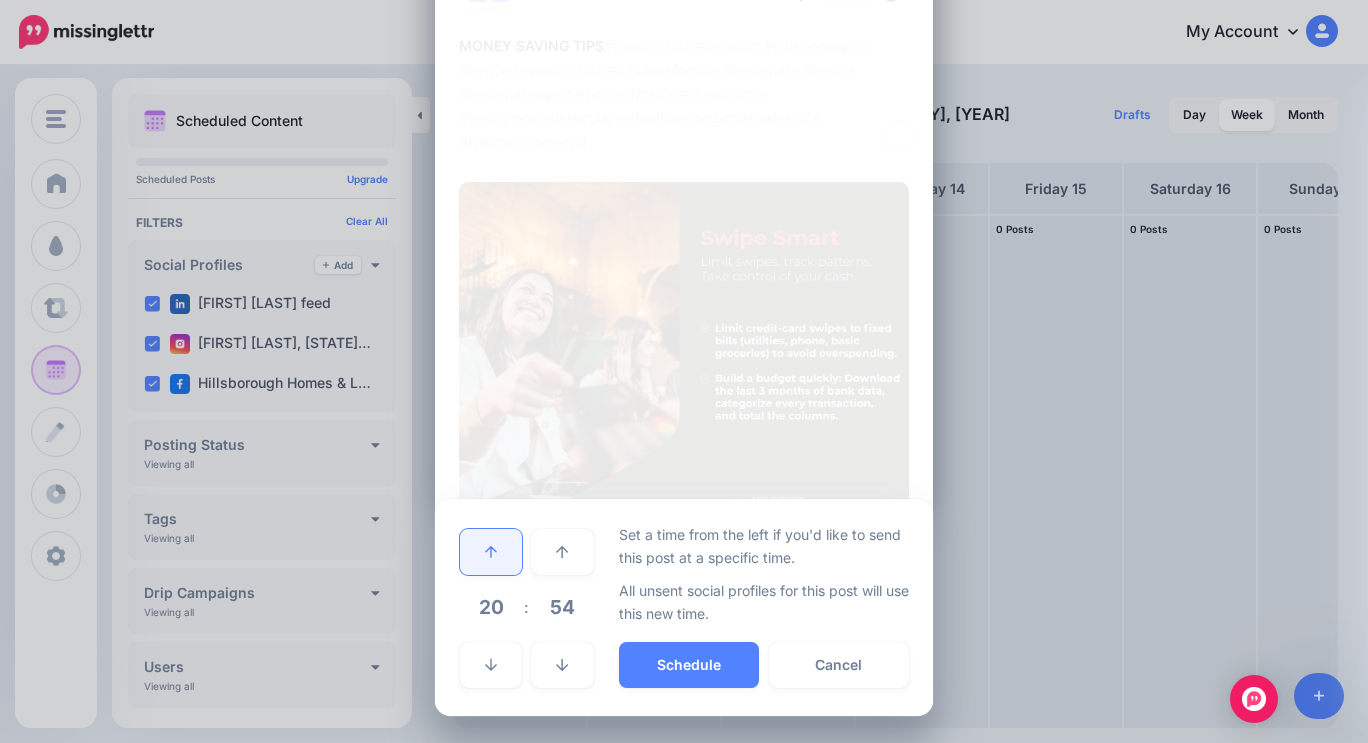 click 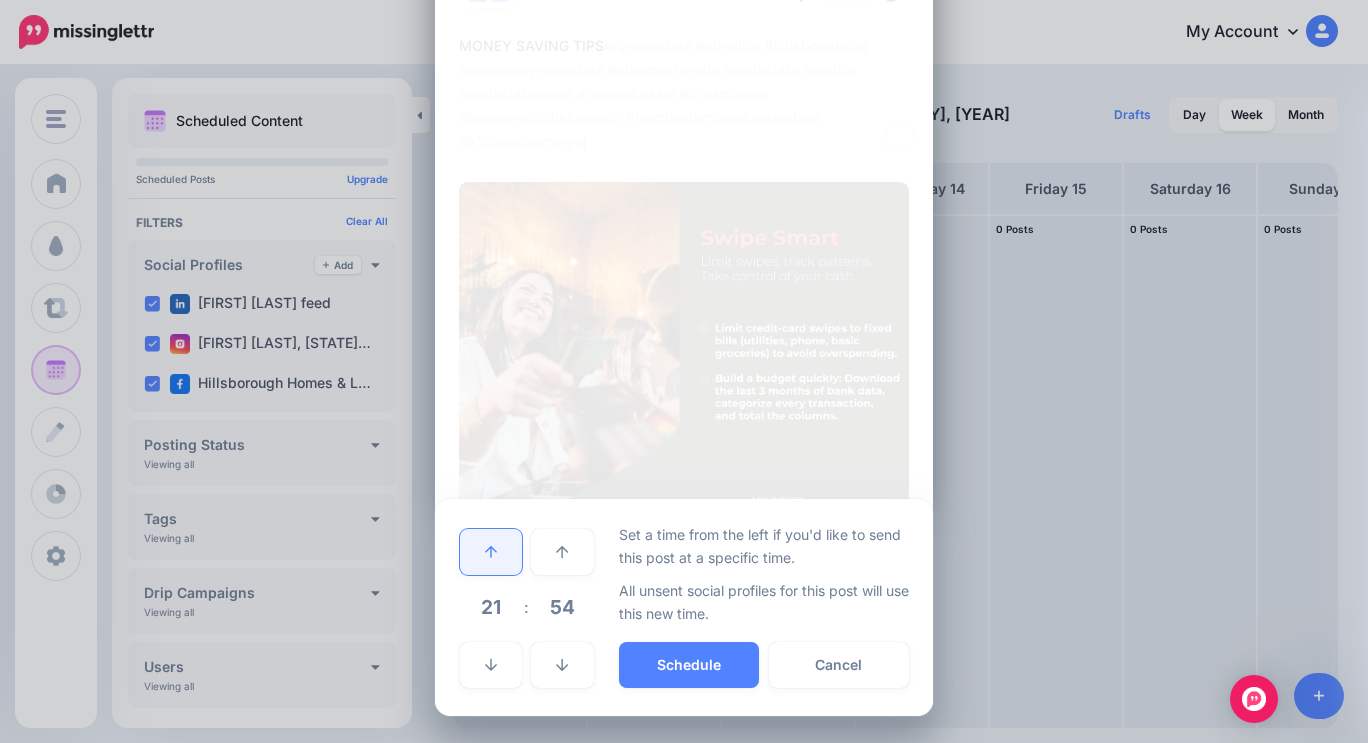 click 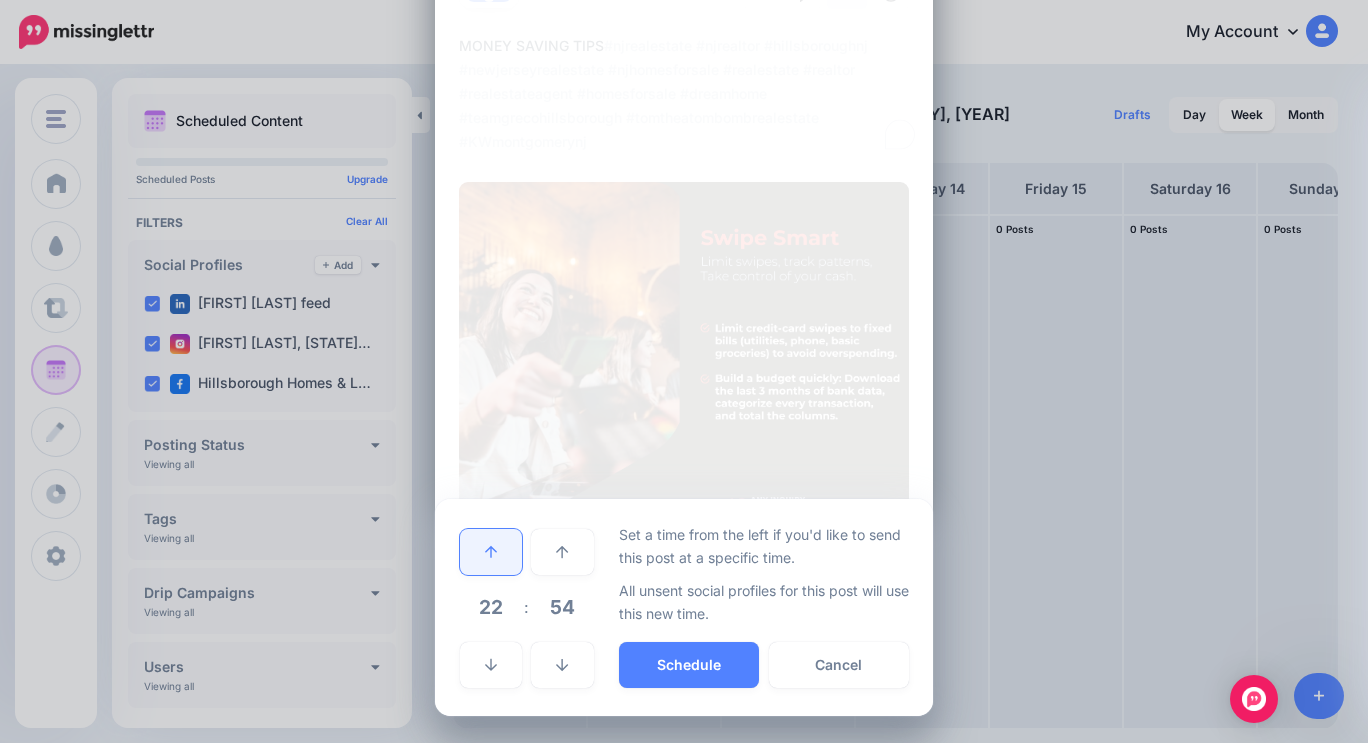 click 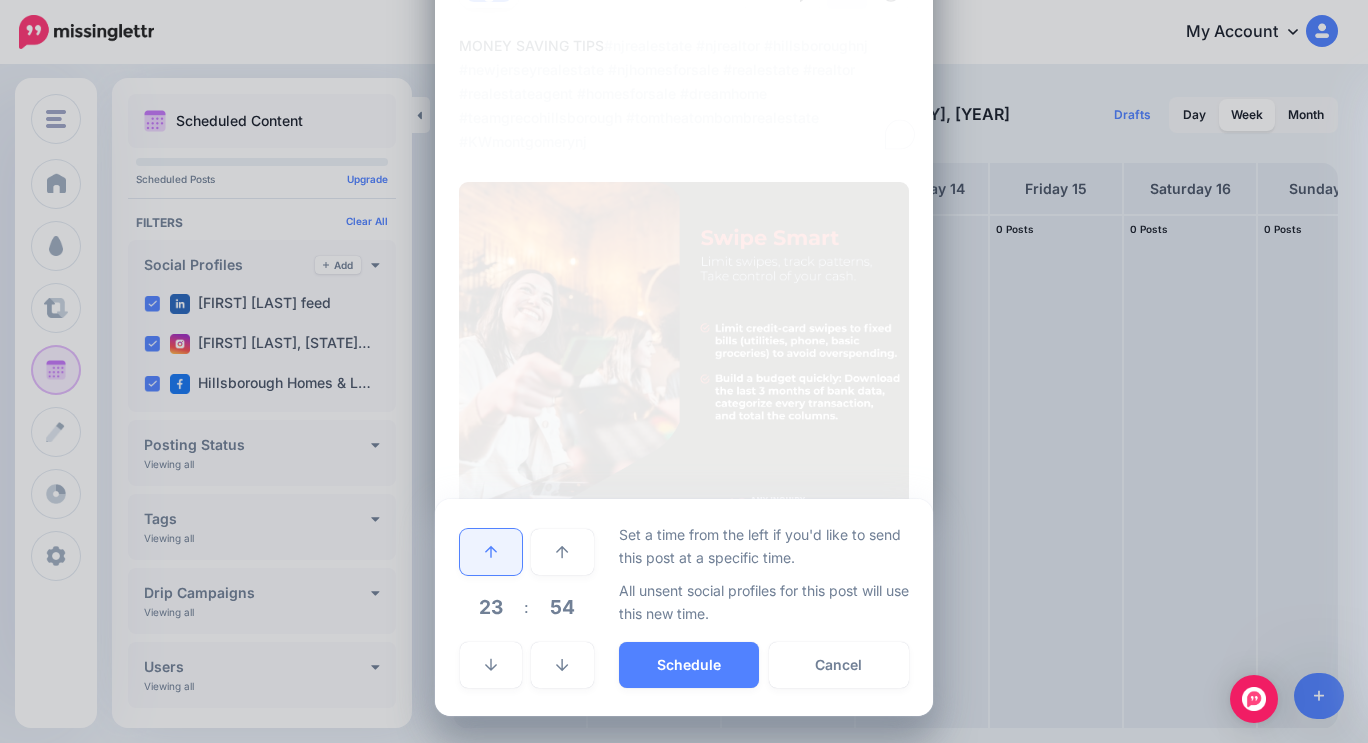 click 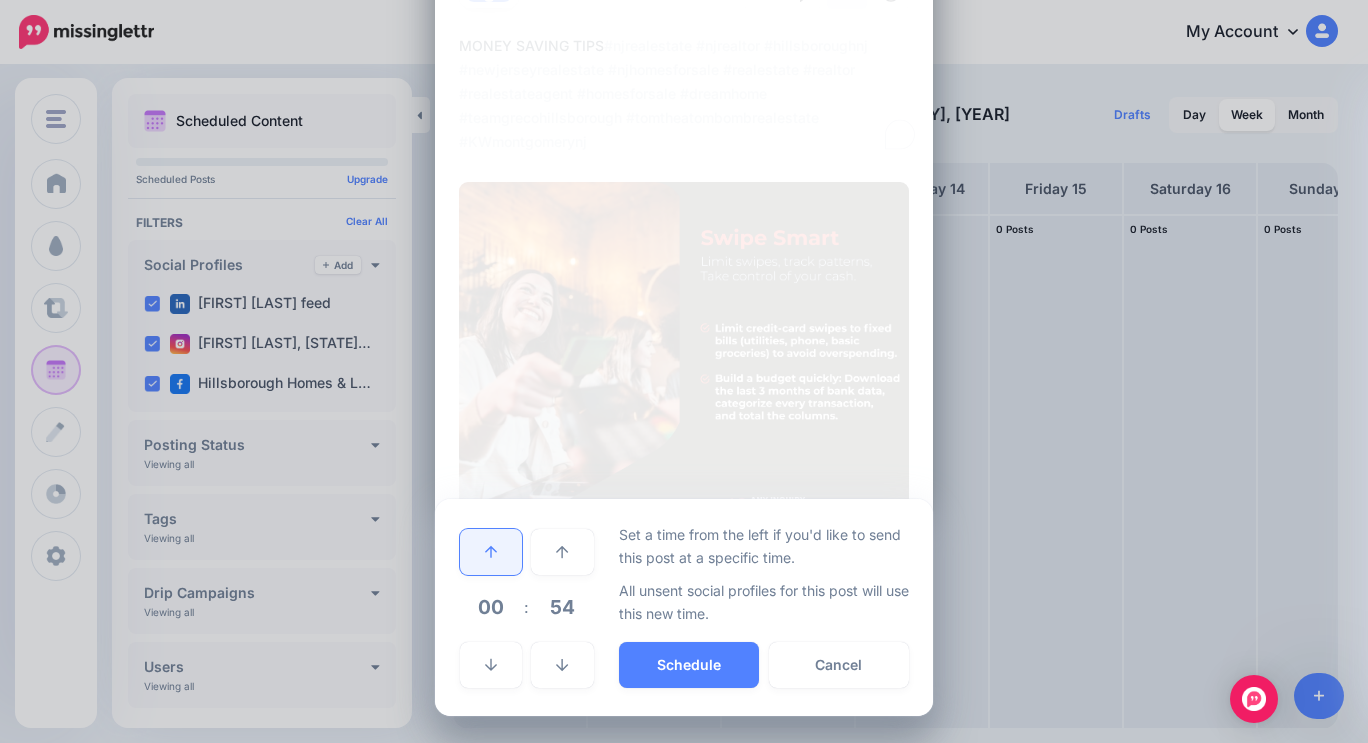 click 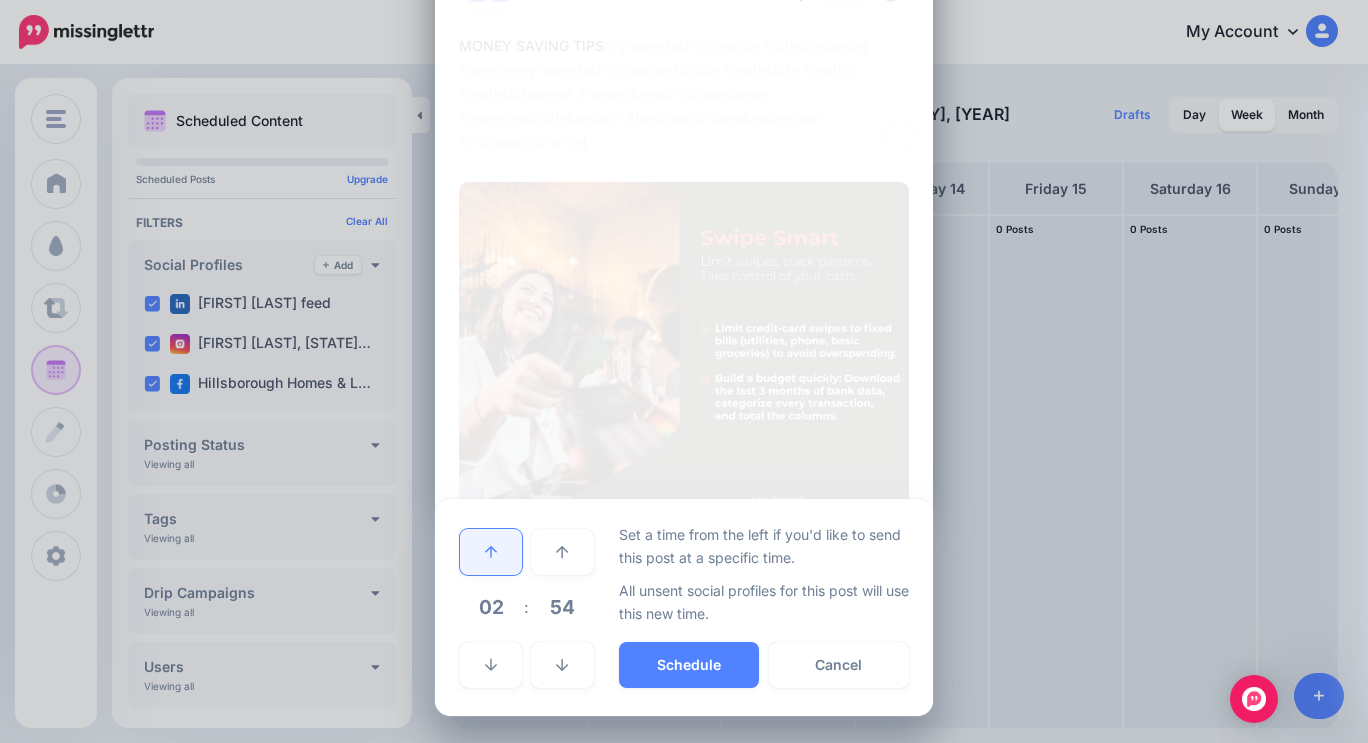 click 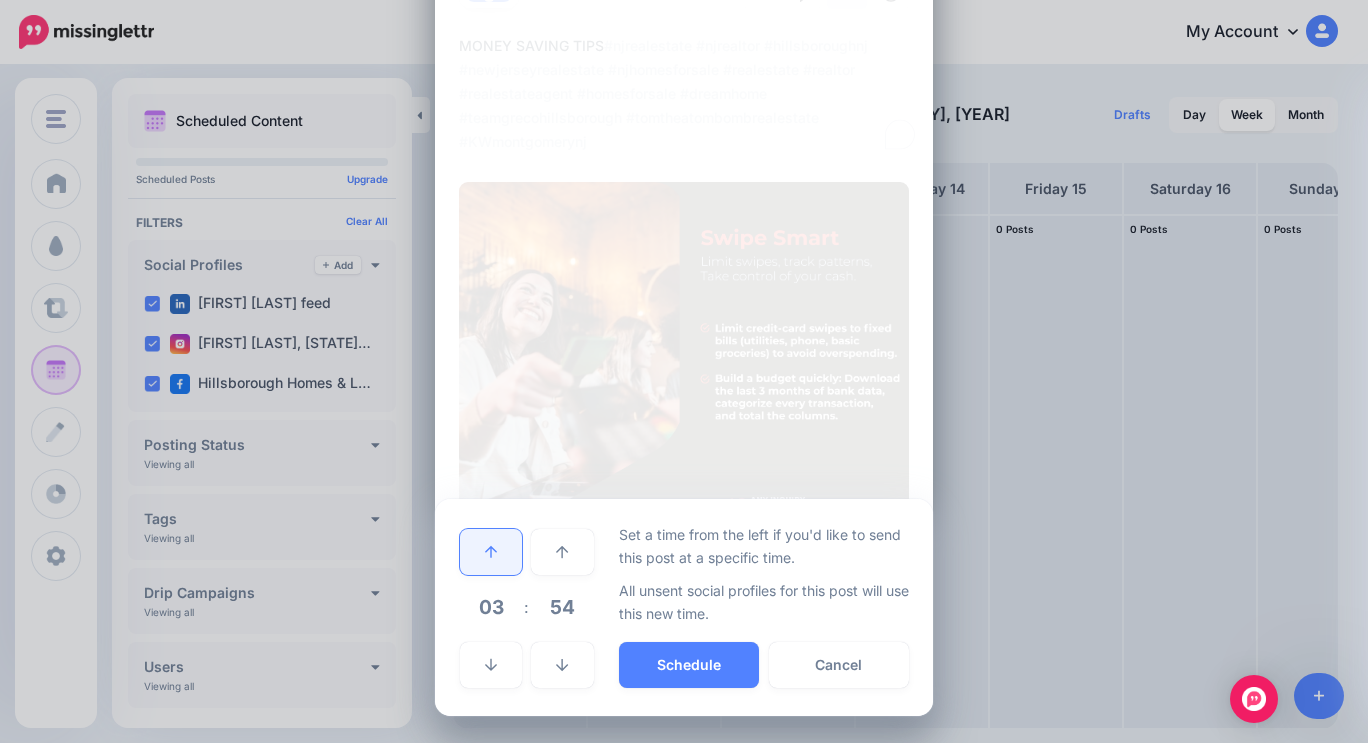 click 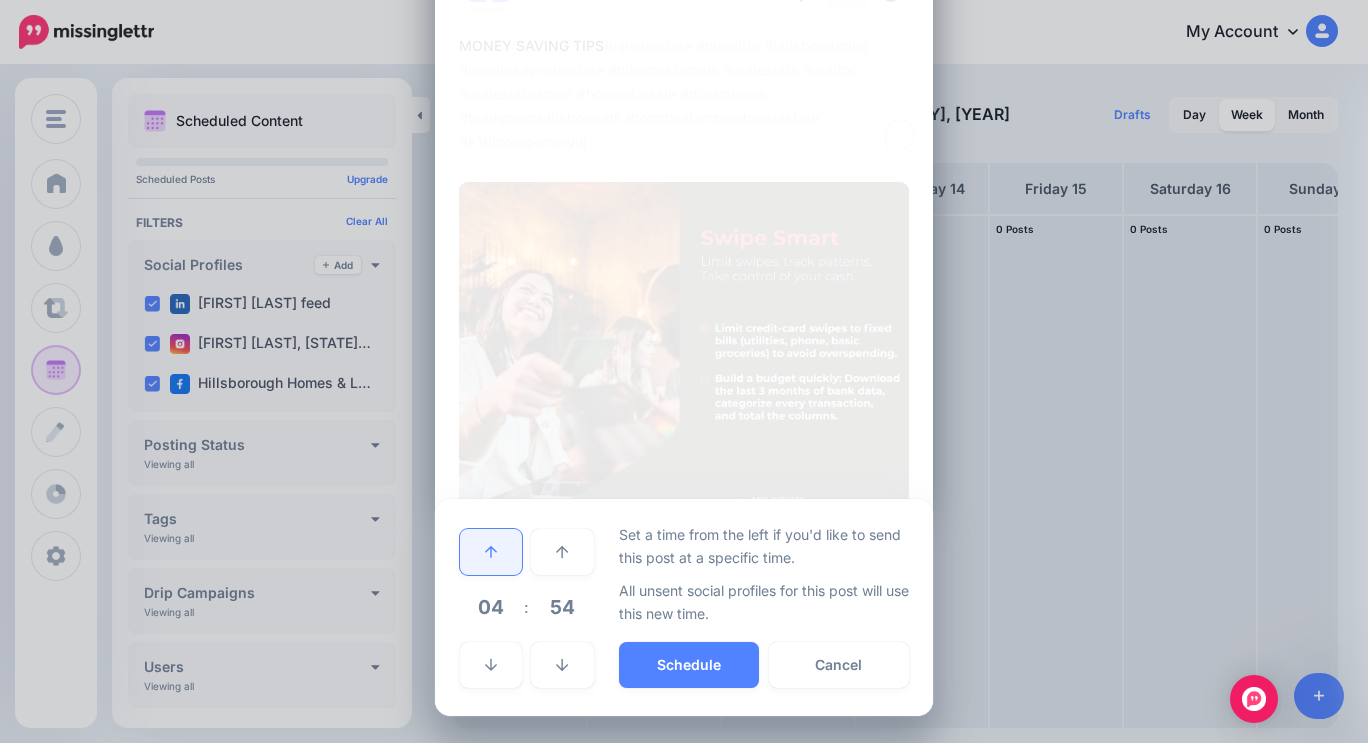 click 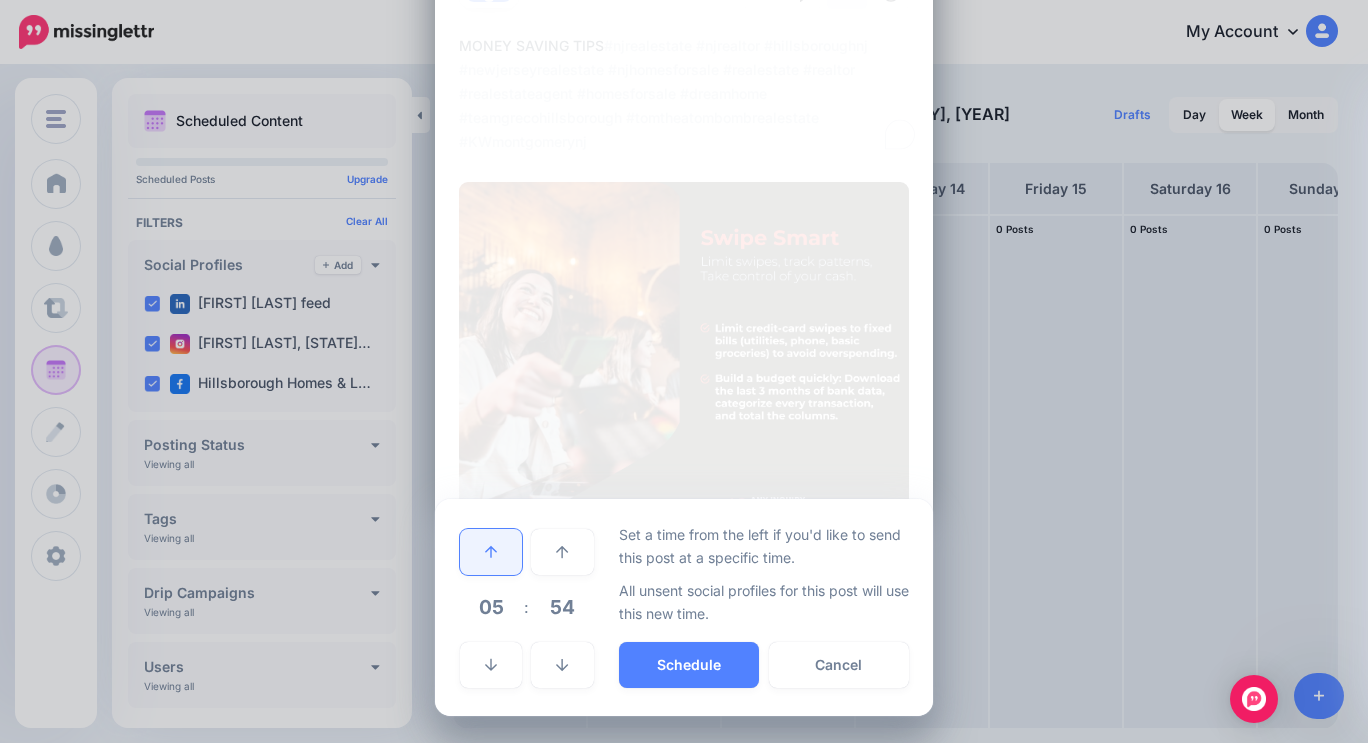 click 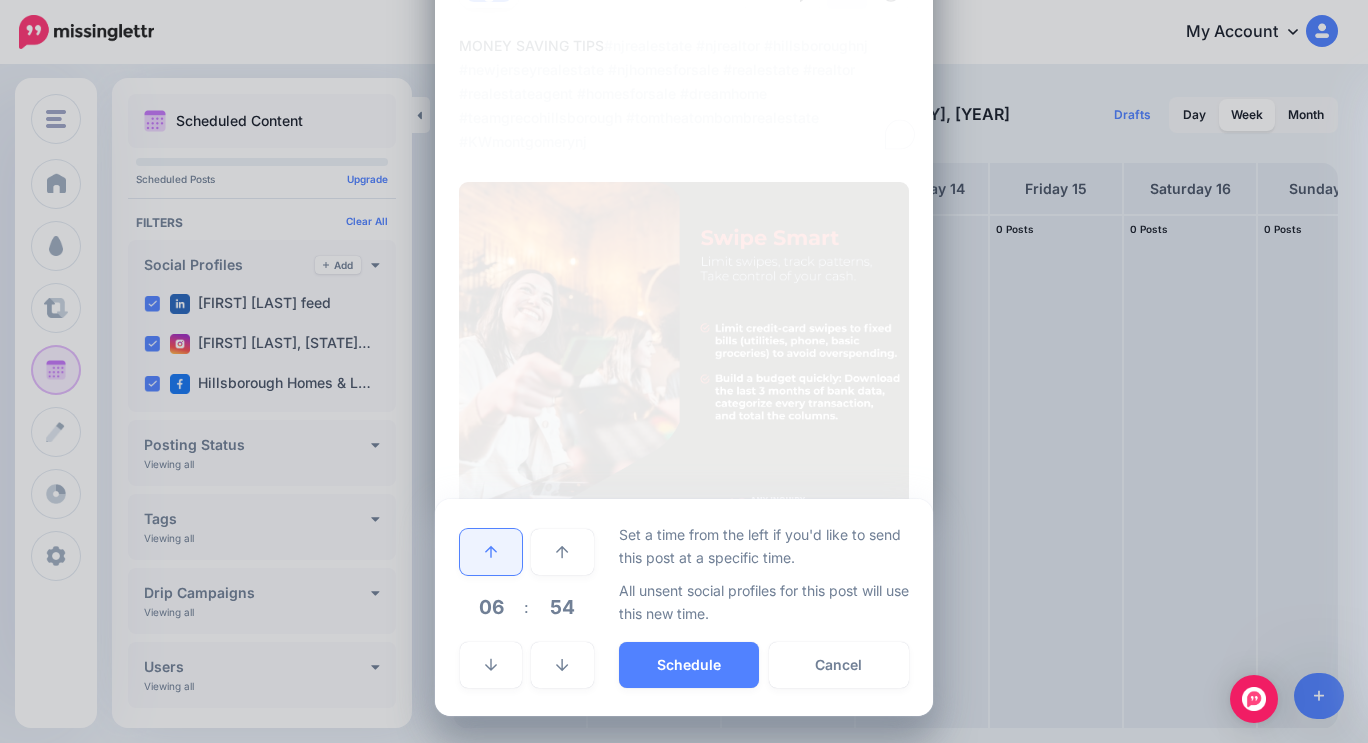 click 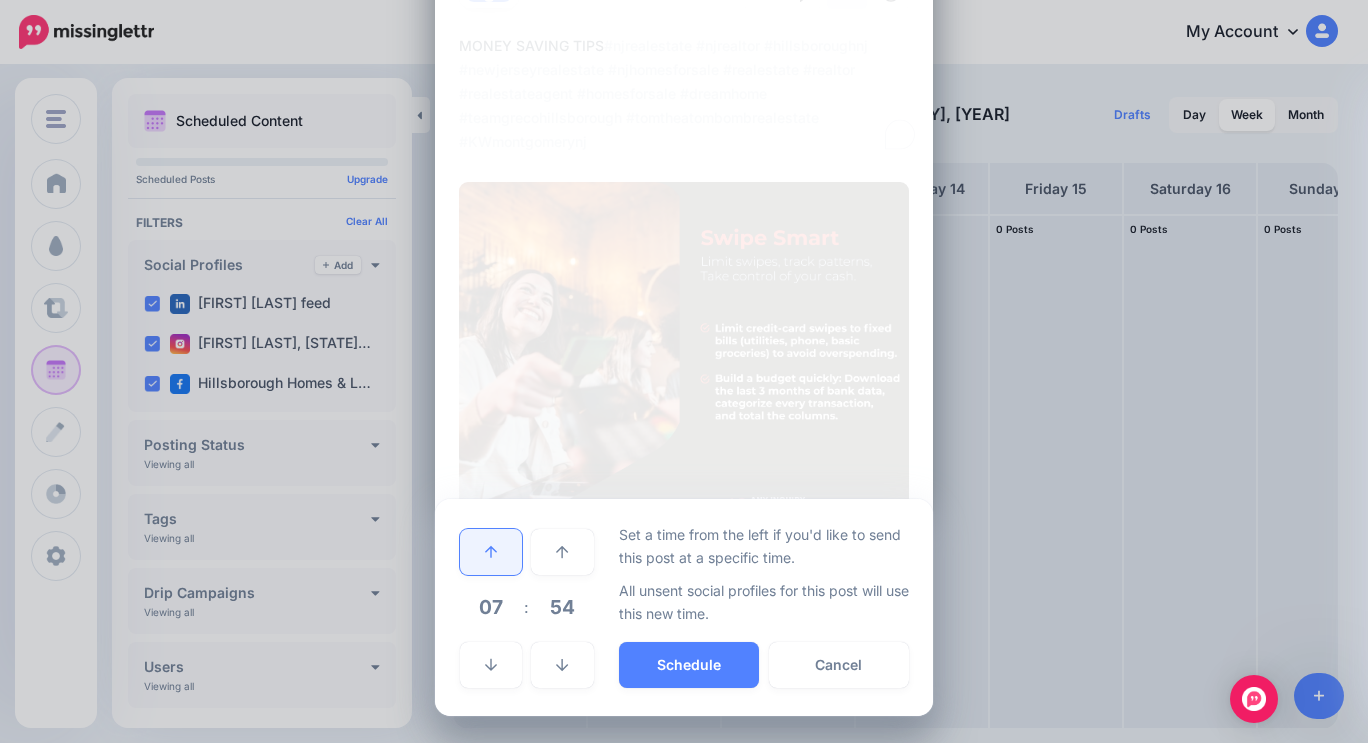 click 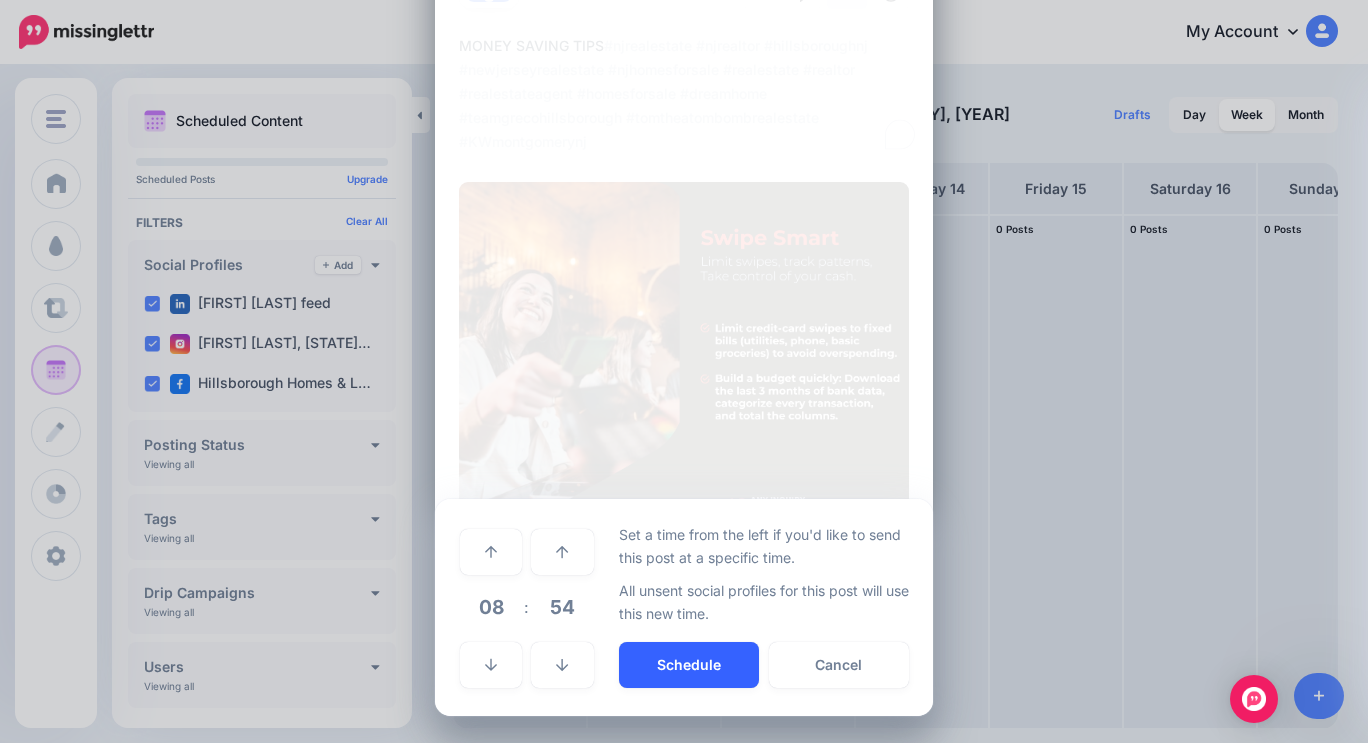 click on "Schedule" at bounding box center (689, 665) 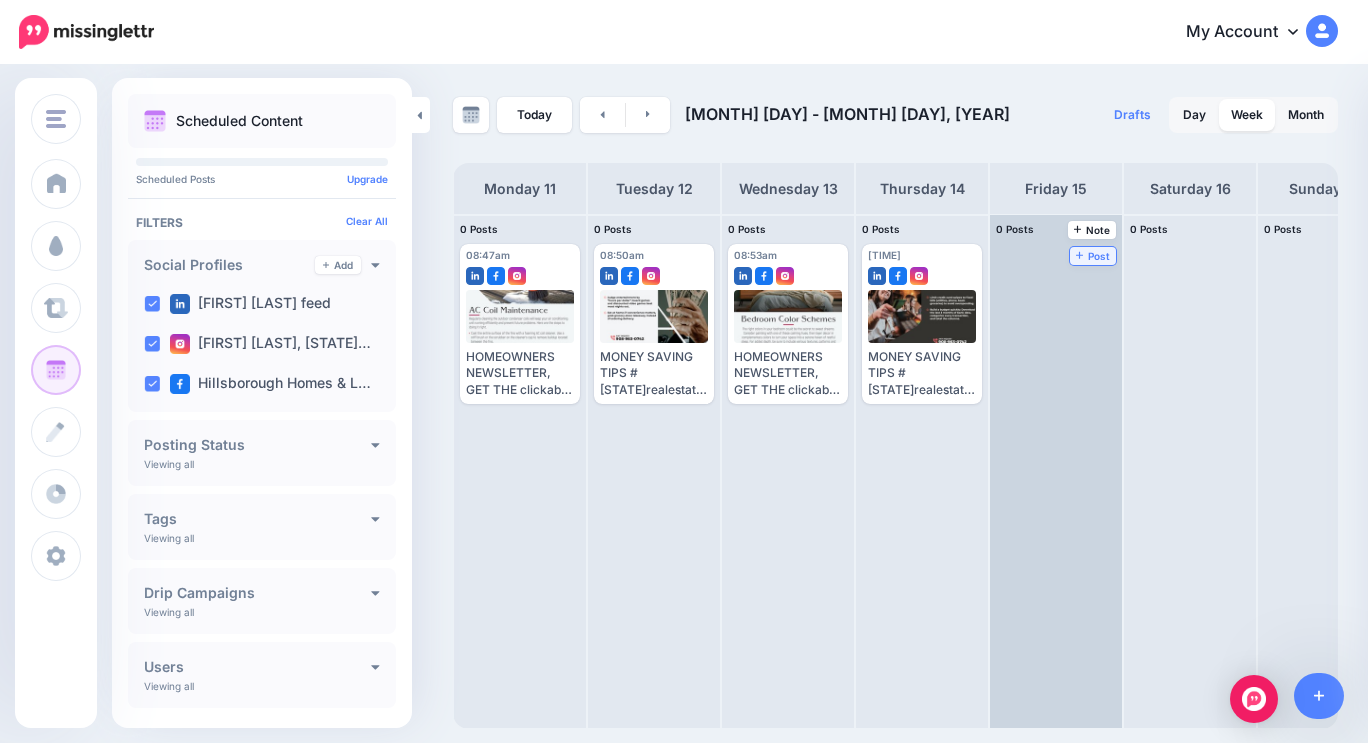 click on "Post" at bounding box center [1093, 256] 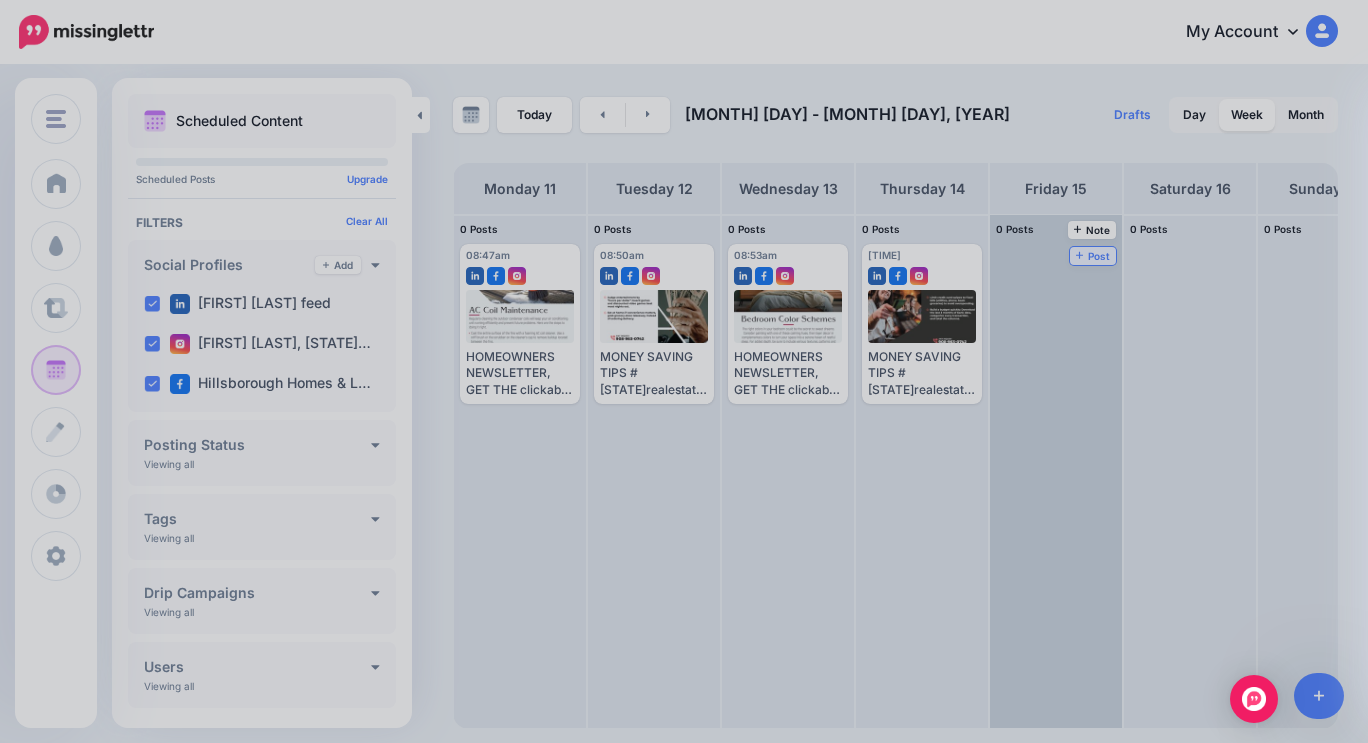 scroll, scrollTop: 0, scrollLeft: 0, axis: both 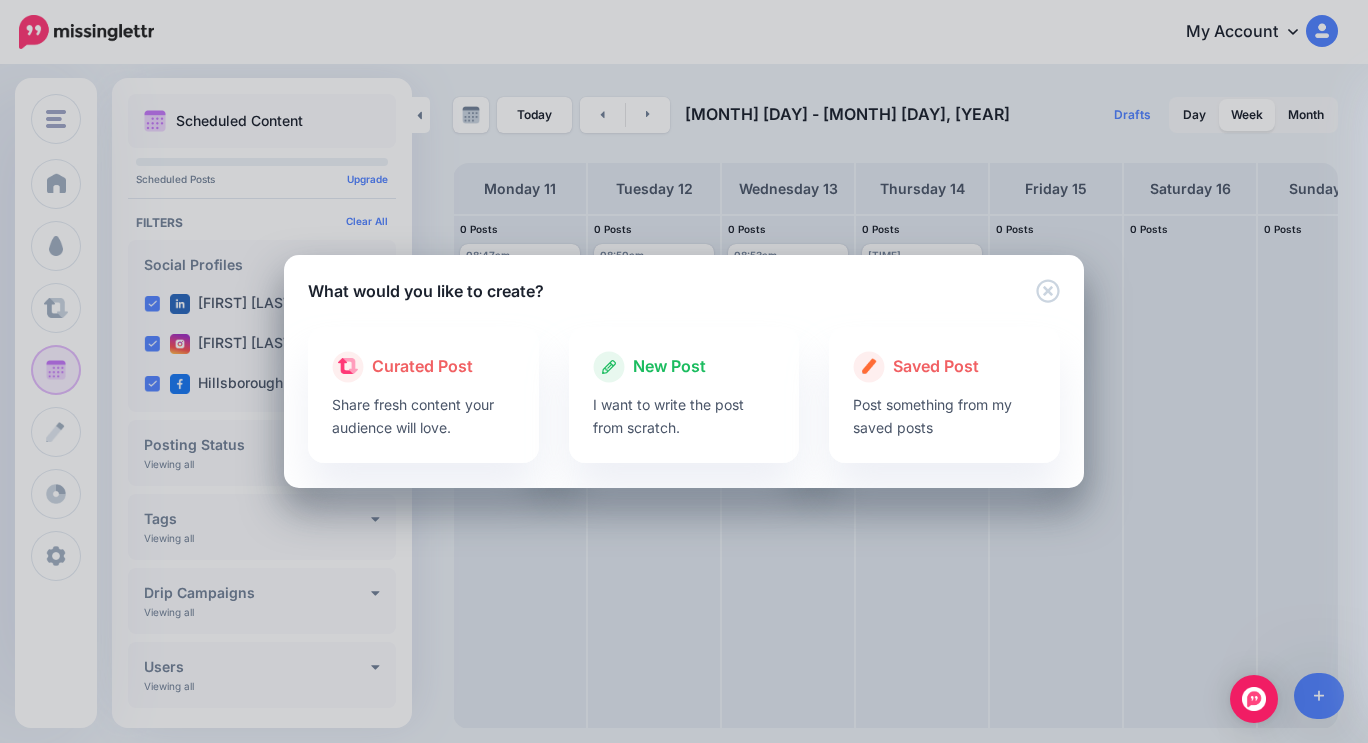 click at bounding box center (684, 388) 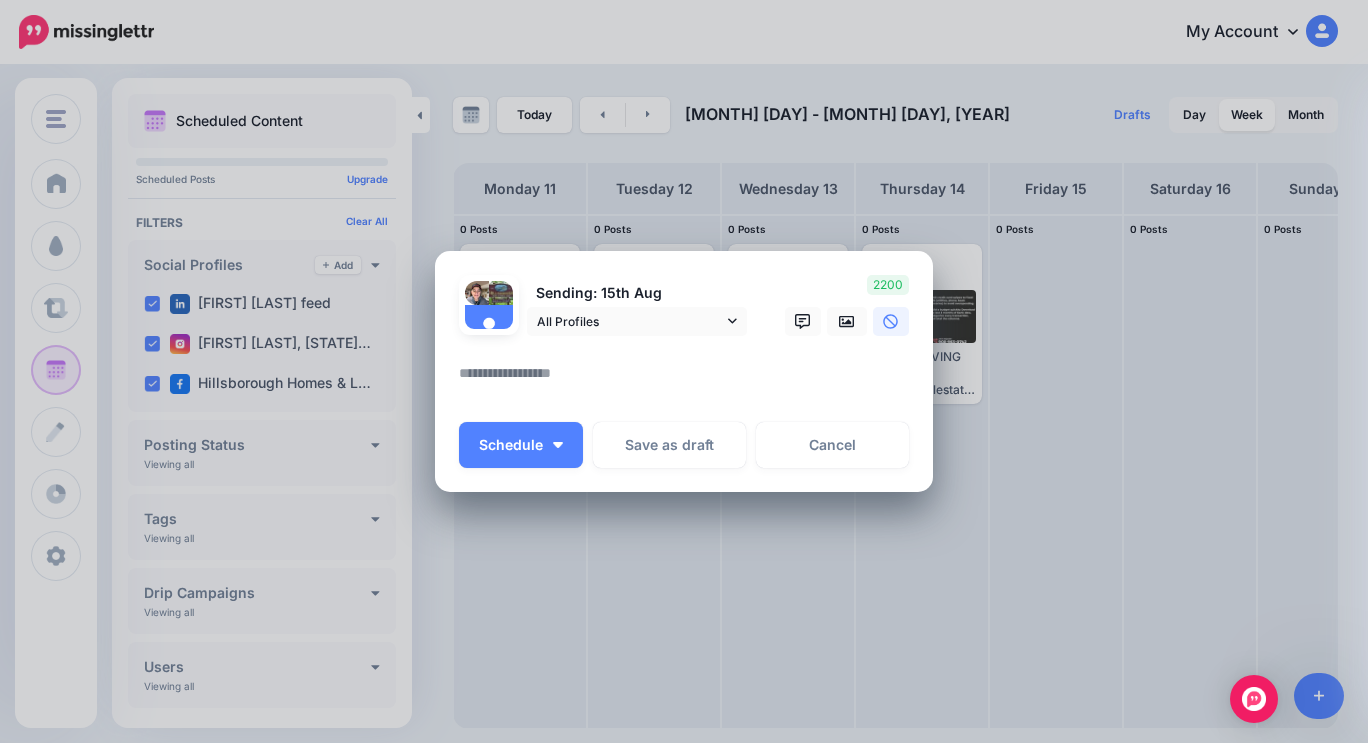 click at bounding box center (689, 380) 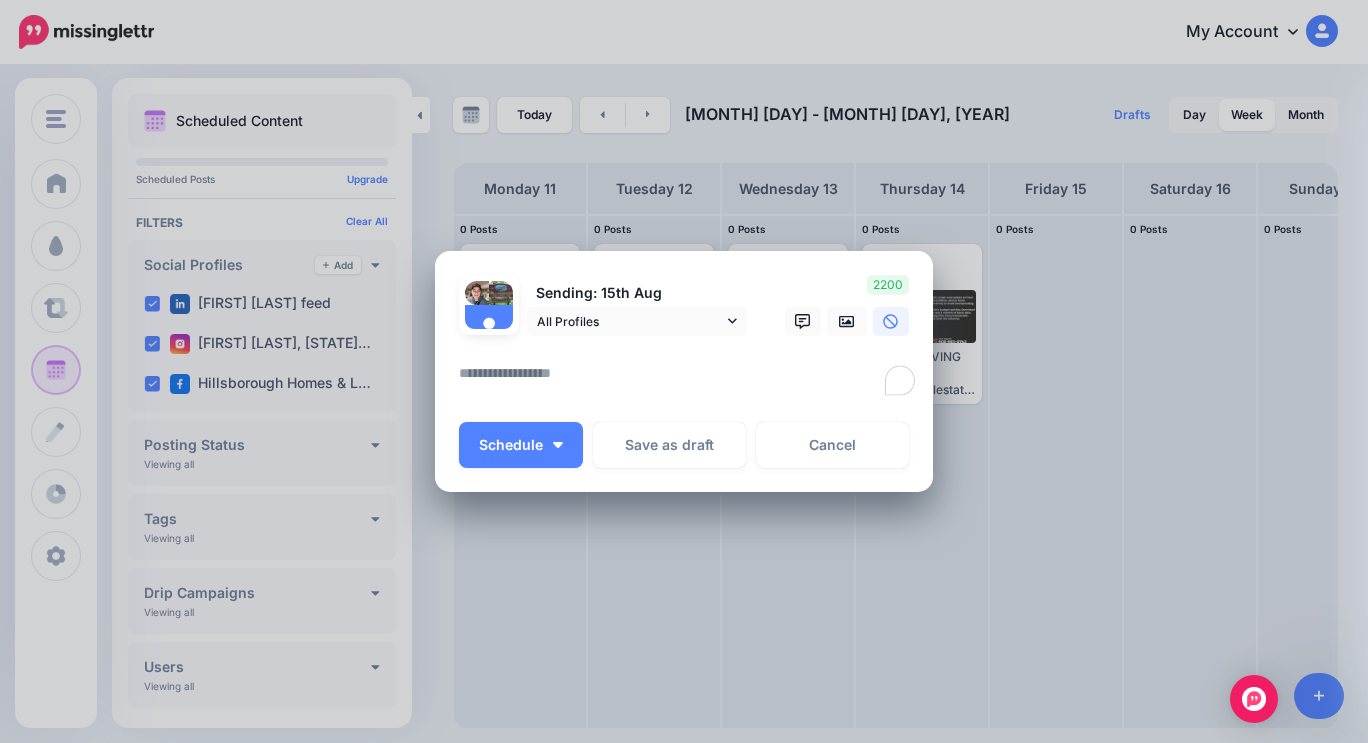 paste on "**********" 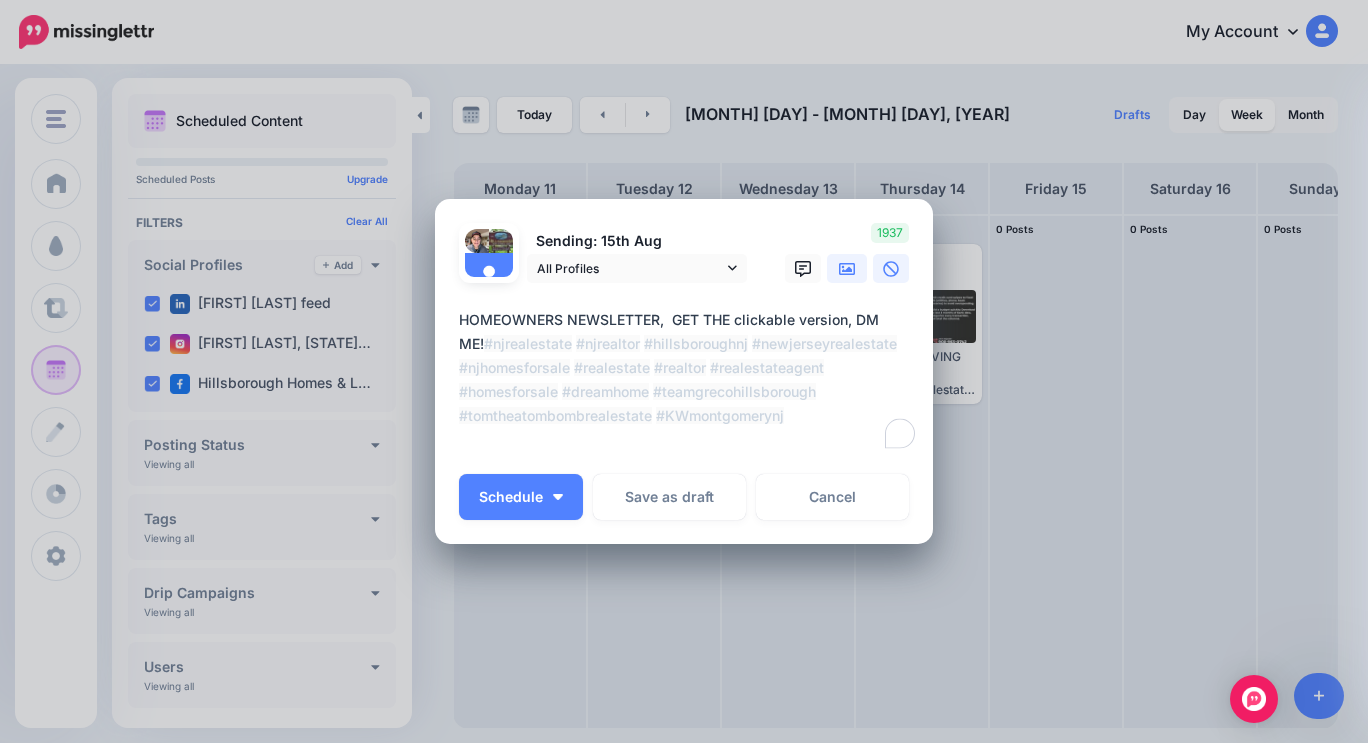 type on "**********" 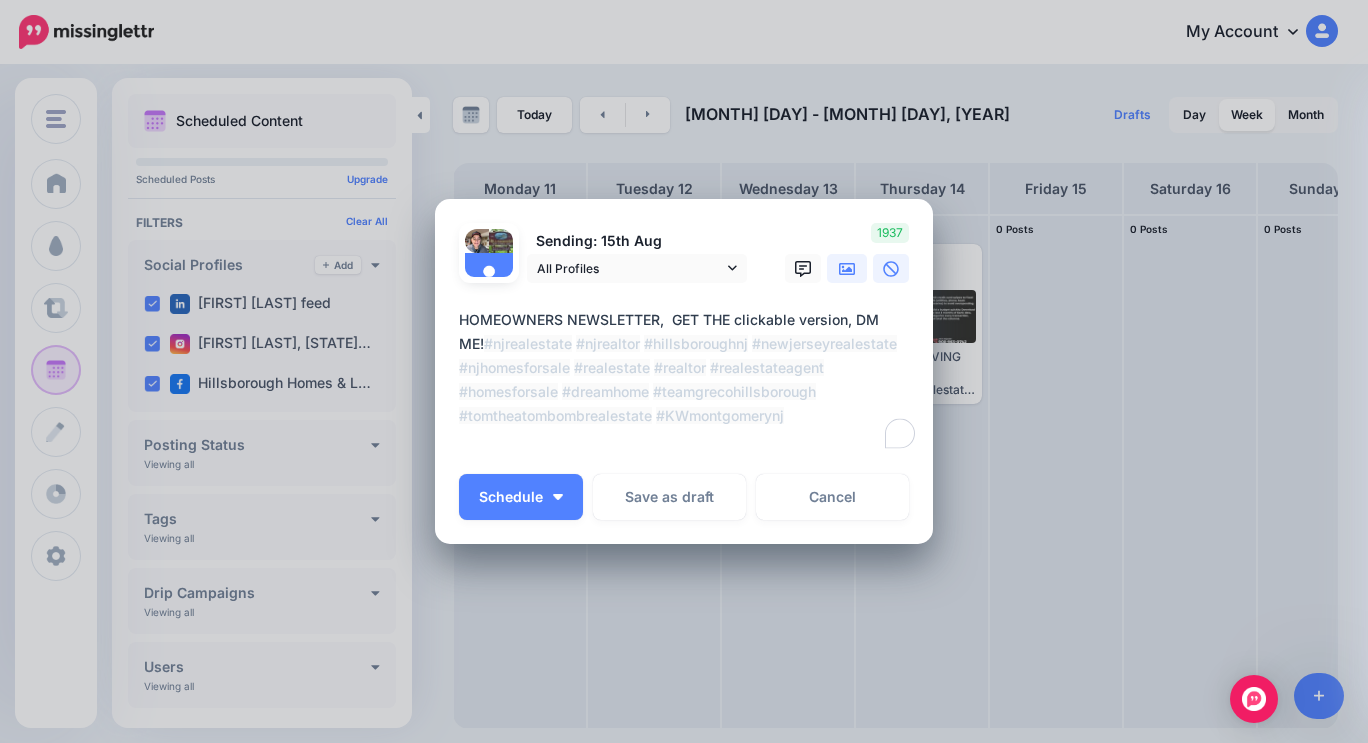 click 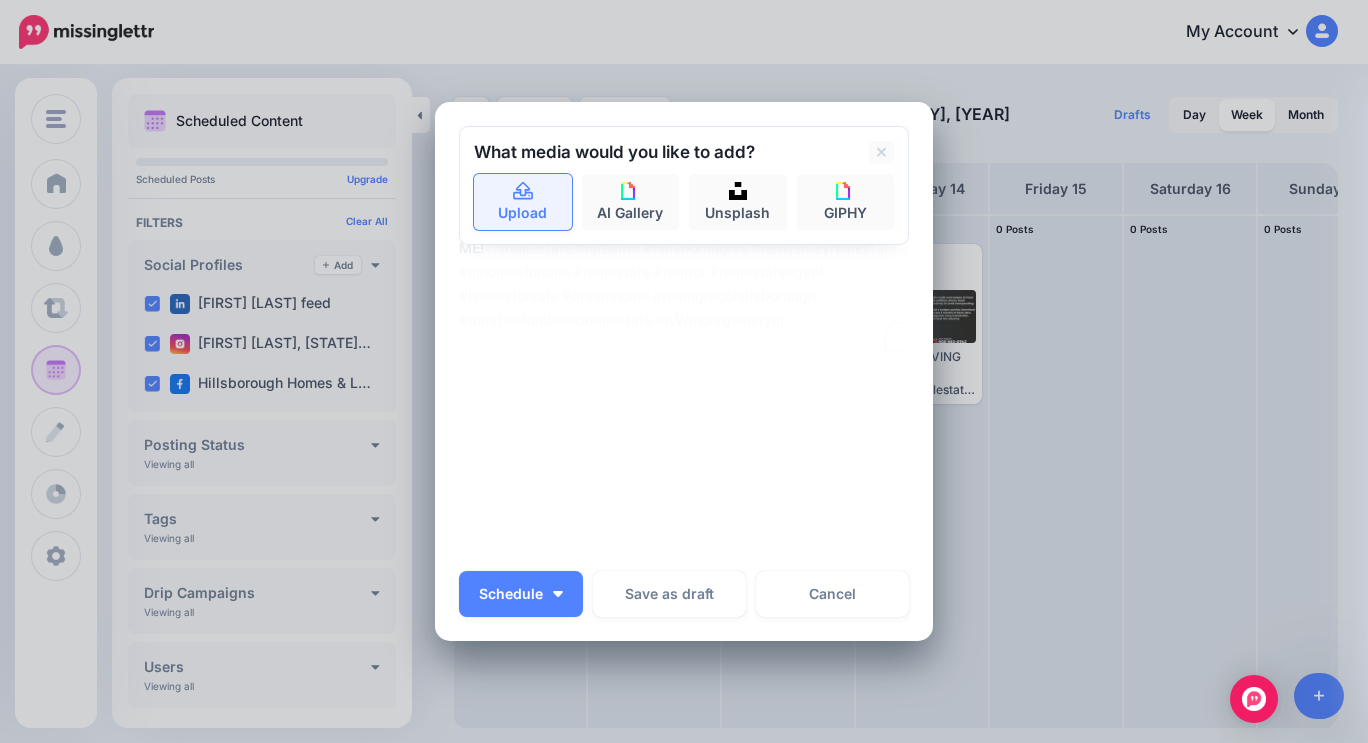 click on "Upload" at bounding box center (523, 202) 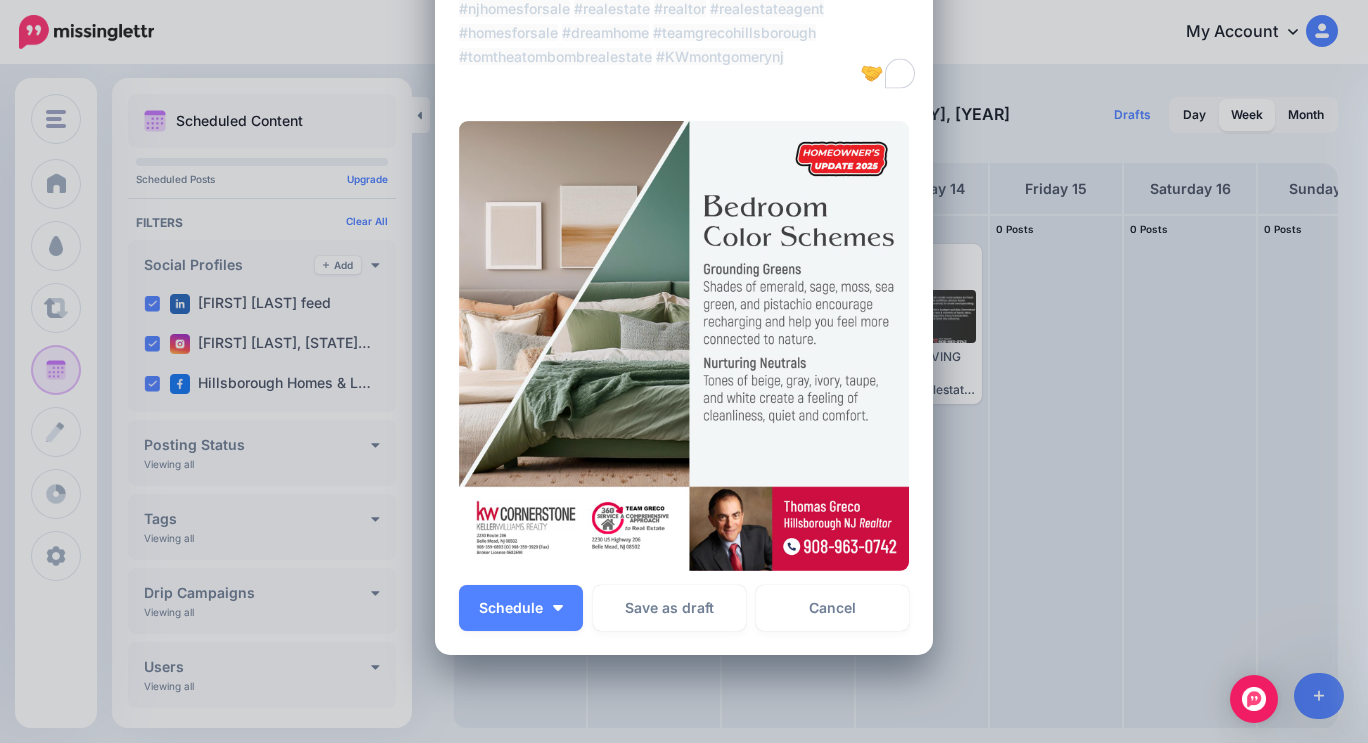 scroll, scrollTop: 200, scrollLeft: 0, axis: vertical 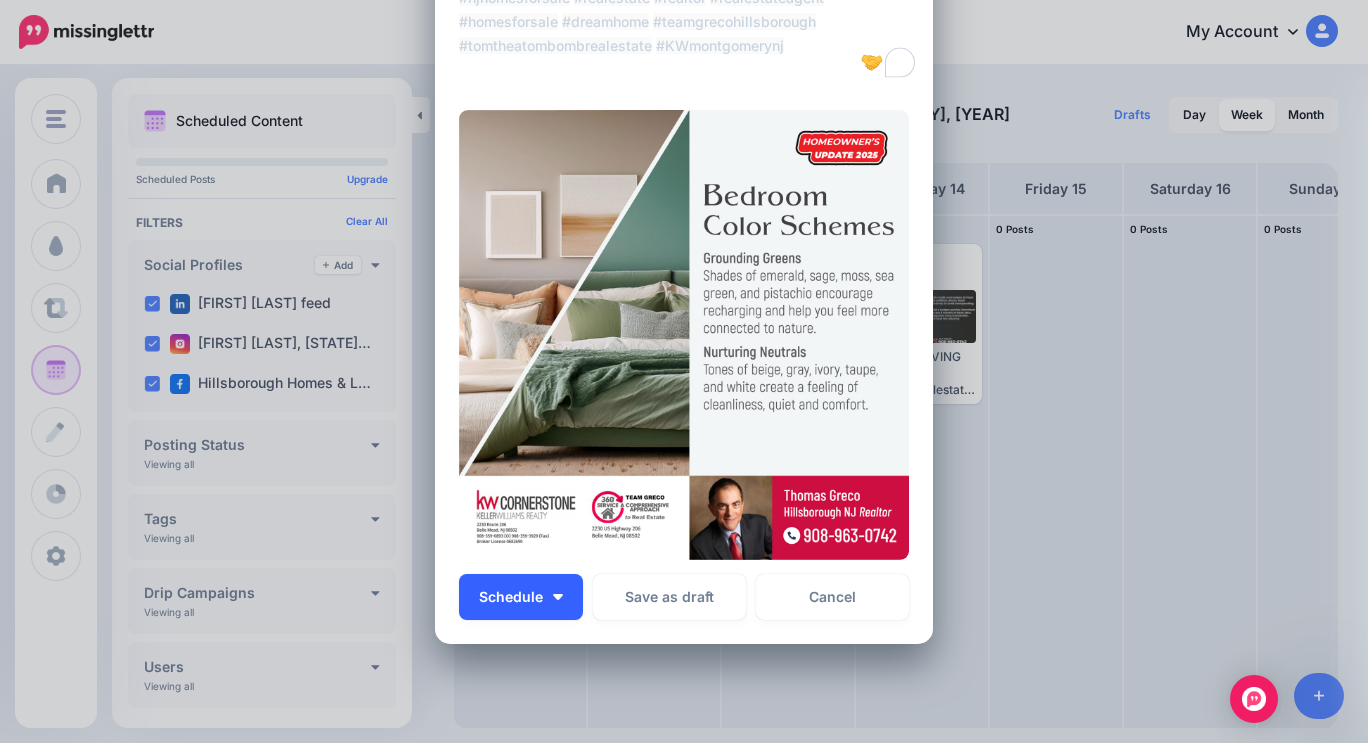 click at bounding box center [558, 597] 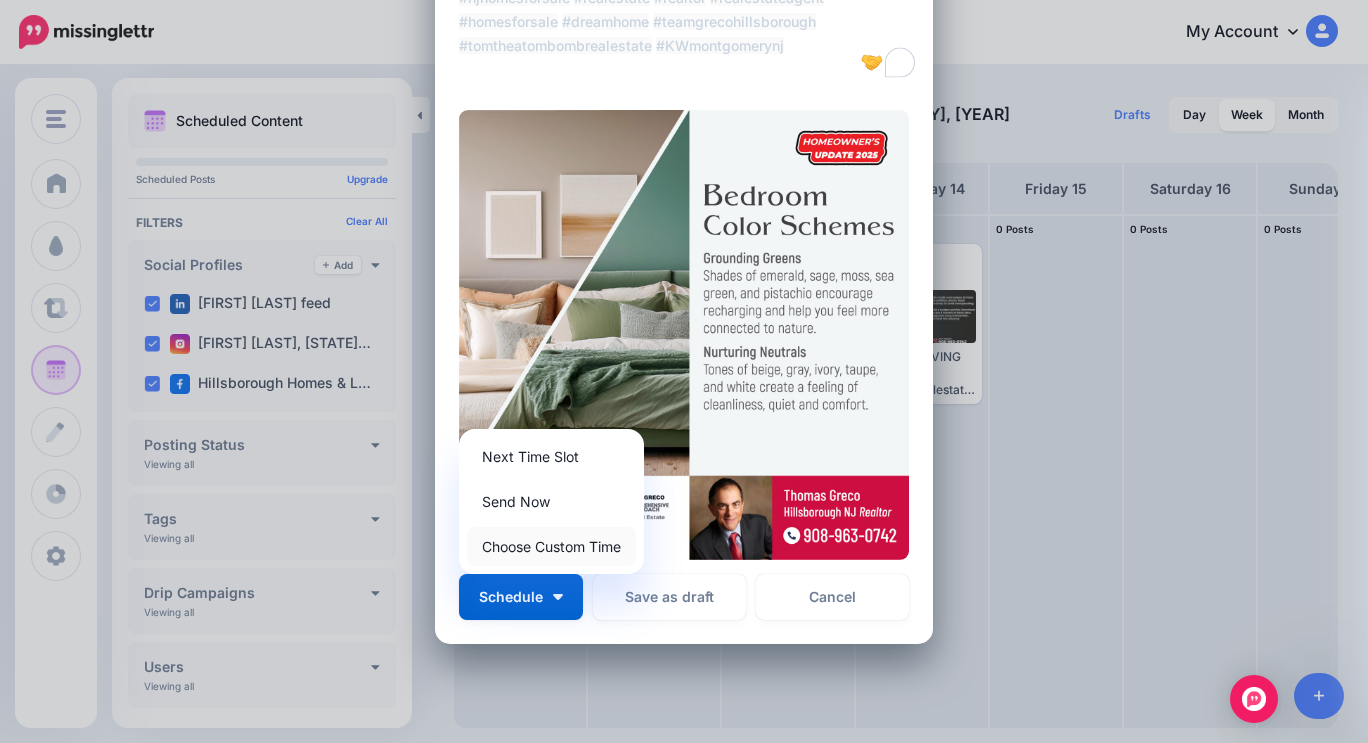 click on "Choose Custom Time" at bounding box center (551, 546) 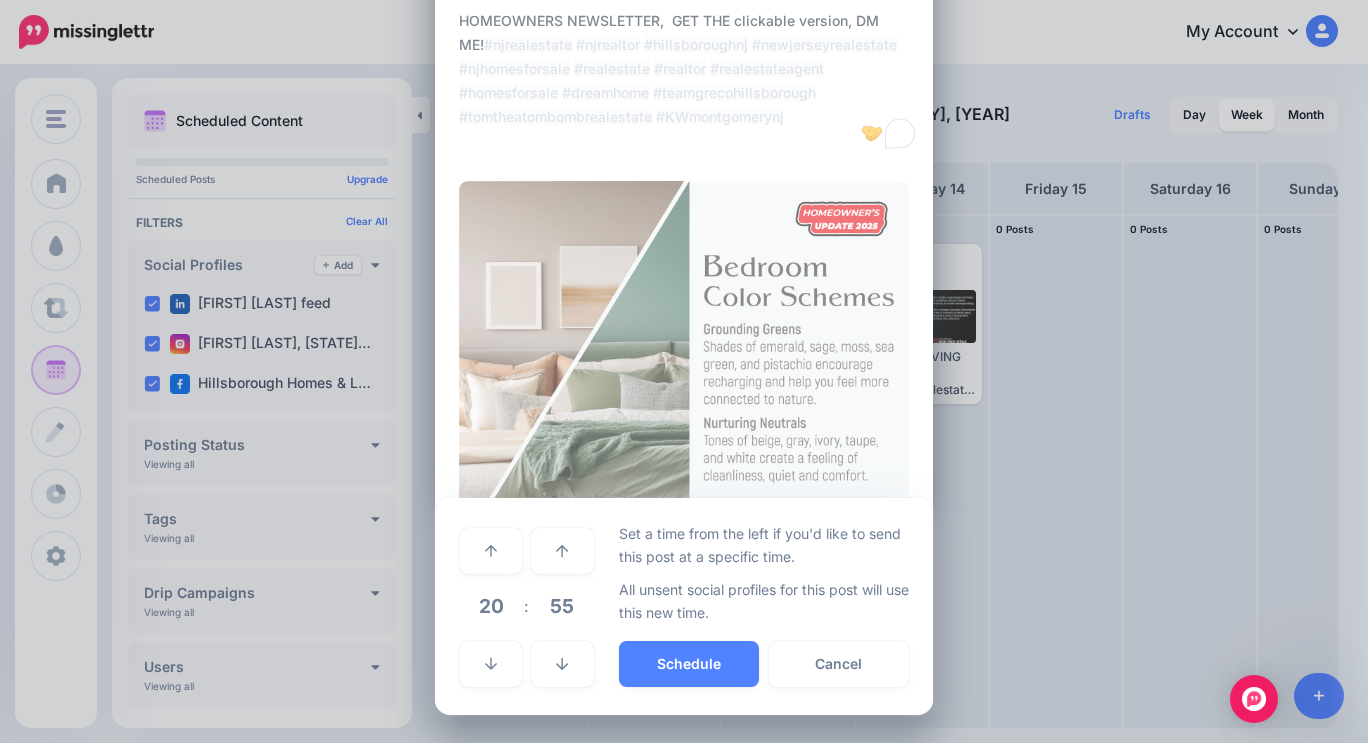 scroll, scrollTop: 128, scrollLeft: 0, axis: vertical 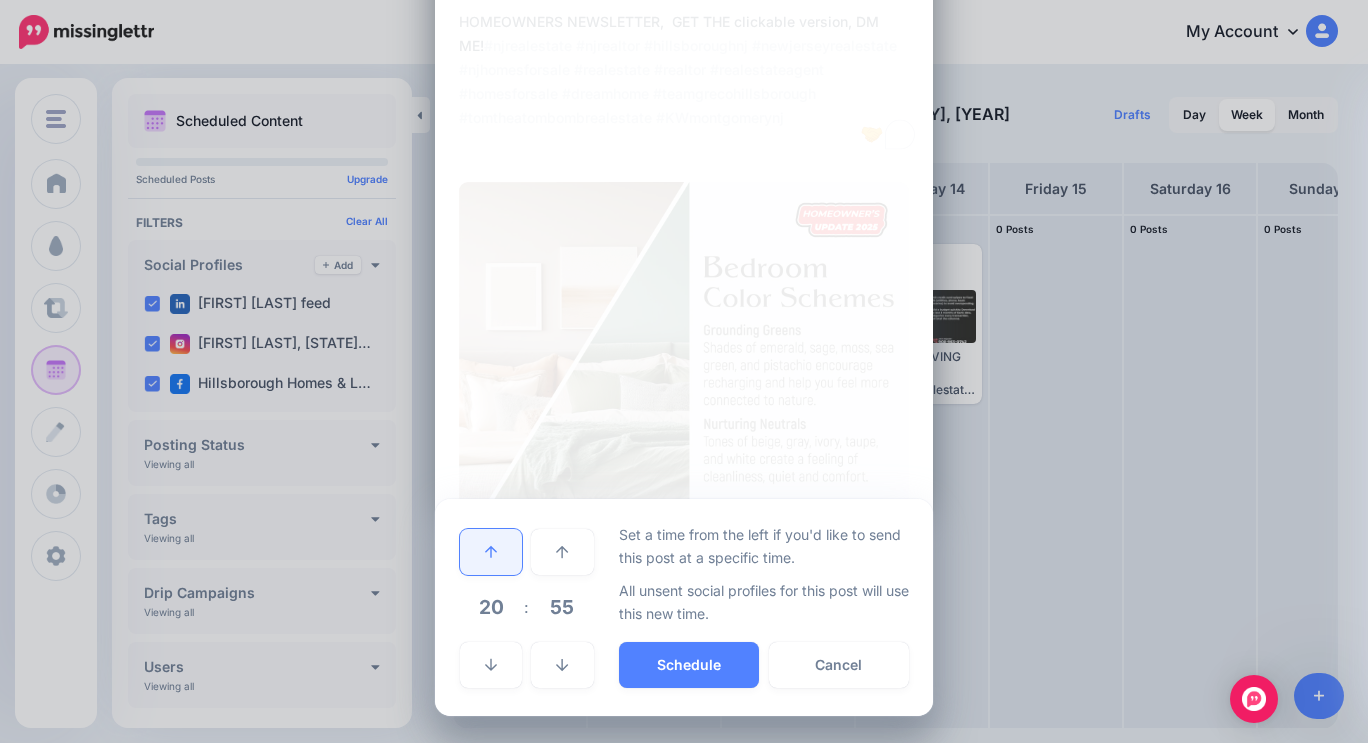 click at bounding box center [491, 552] 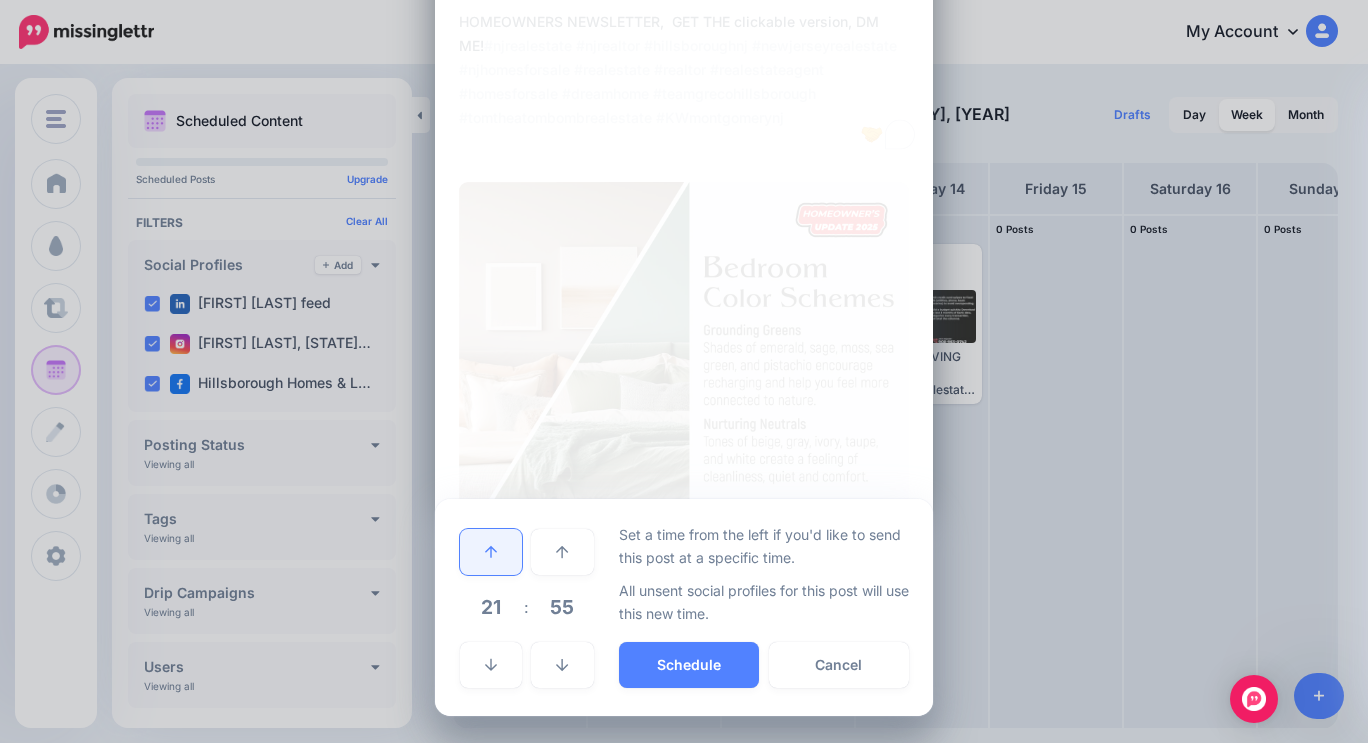 click 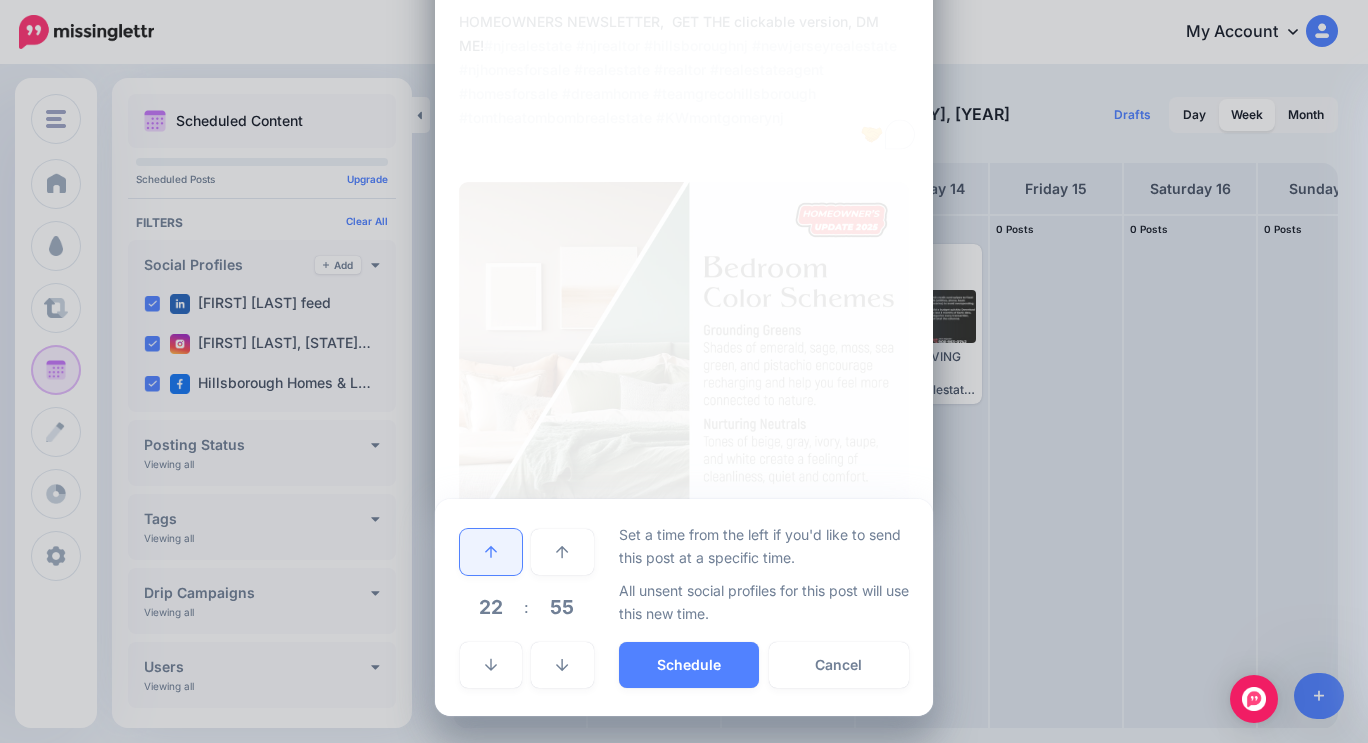 click 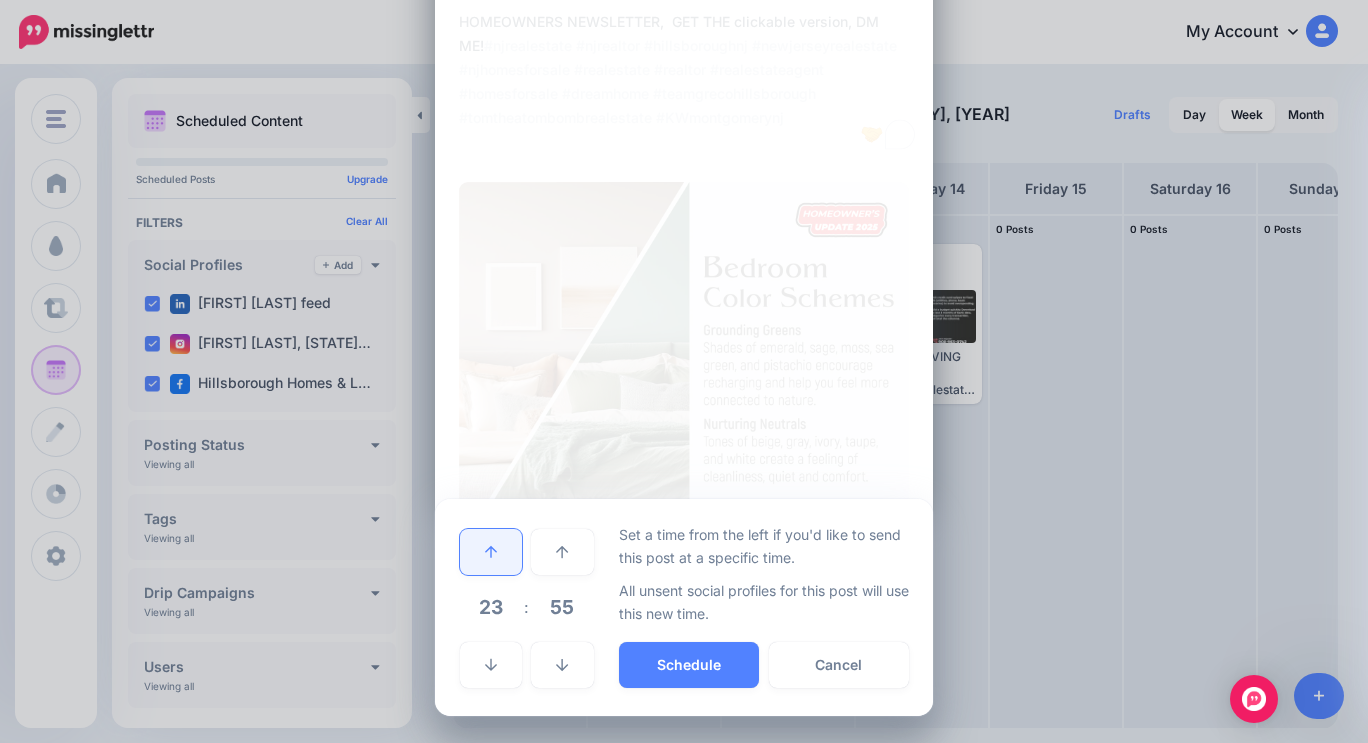 click 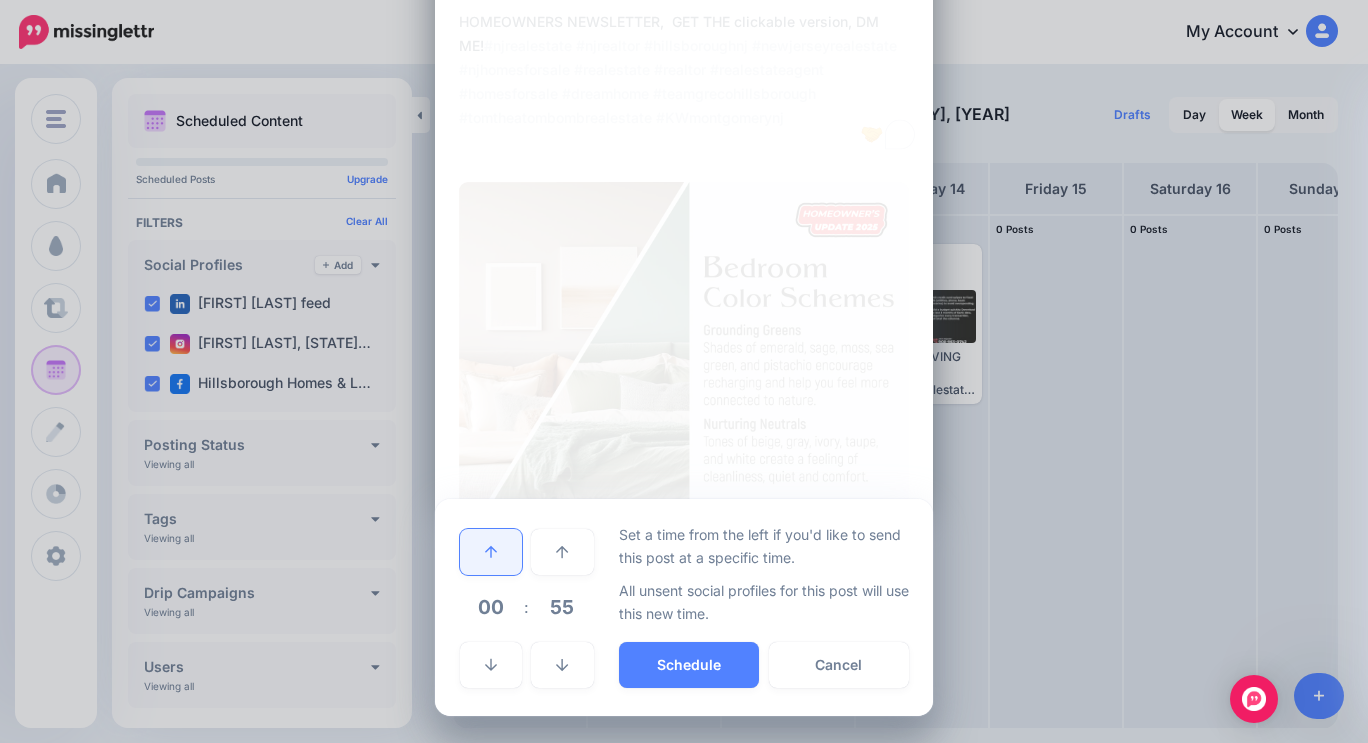 click 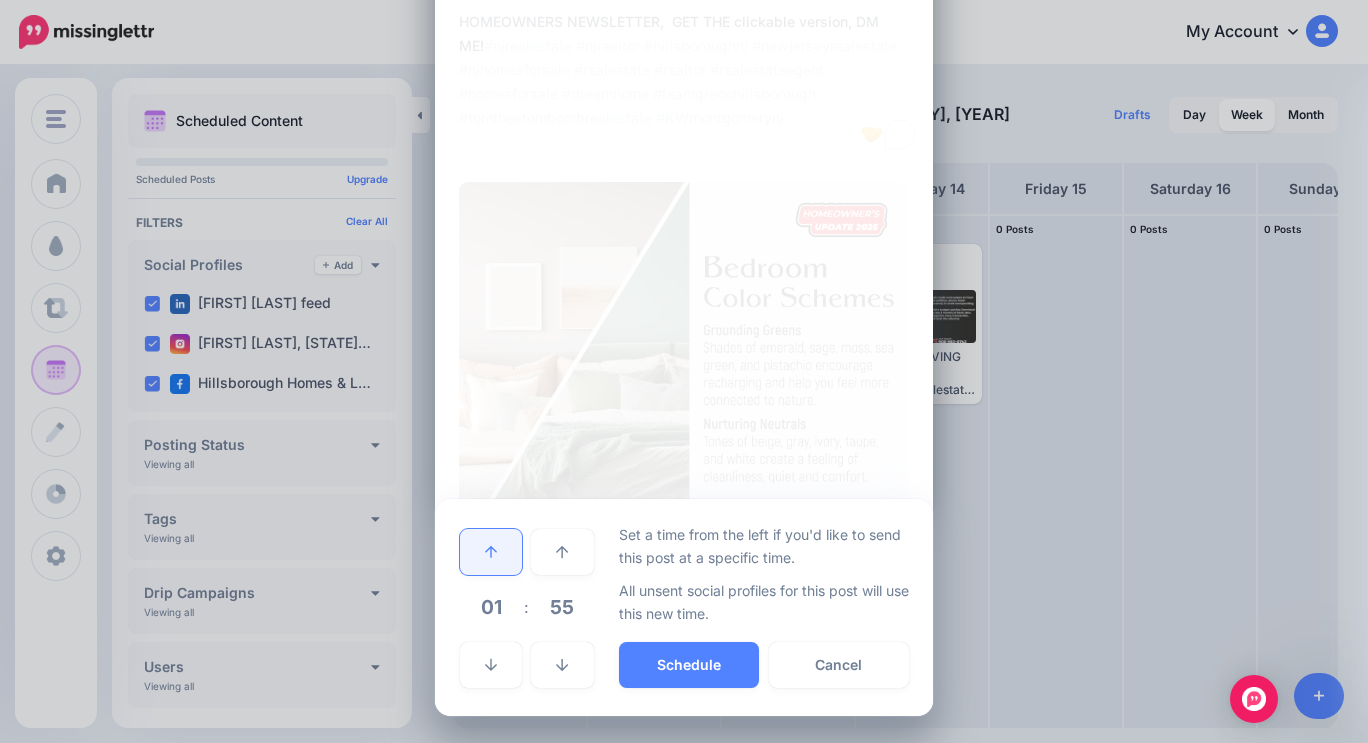 click 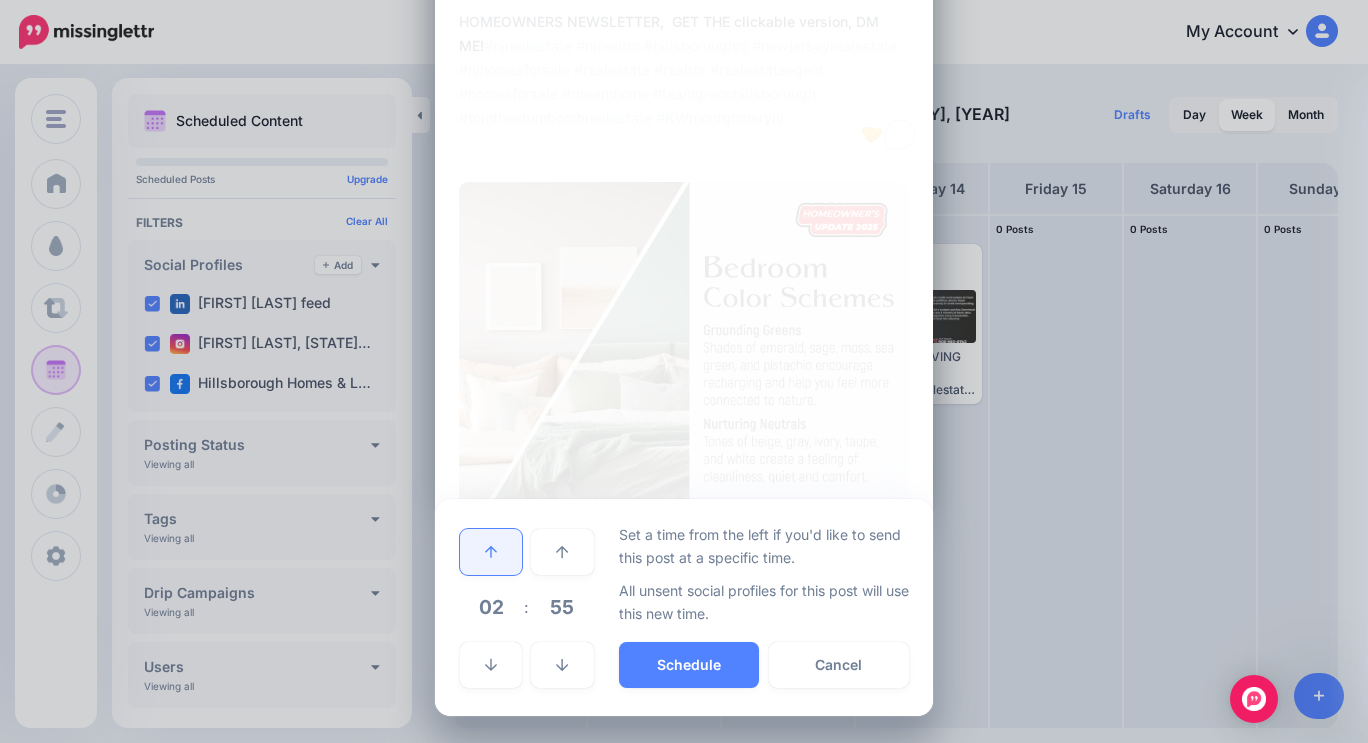 click 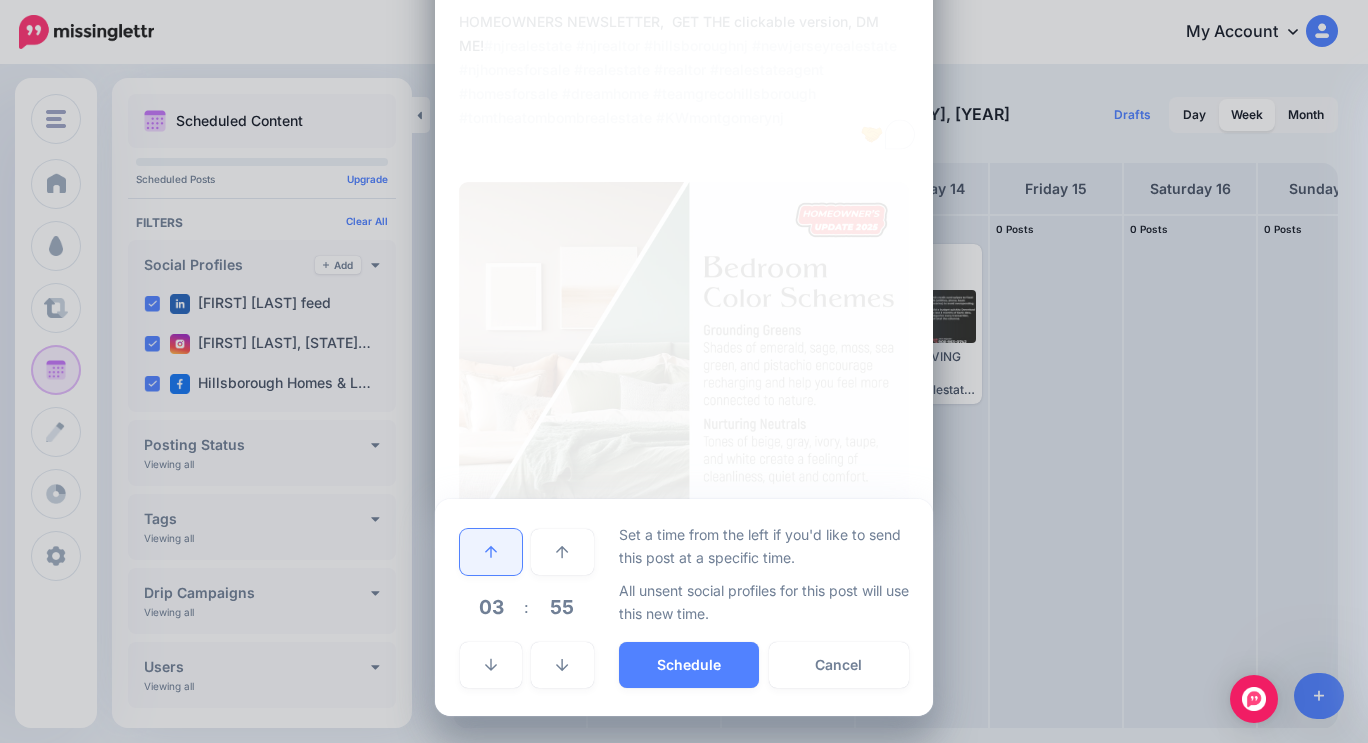 click 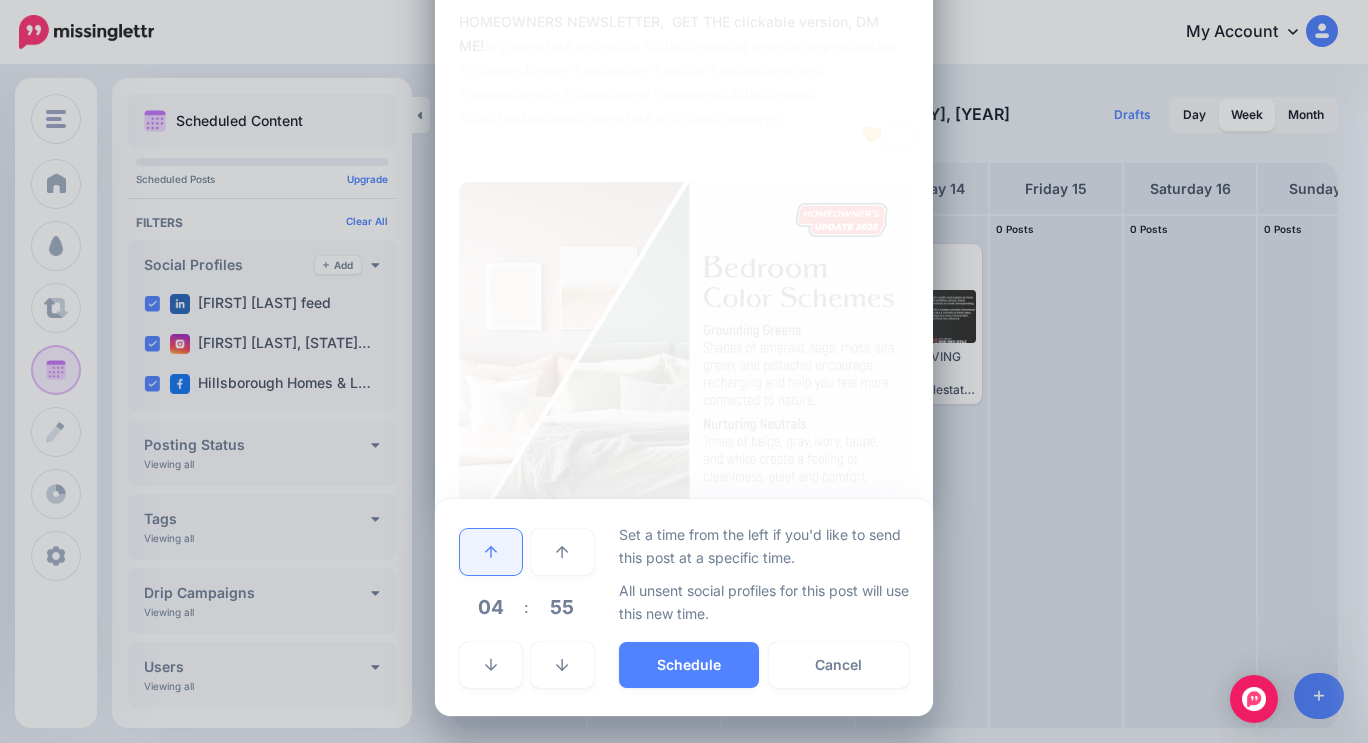click 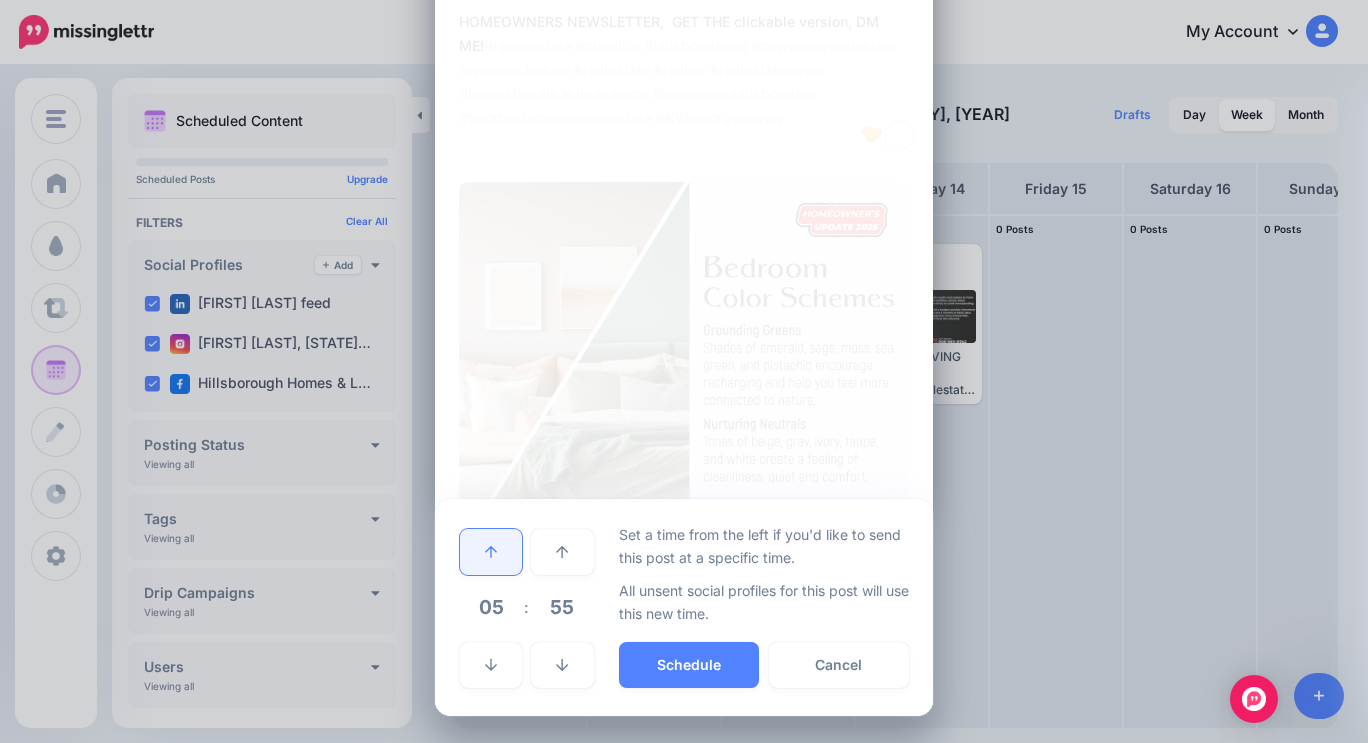 click 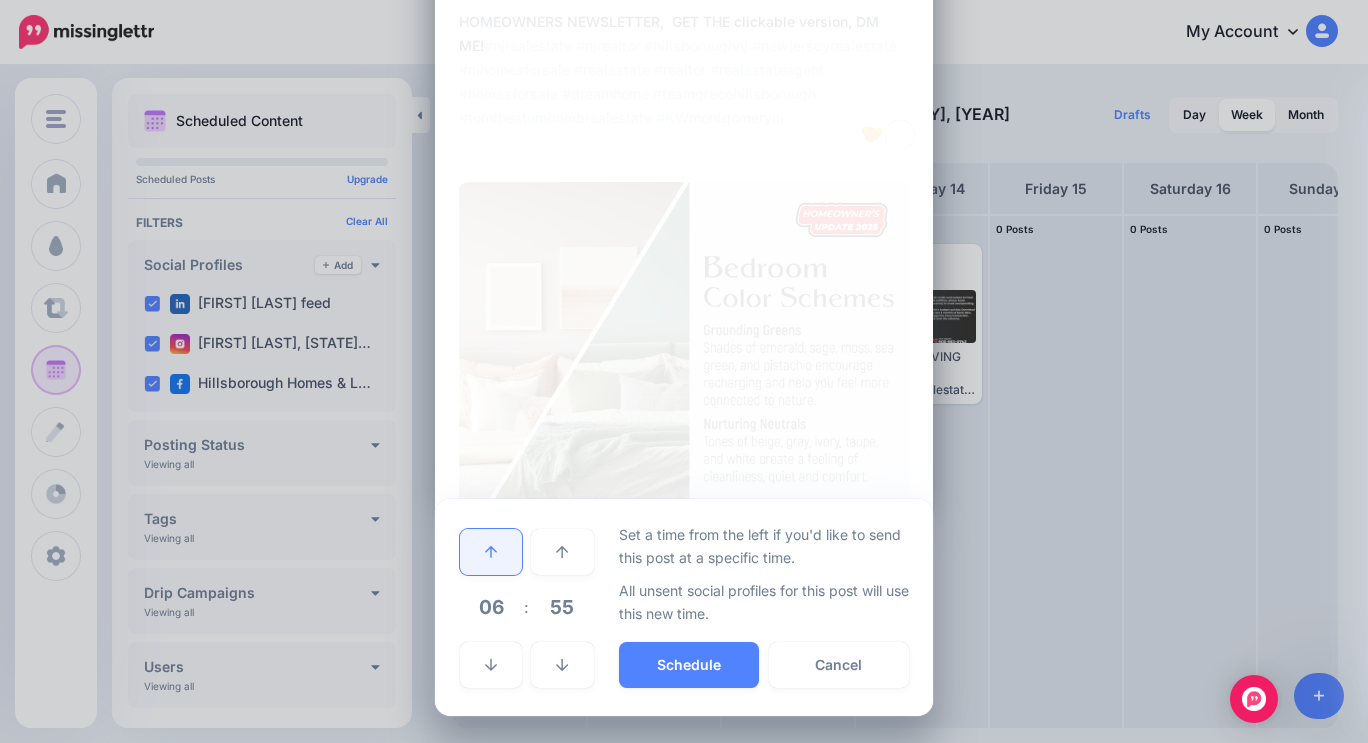 click 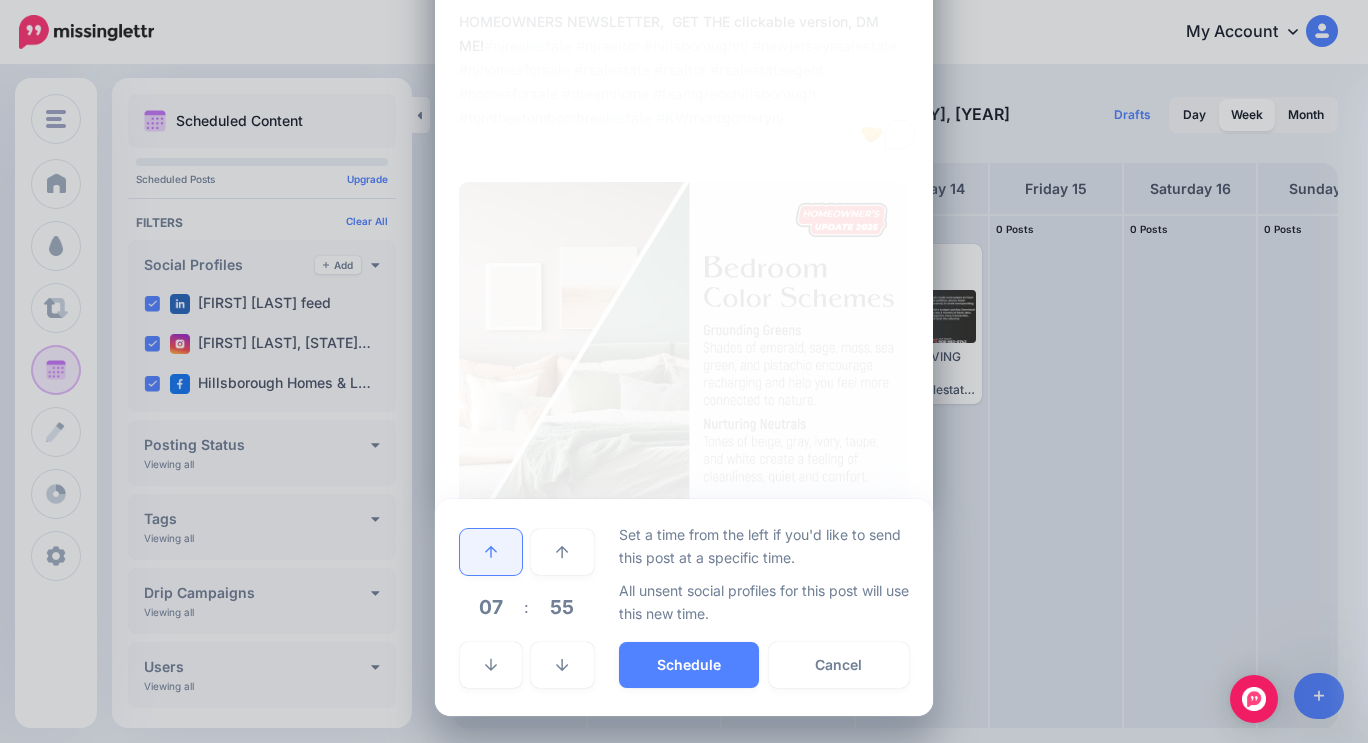 click 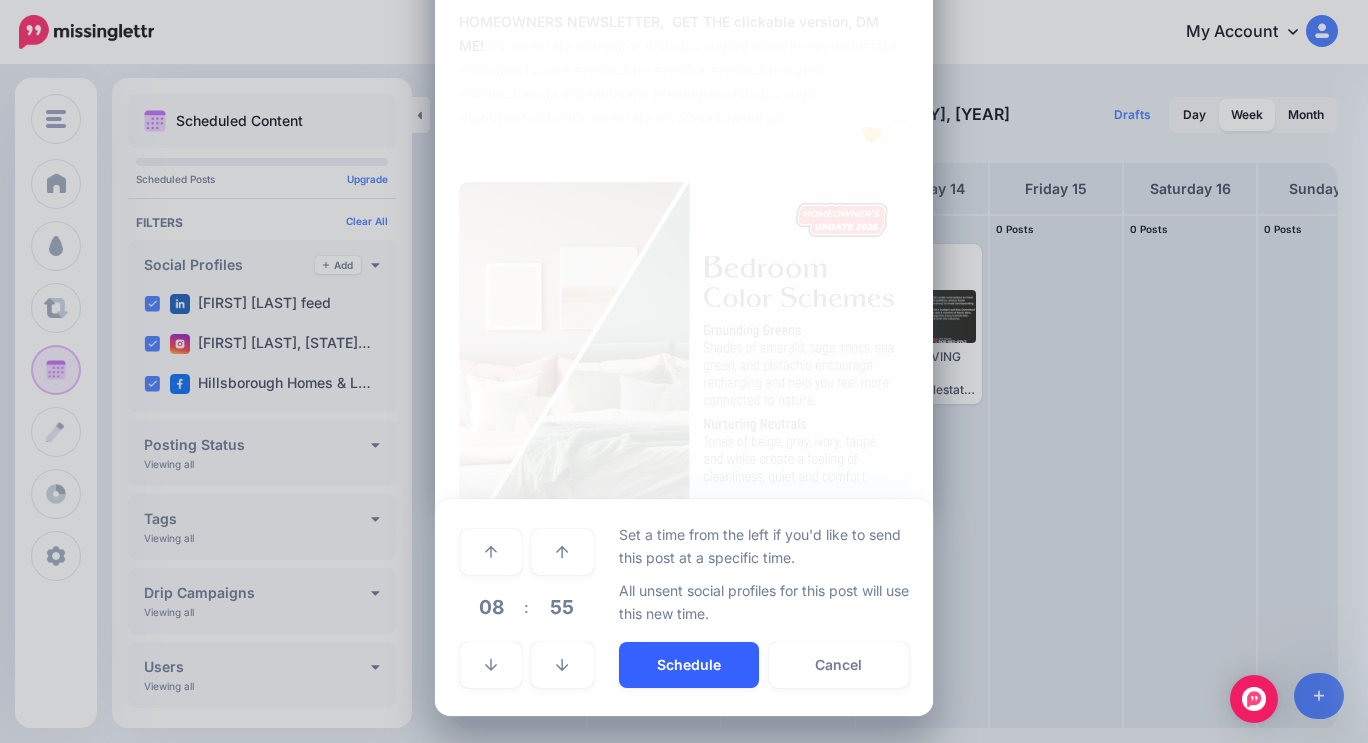 click on "Schedule" at bounding box center (689, 665) 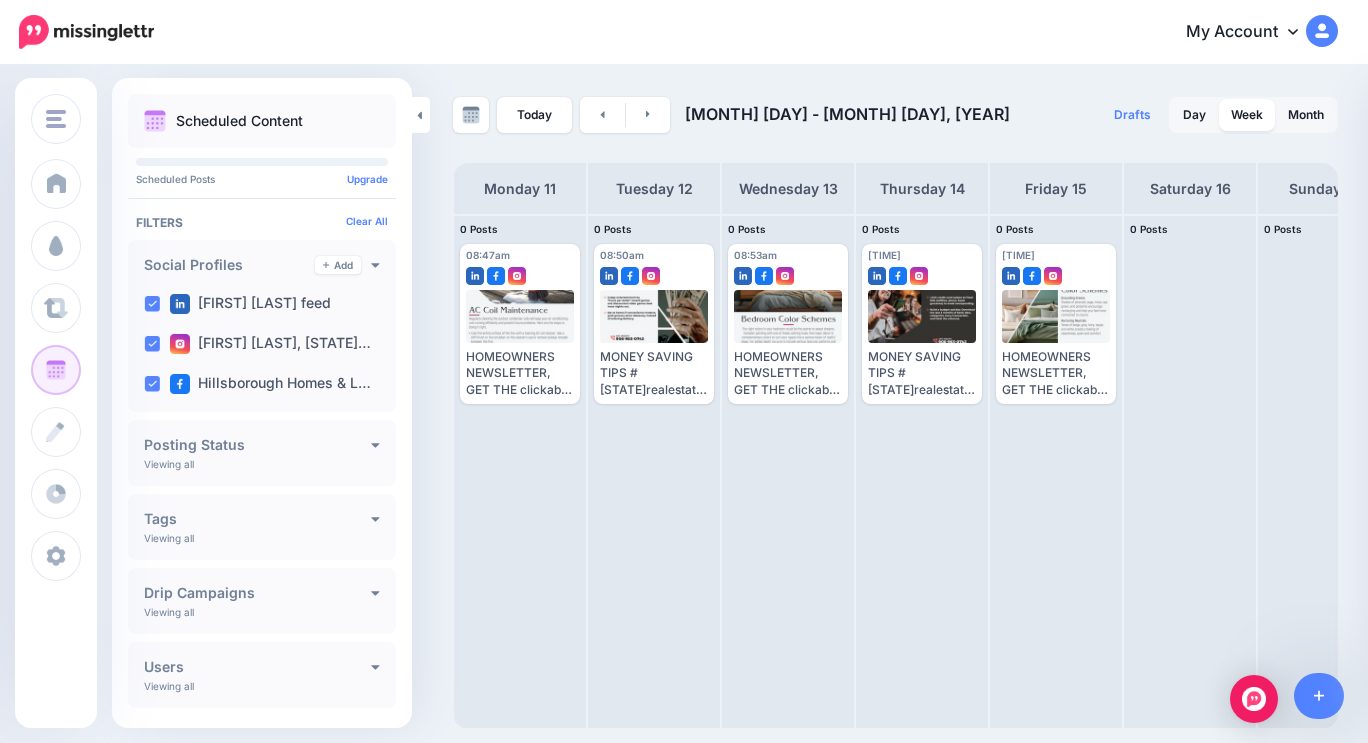 click 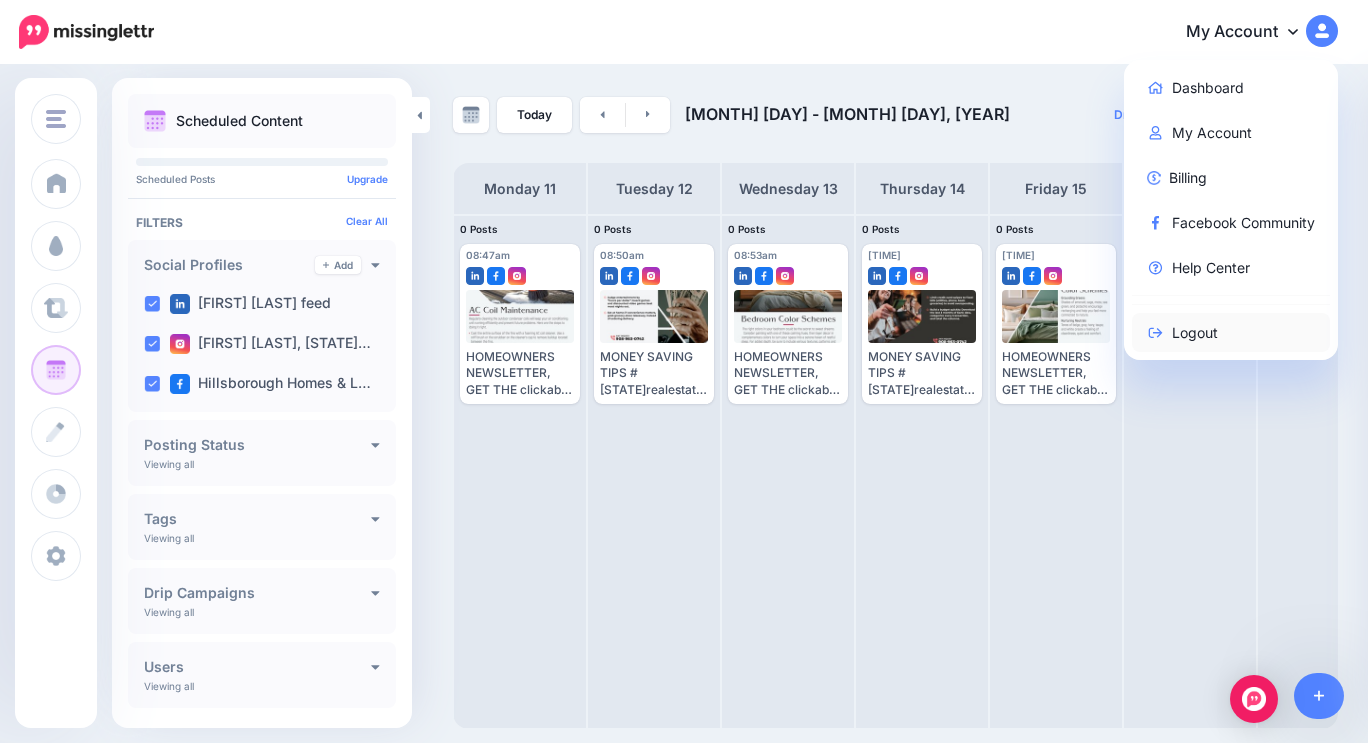 click on "Logout" at bounding box center (1231, 332) 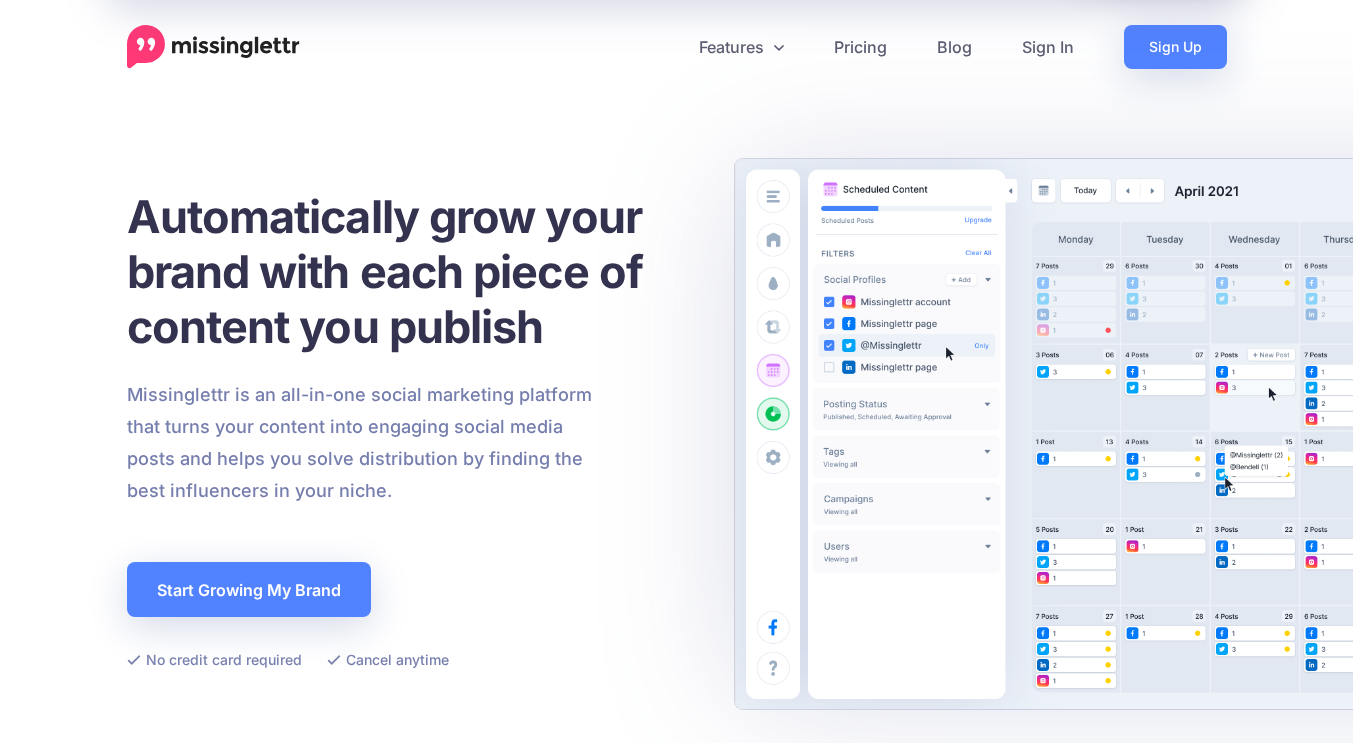 scroll, scrollTop: 0, scrollLeft: 0, axis: both 